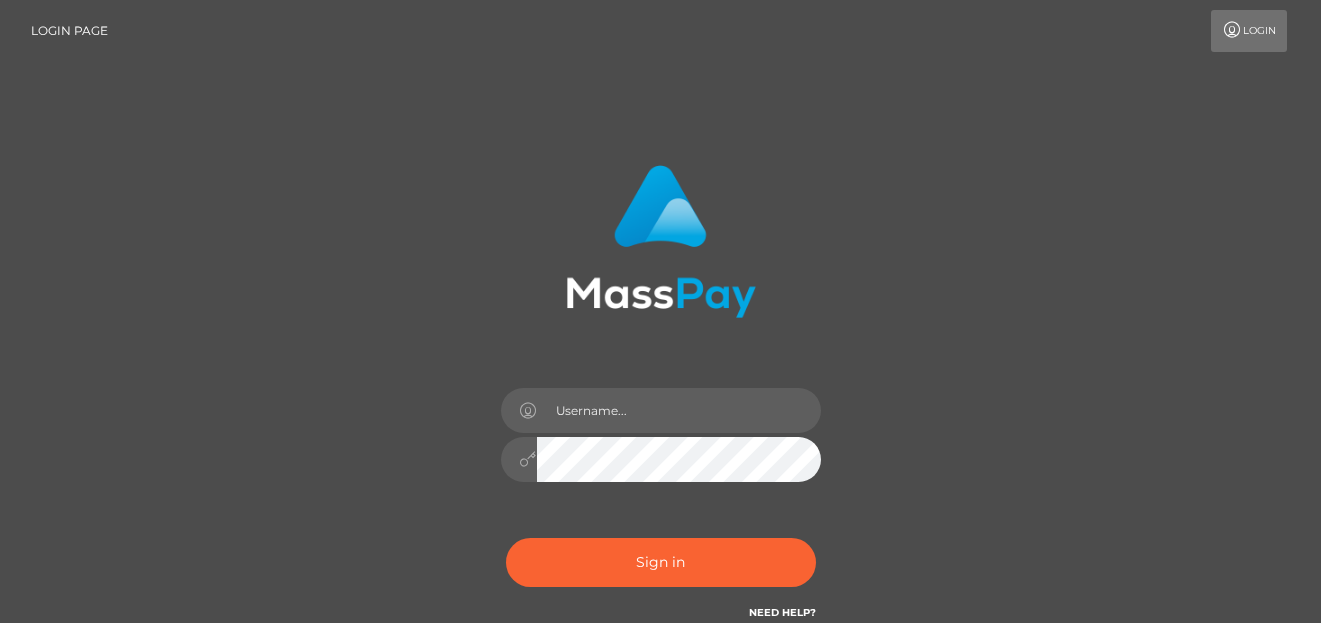 scroll, scrollTop: 0, scrollLeft: 0, axis: both 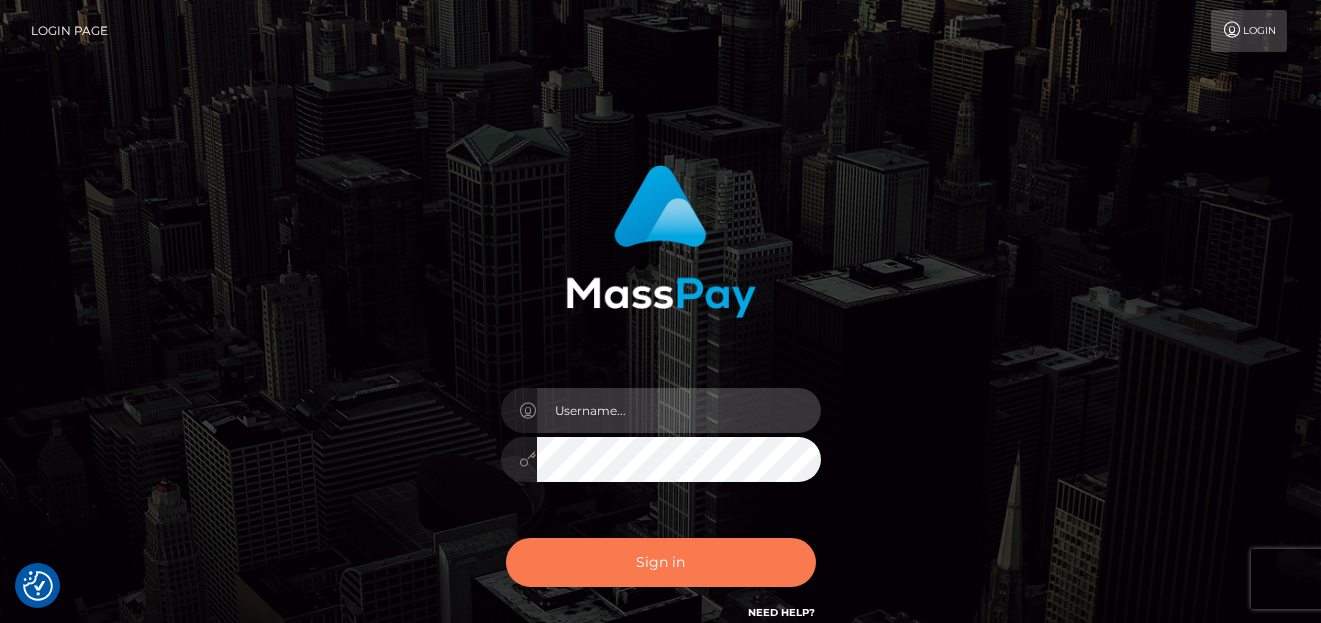 type on "denise" 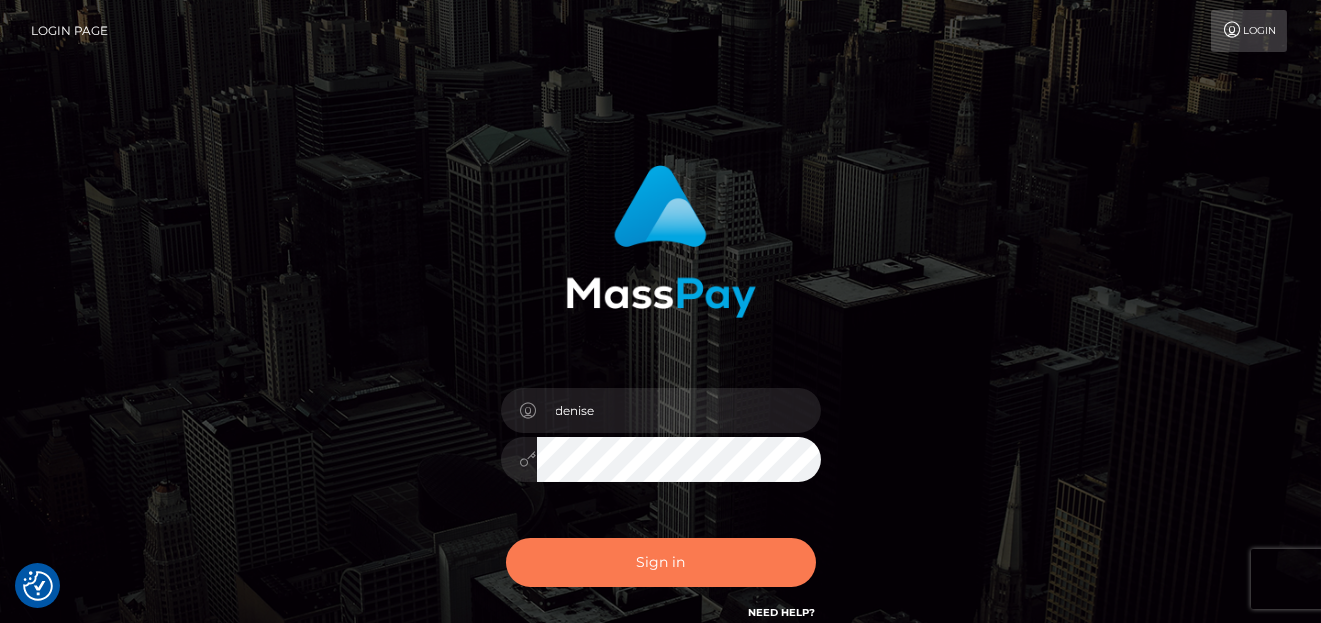 click on "Sign in" at bounding box center (661, 562) 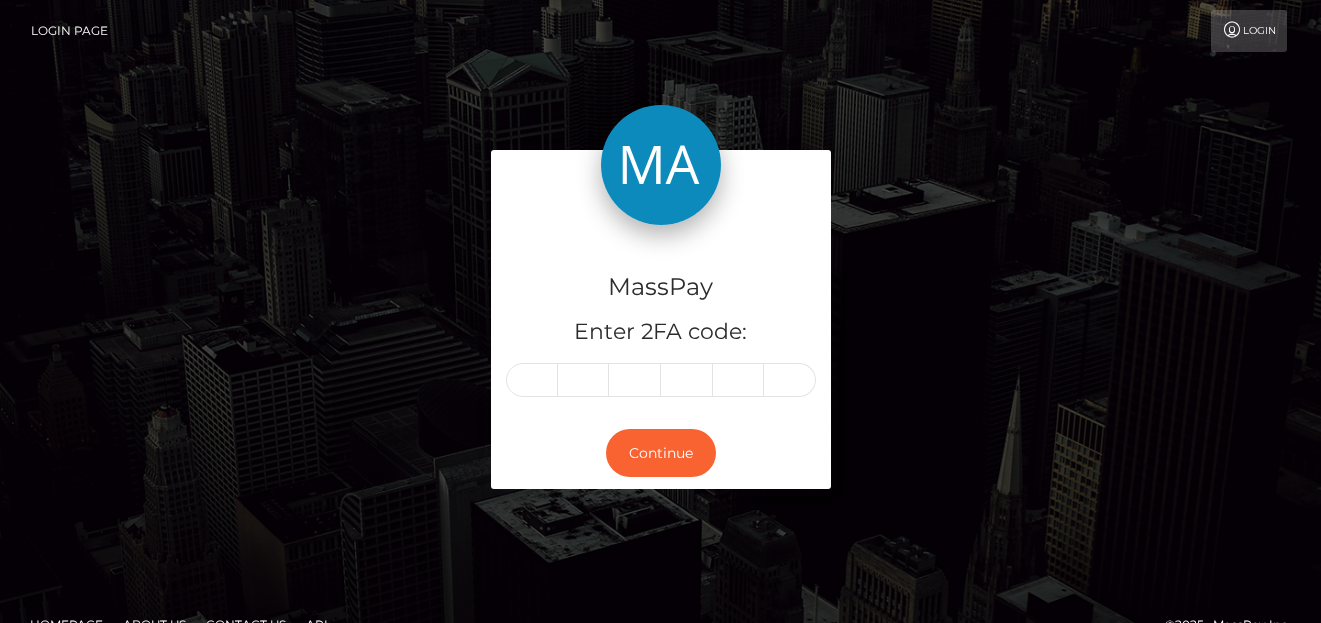 scroll, scrollTop: 0, scrollLeft: 0, axis: both 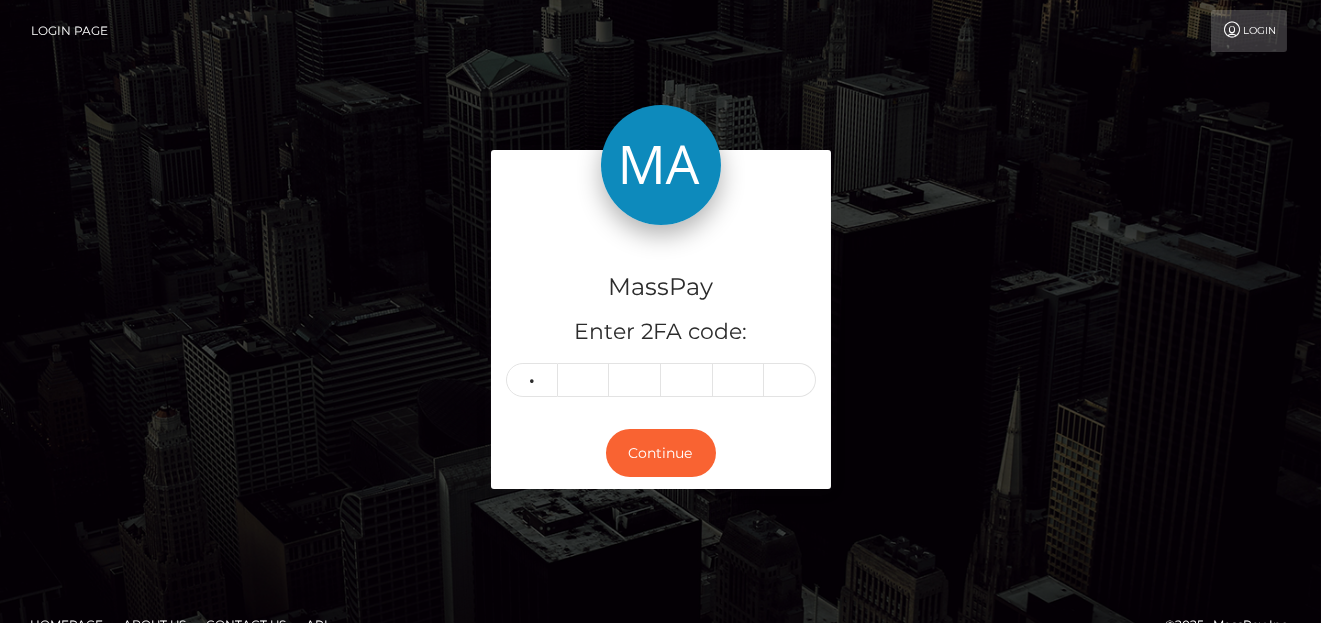 type on "3" 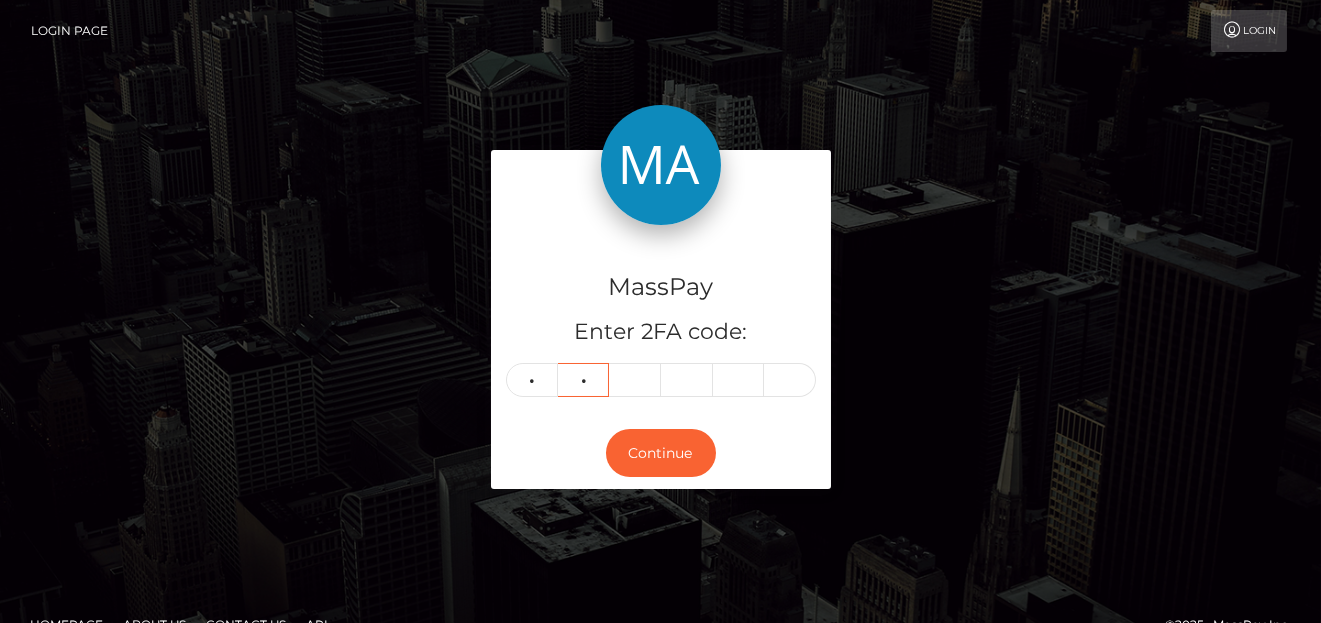 type on "8" 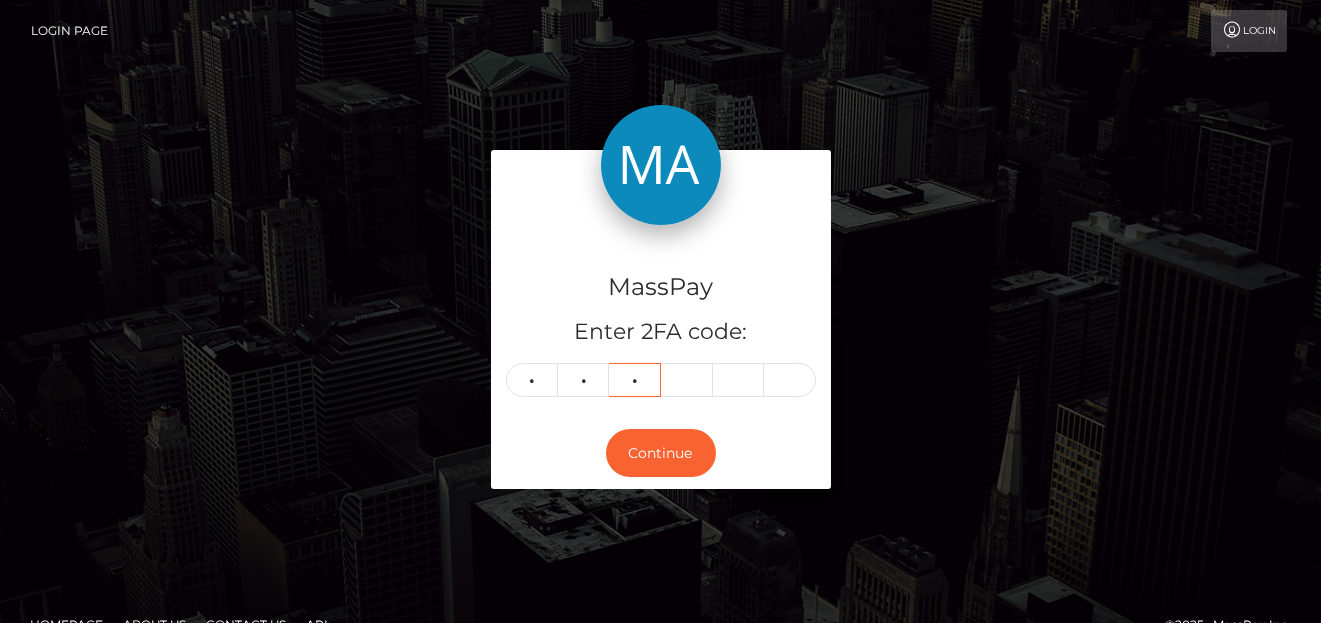 type on "3" 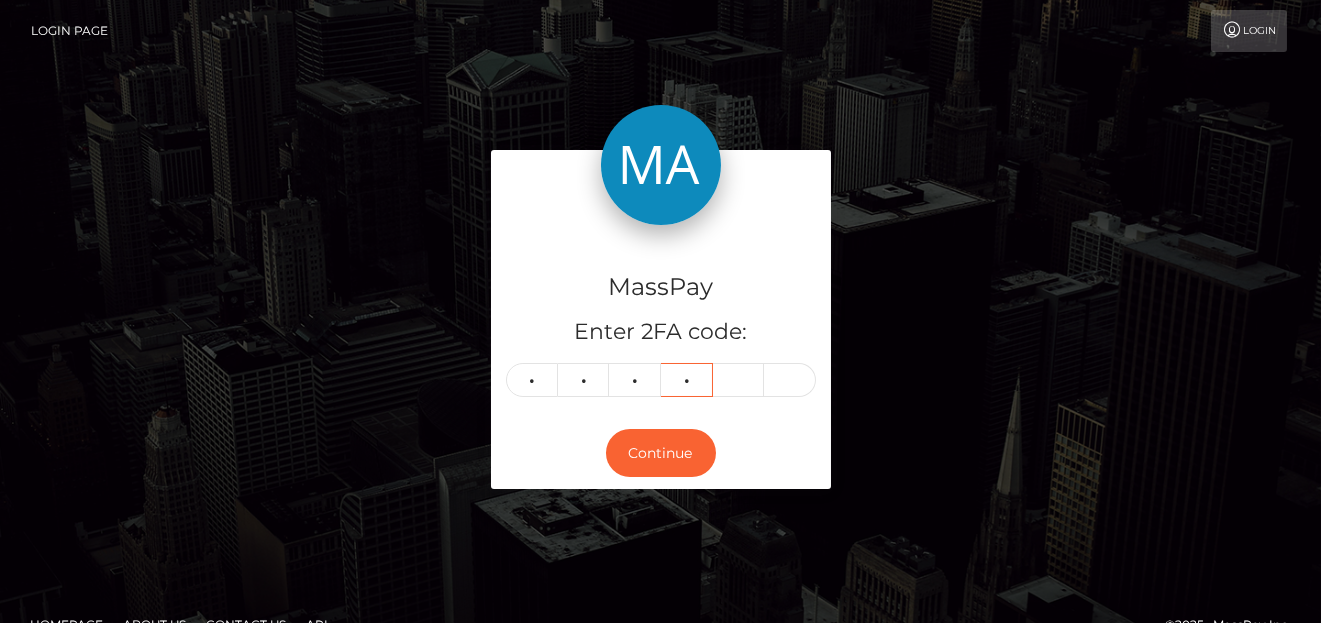 type on "0" 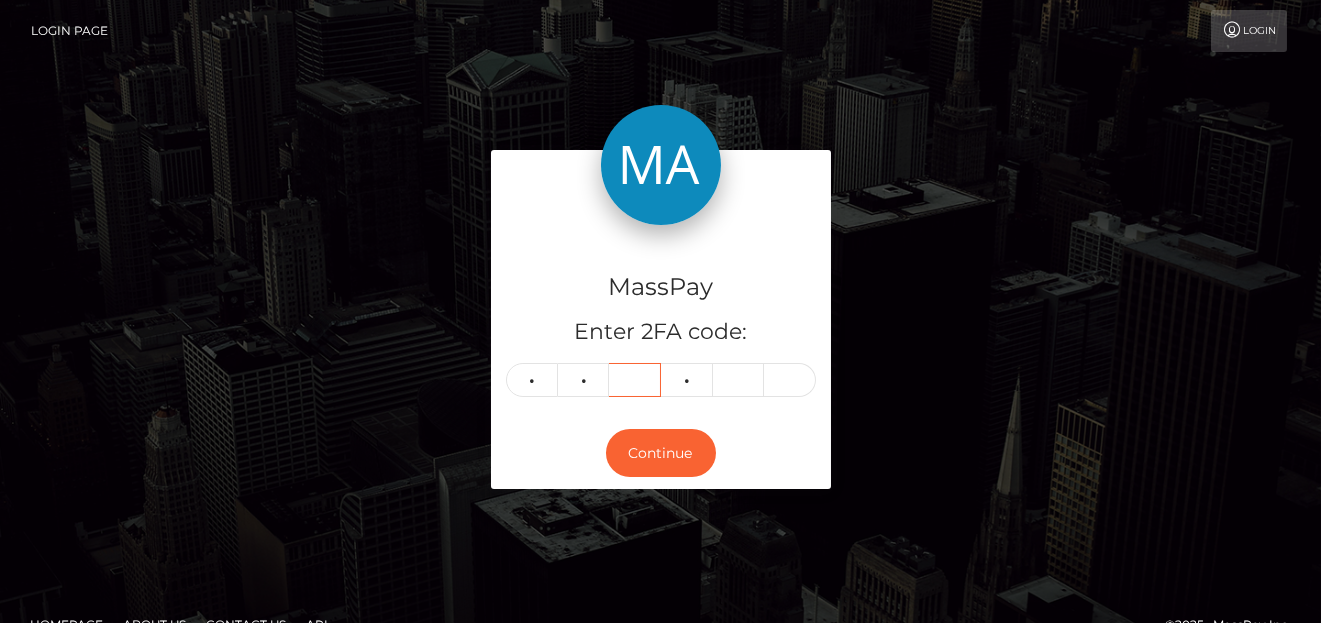 type 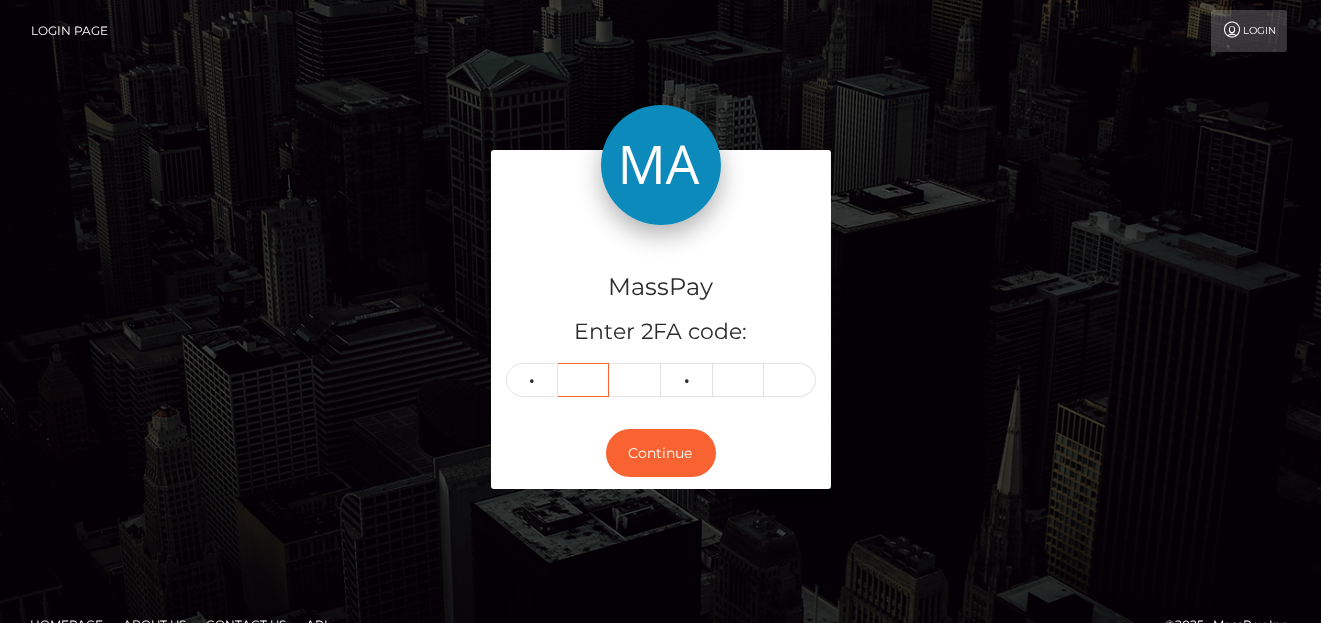 type 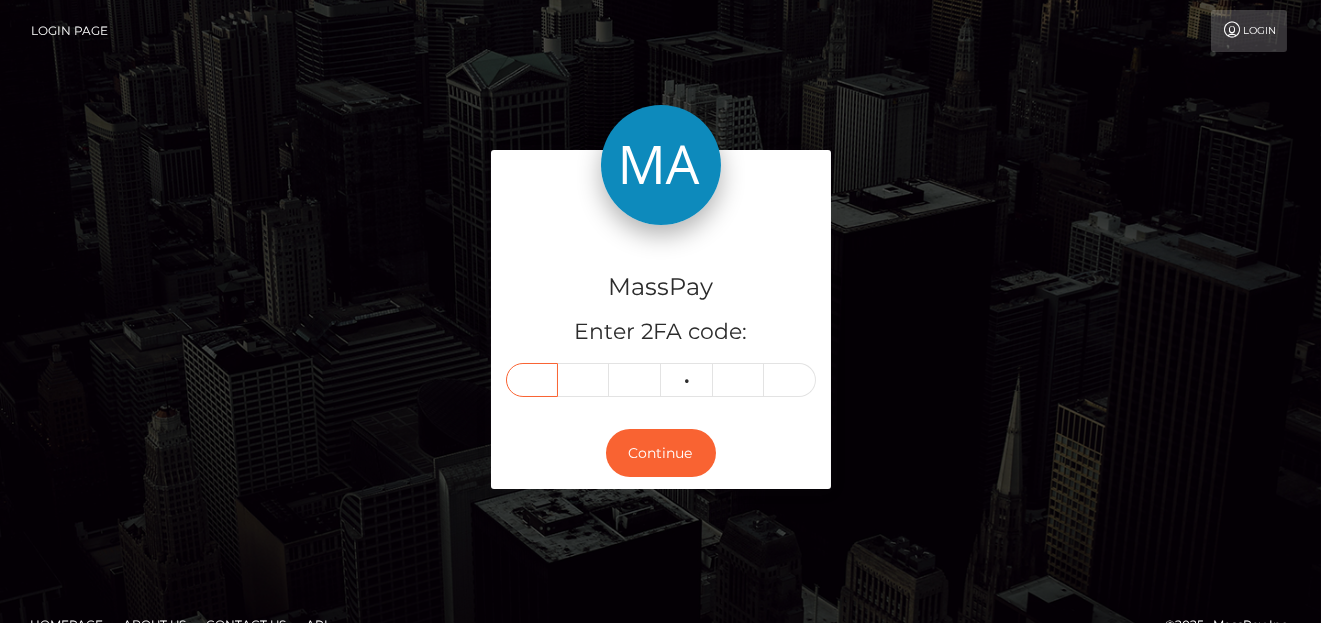 type on "3" 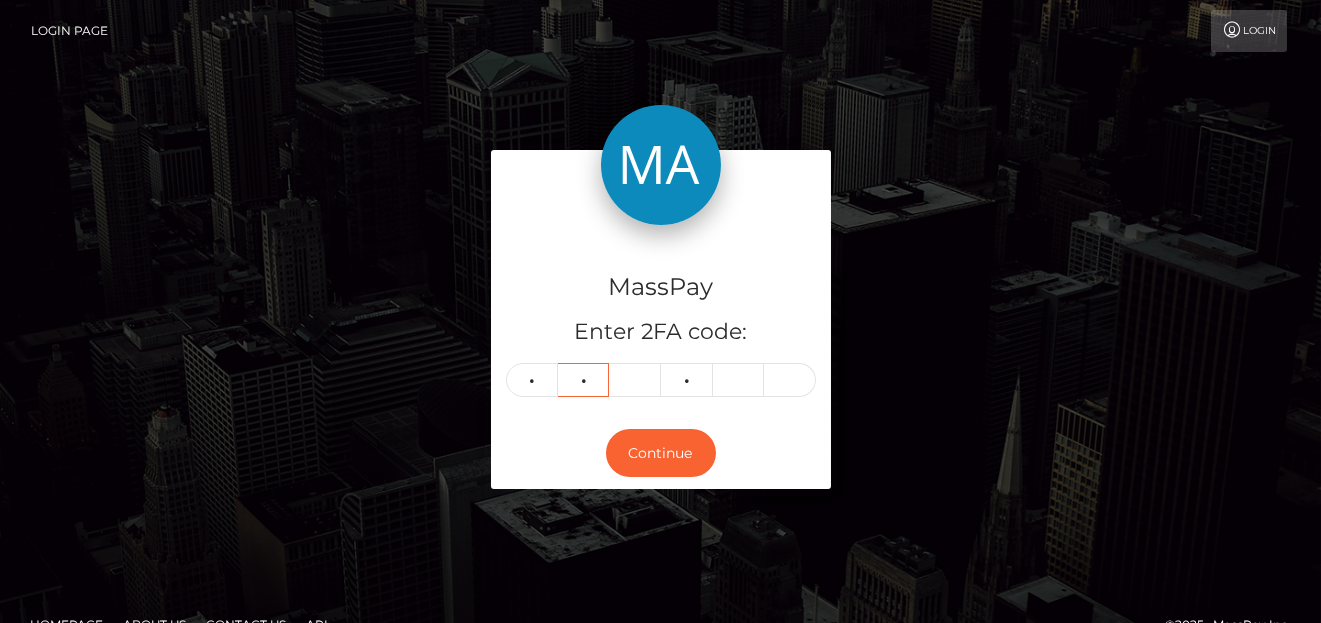 type on "8" 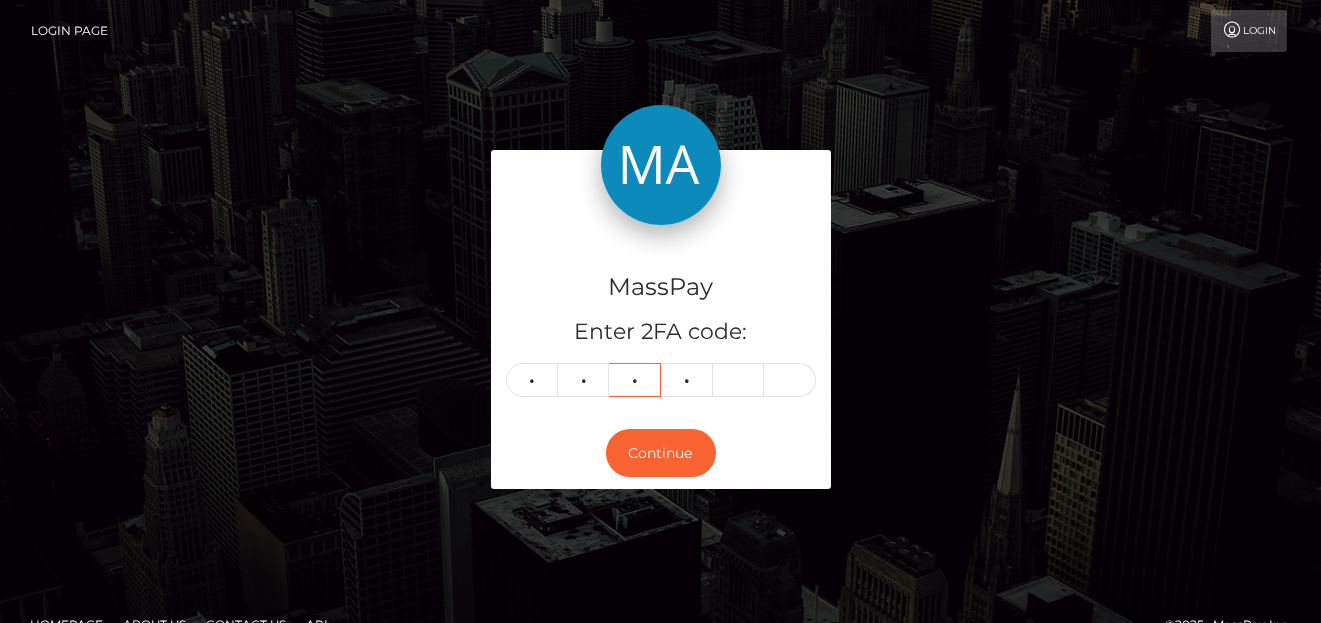 type on "3" 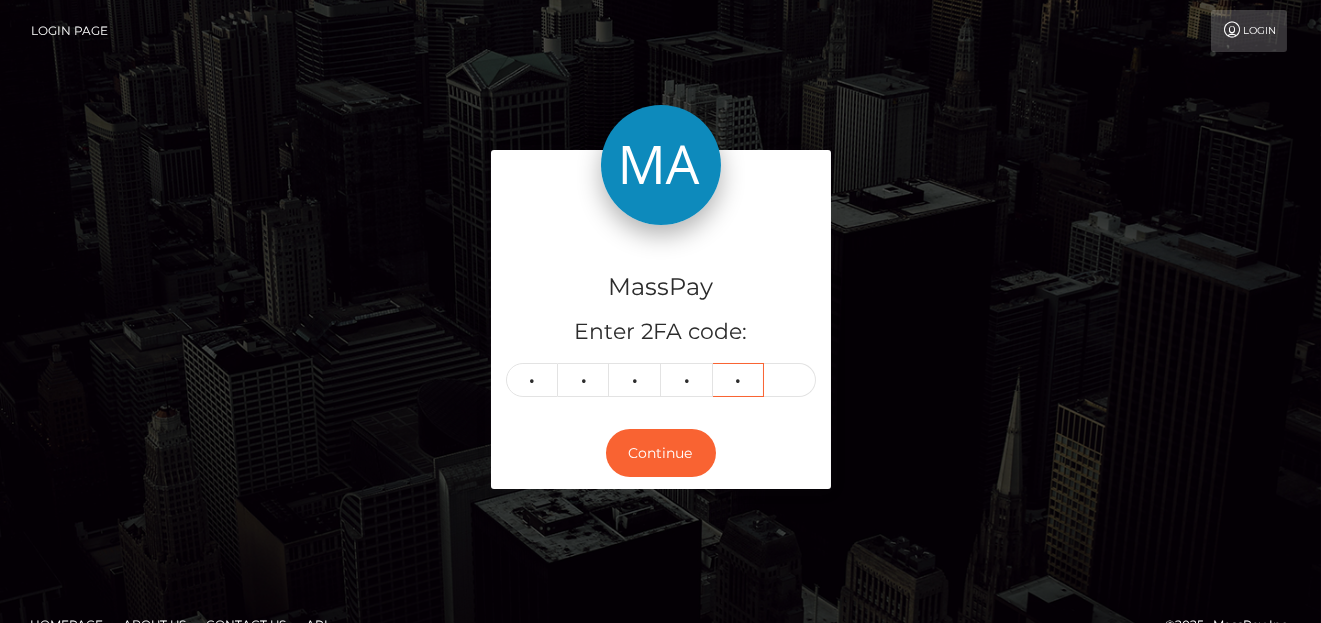 type on "1" 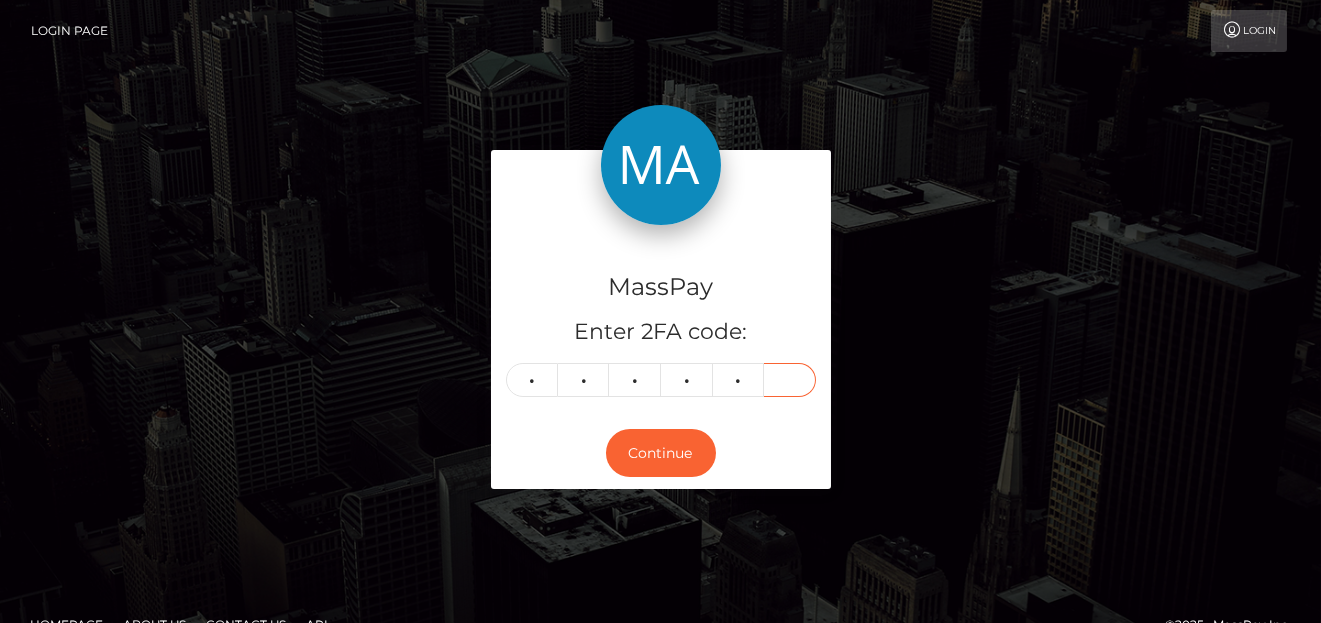 type on "5" 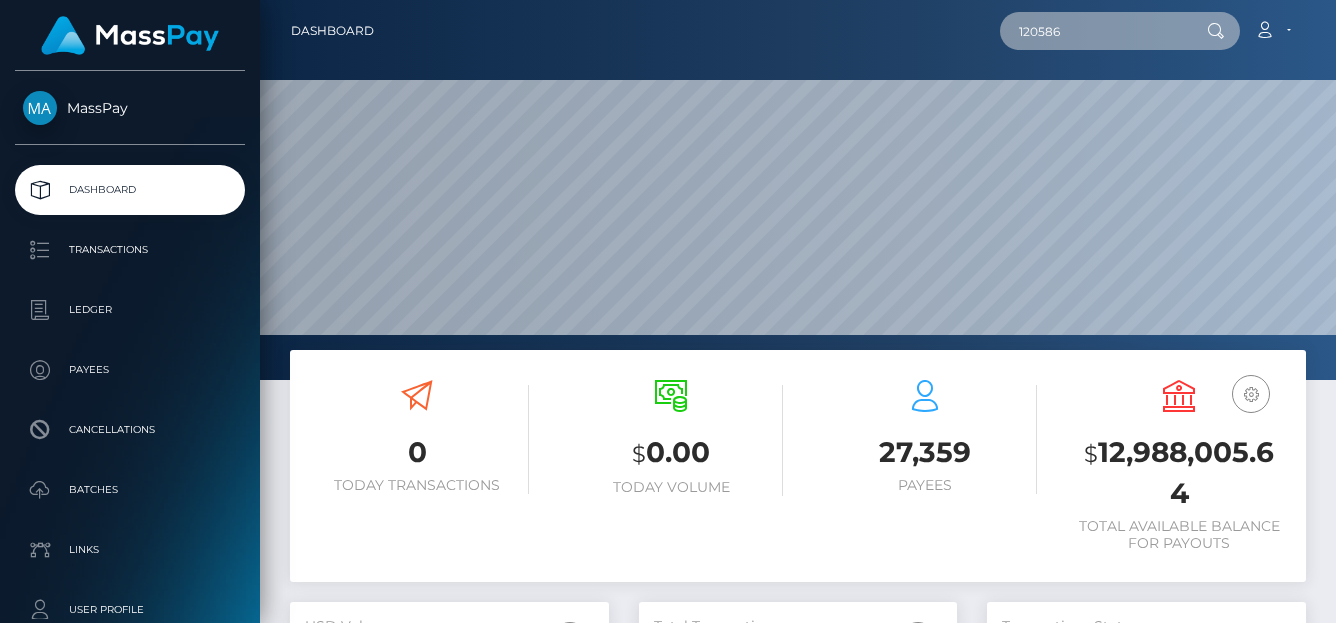 scroll, scrollTop: 0, scrollLeft: 0, axis: both 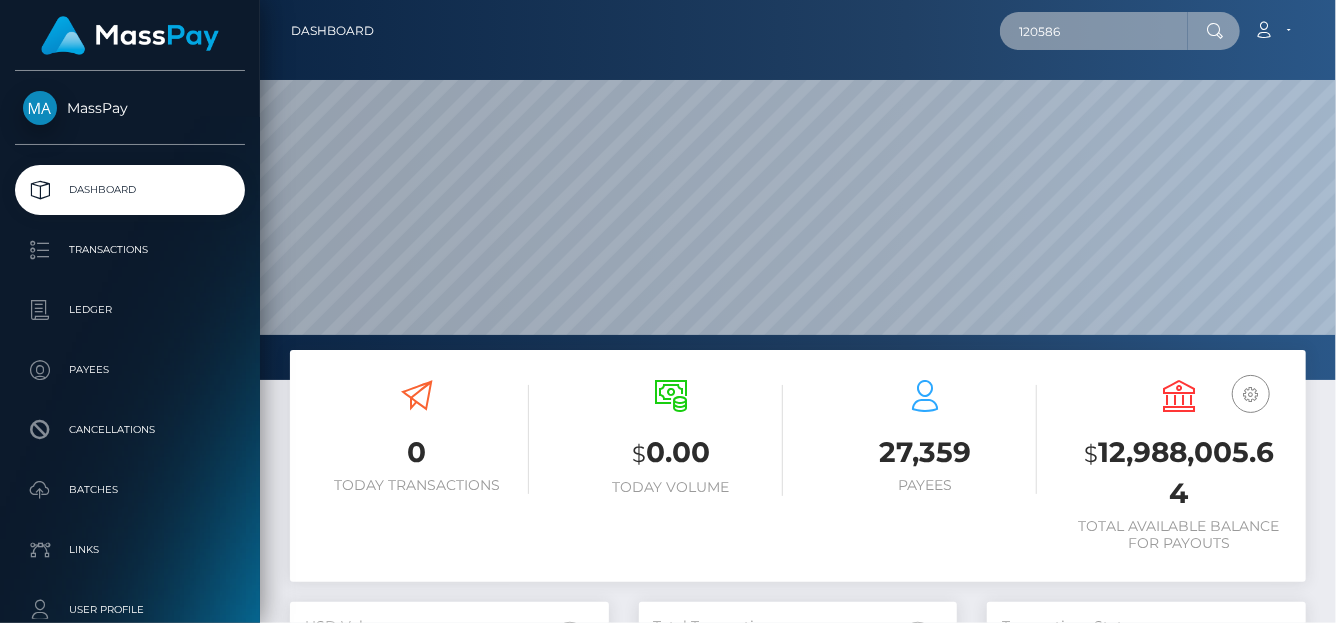 click on "120586" at bounding box center (1094, 31) 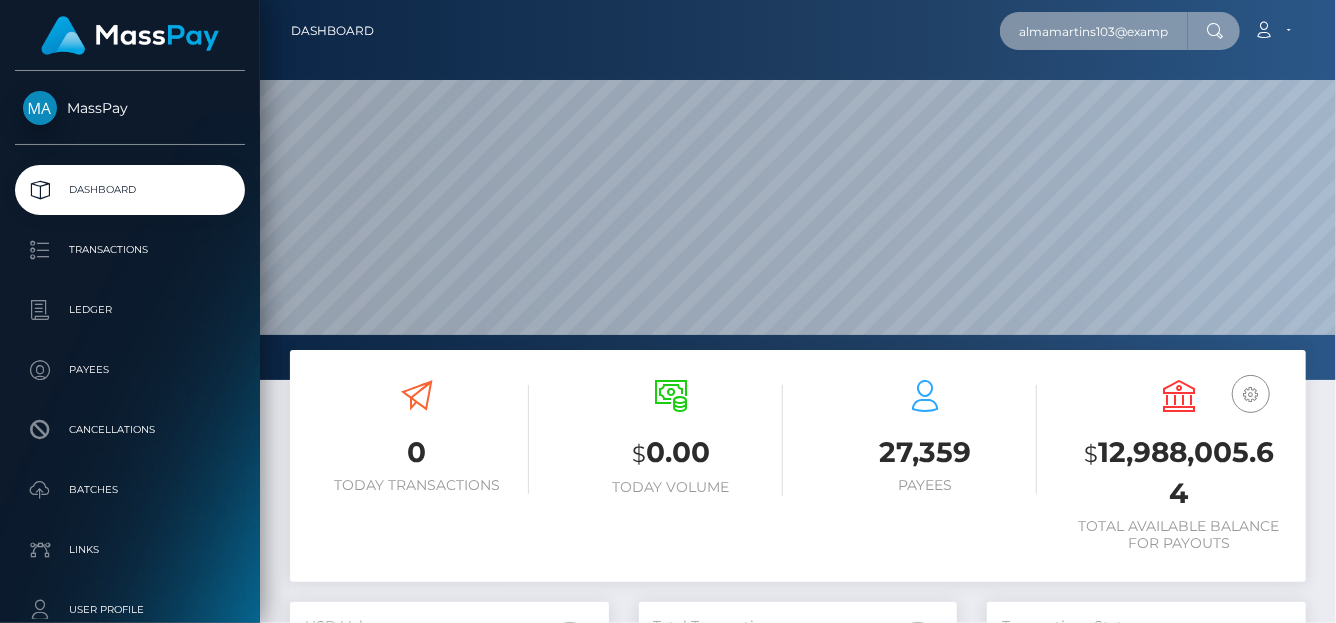 scroll, scrollTop: 0, scrollLeft: 25, axis: horizontal 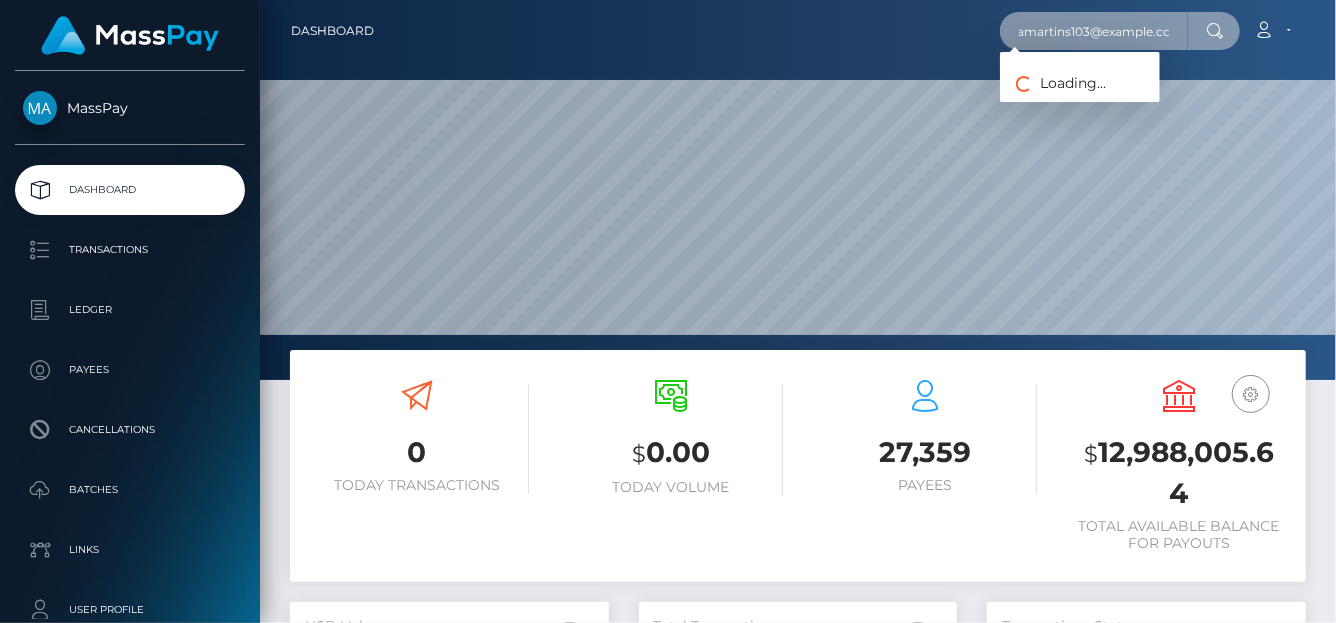 type on "almamartins103@gmail.com" 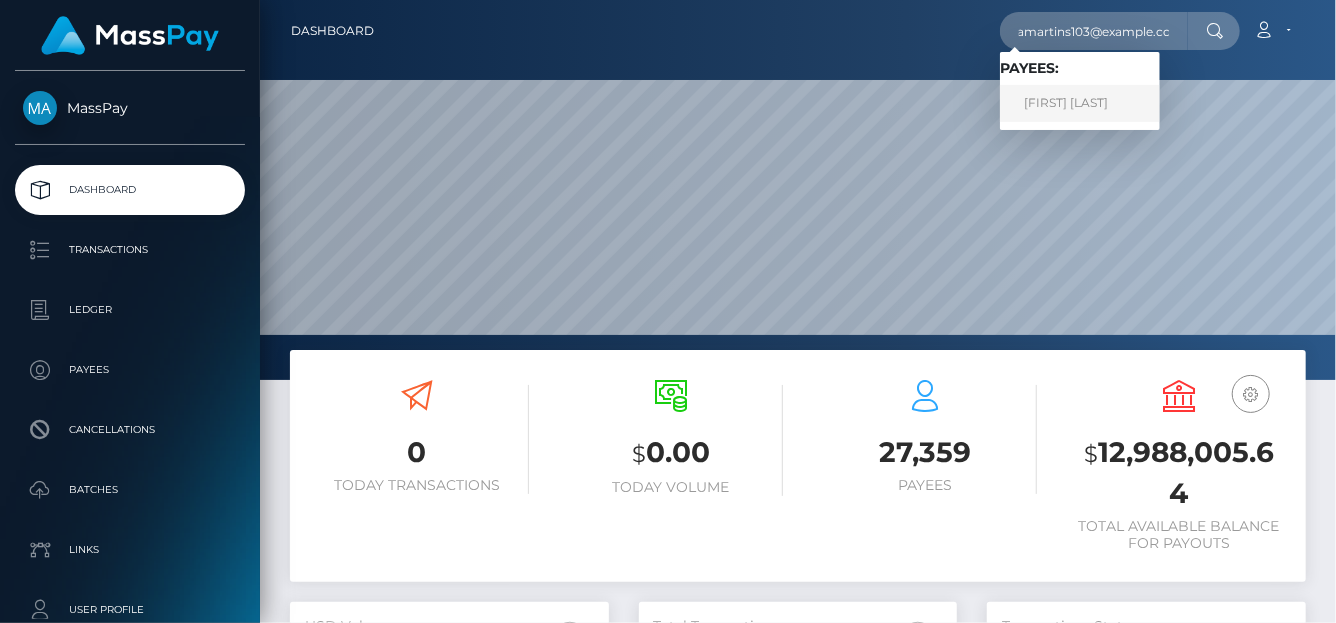 click on "SHIRLEY  MARTINS" at bounding box center [1080, 103] 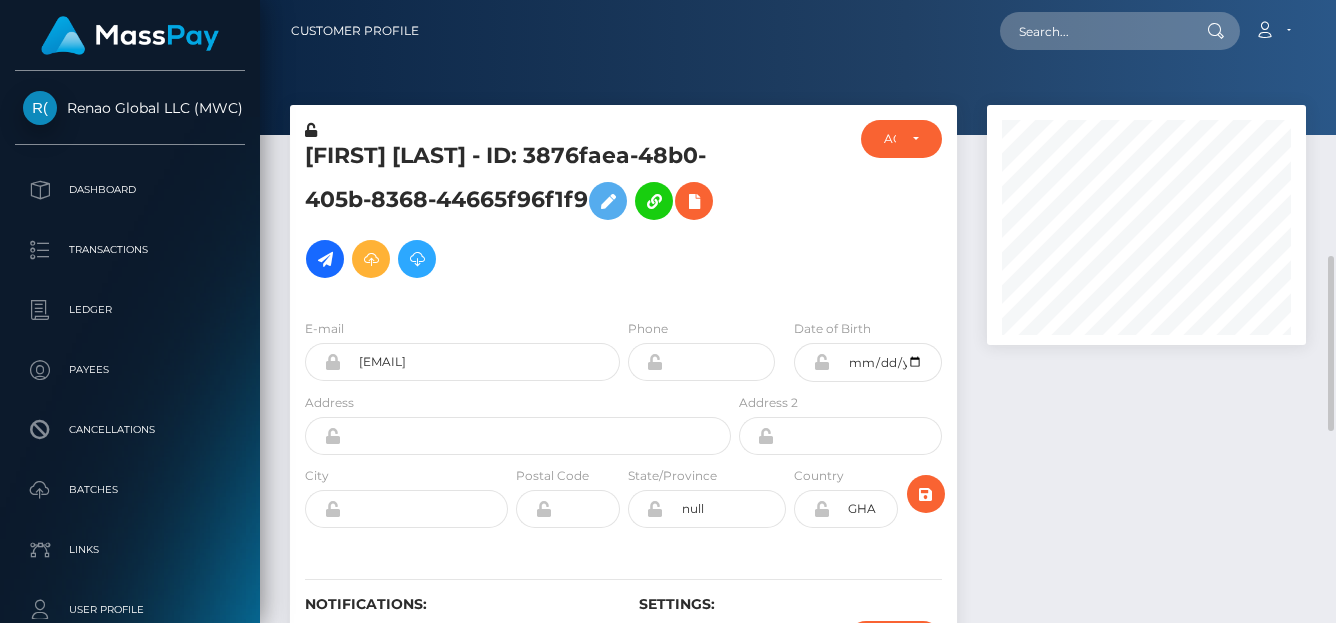 scroll, scrollTop: 0, scrollLeft: 0, axis: both 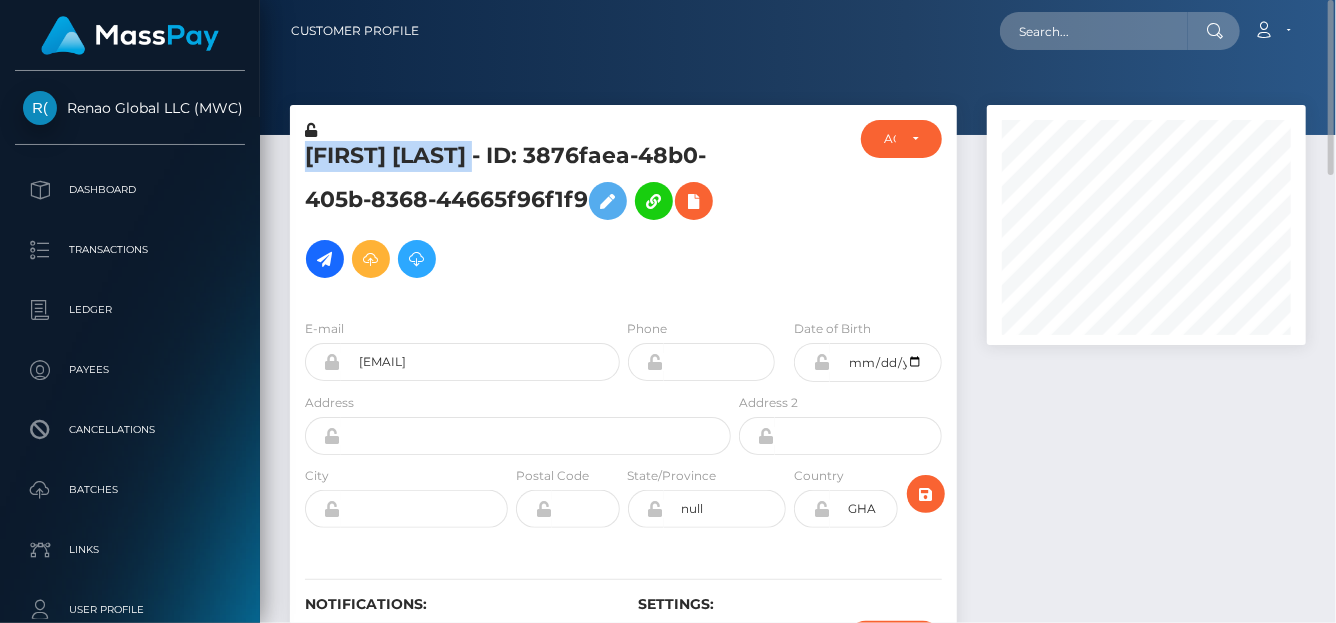drag, startPoint x: 304, startPoint y: 143, endPoint x: 509, endPoint y: 151, distance: 205.15604 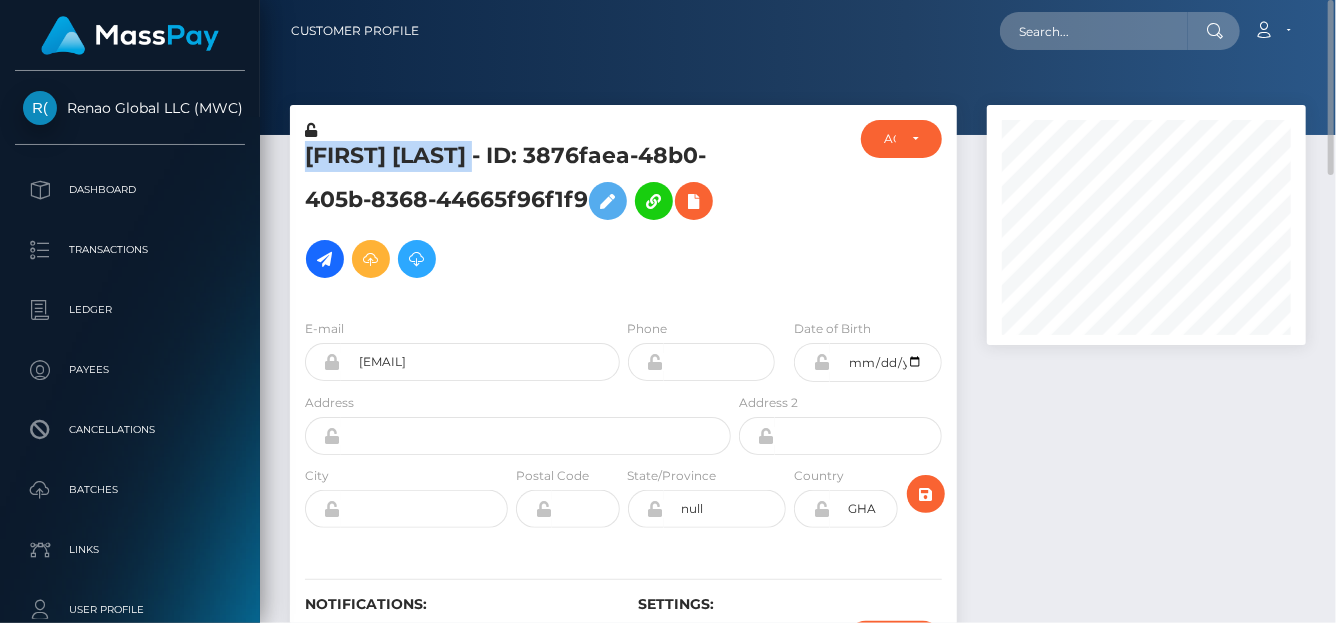 click on "SHIRLEY  MARTINS
- ID: 3876faea-48b0-405b-8368-44665f96f1f9" at bounding box center [512, 211] 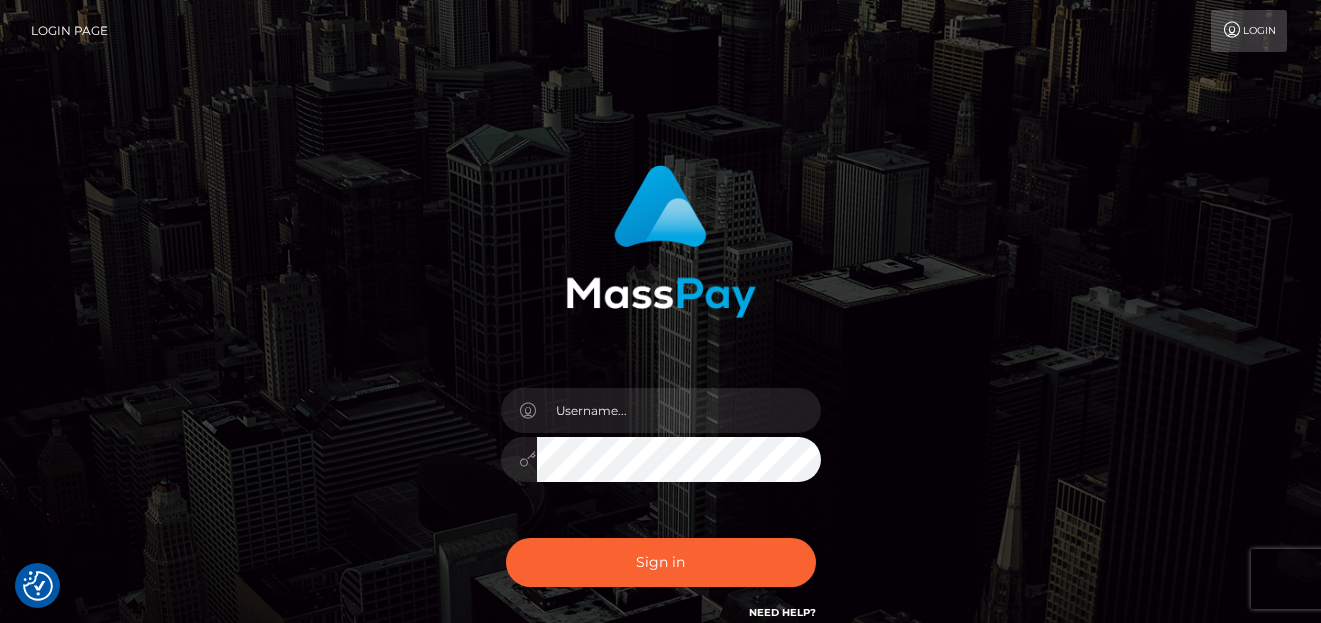 scroll, scrollTop: 0, scrollLeft: 0, axis: both 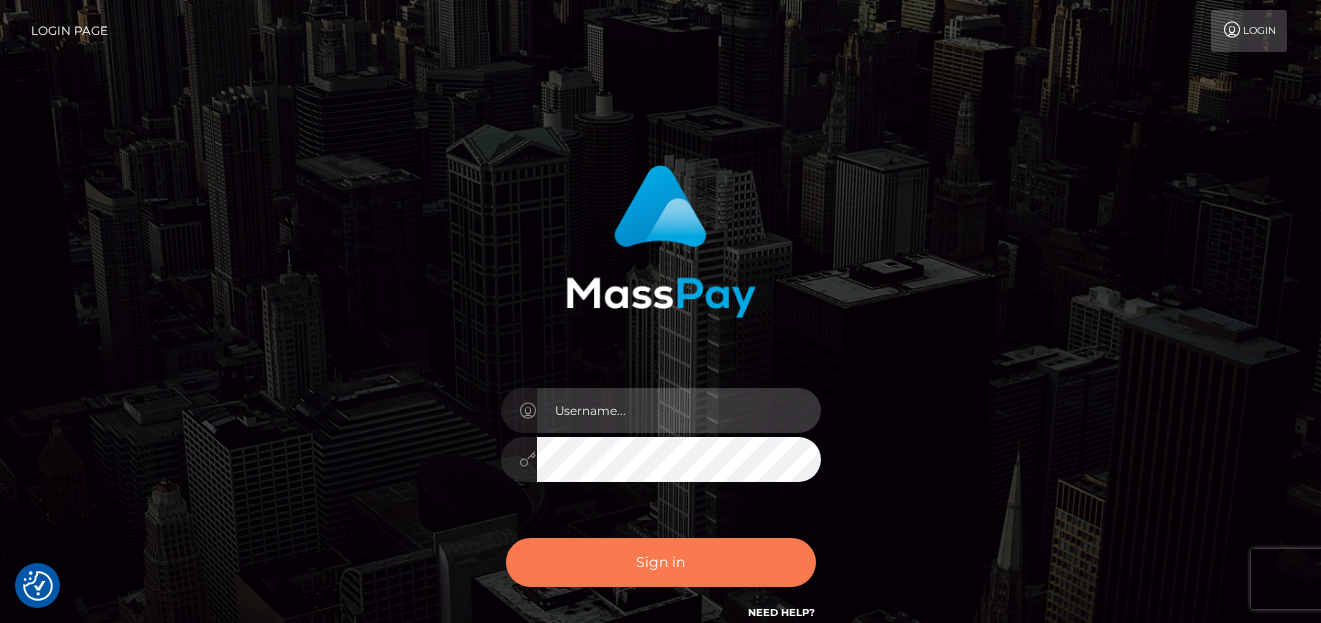 type on "denise" 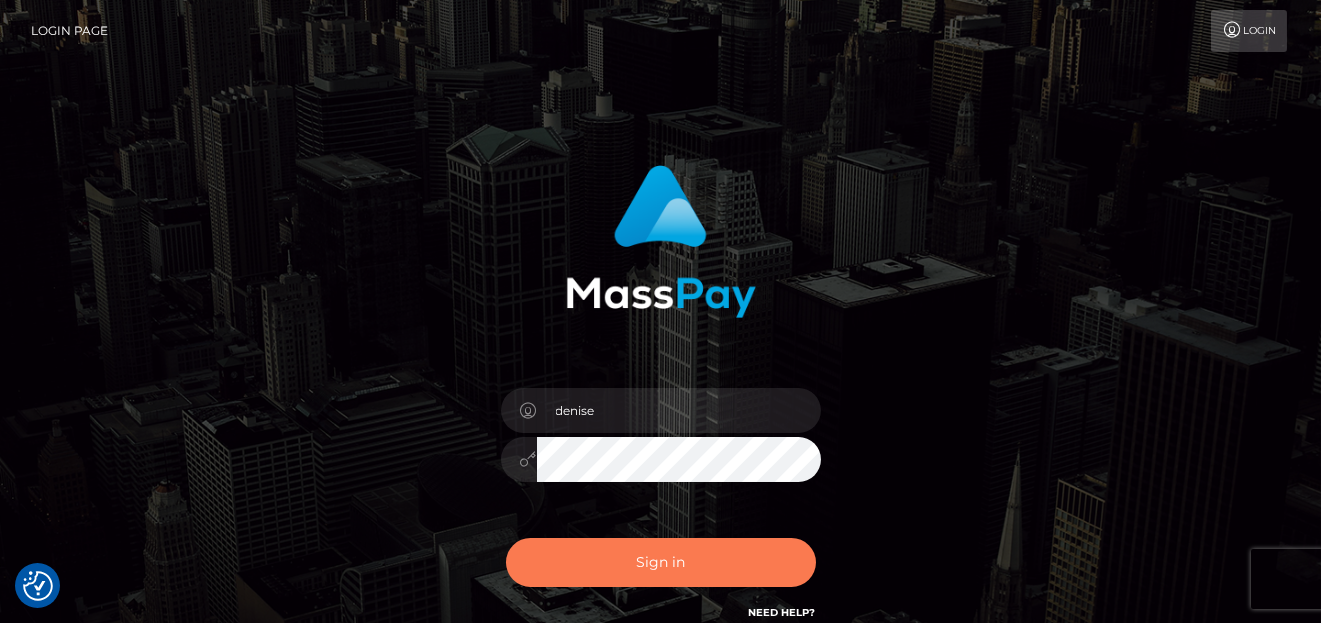 click on "Sign in" at bounding box center (661, 562) 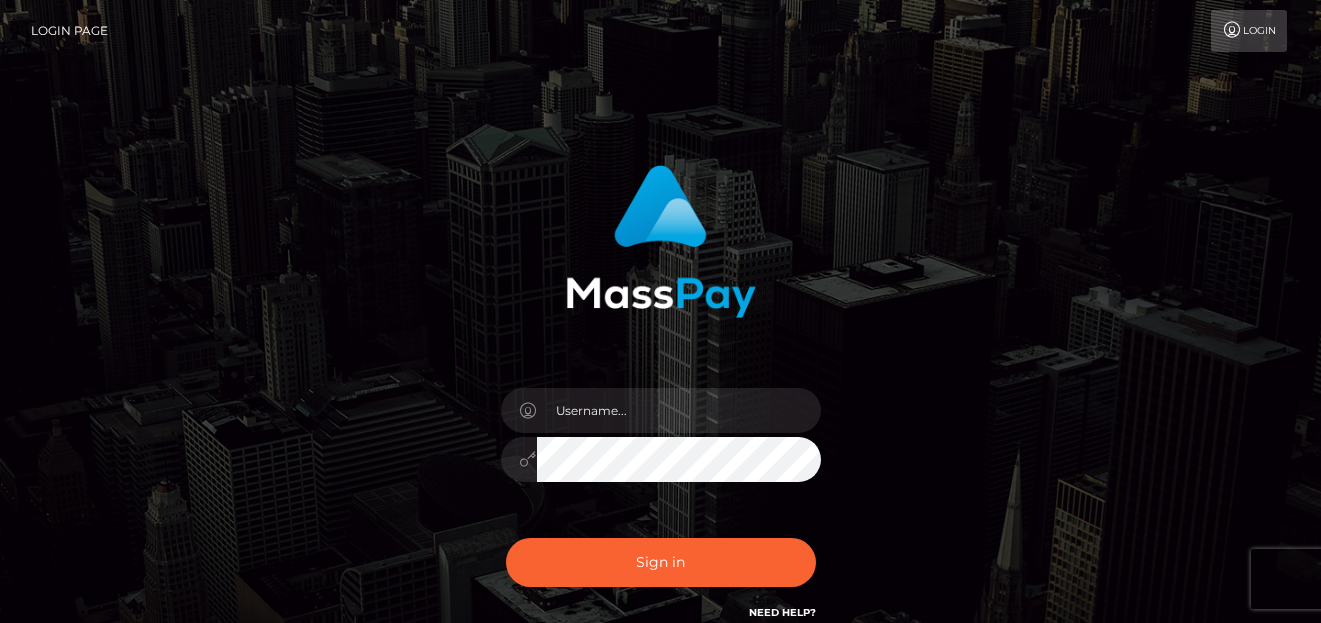 scroll, scrollTop: 0, scrollLeft: 0, axis: both 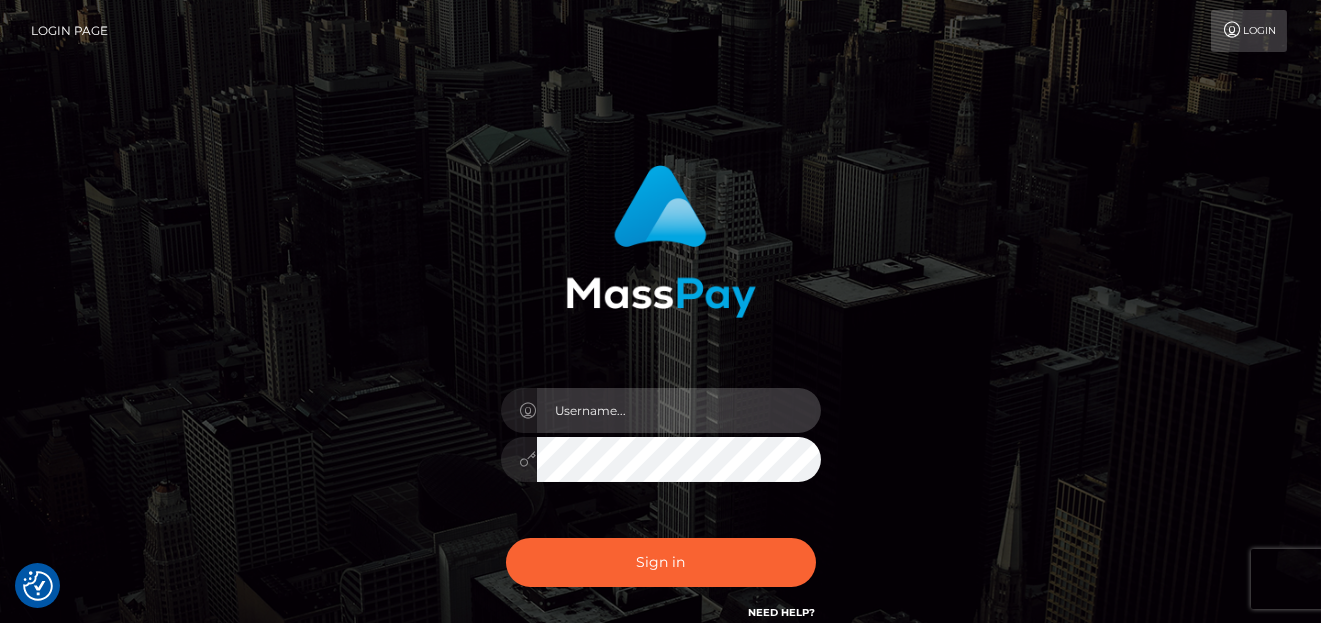 type on "denise" 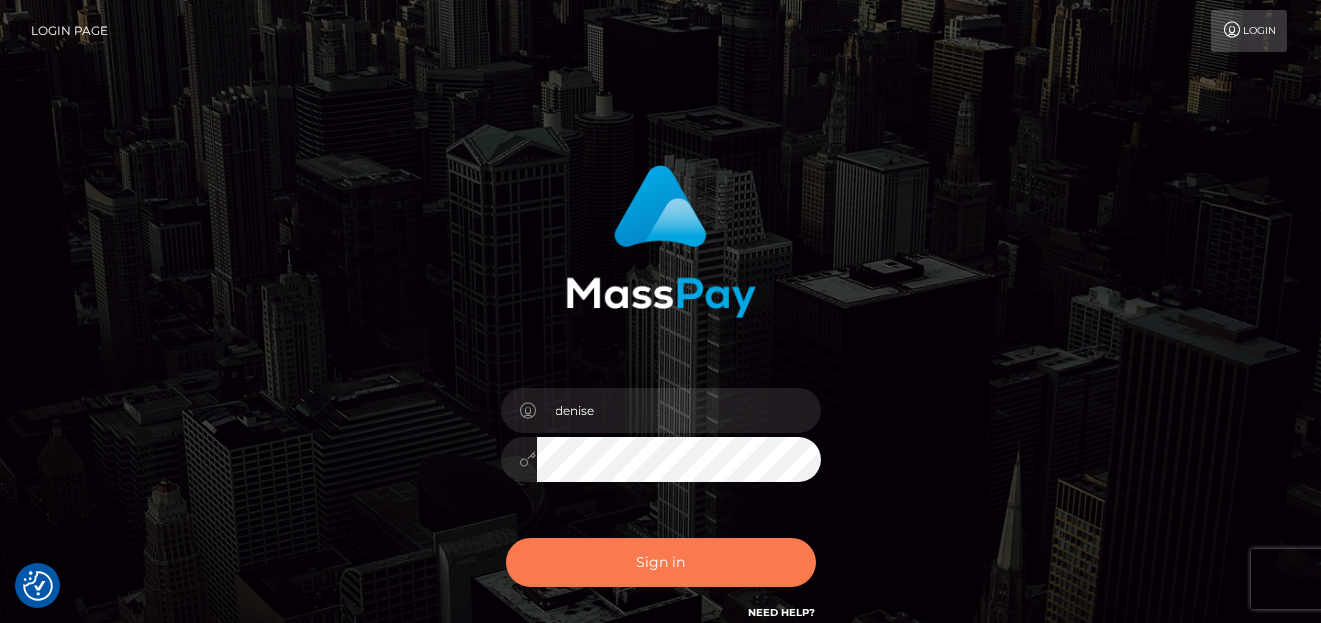 click on "Sign in" at bounding box center (661, 562) 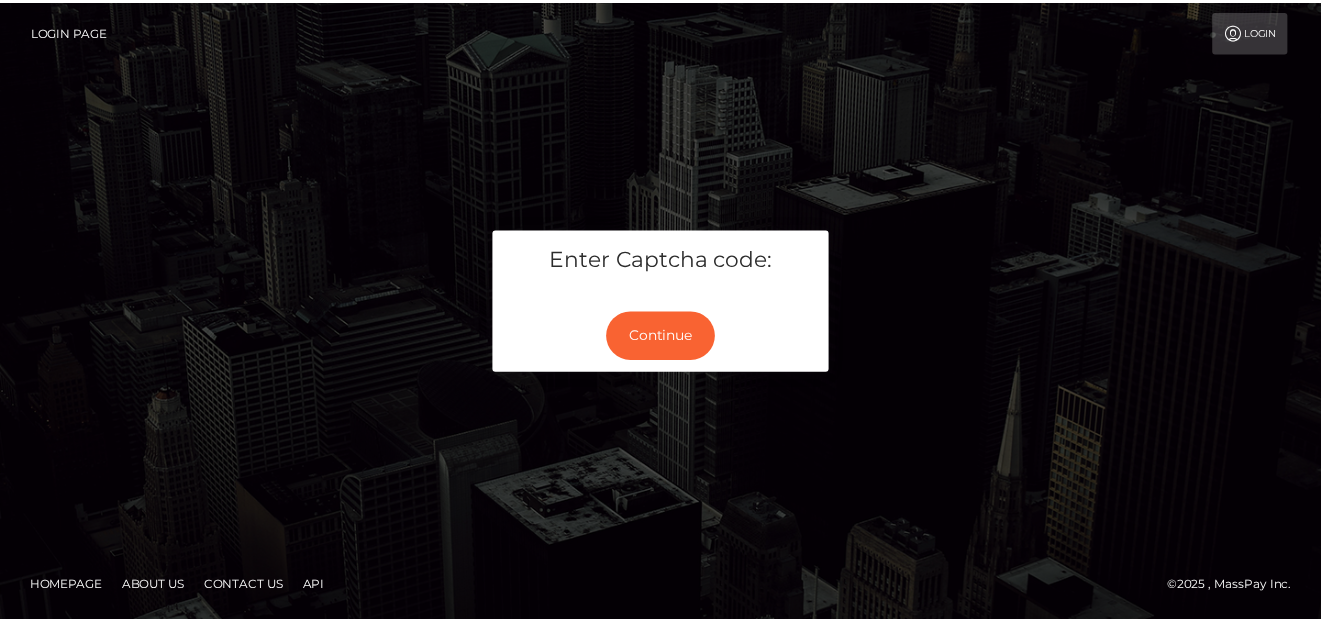 scroll, scrollTop: 0, scrollLeft: 0, axis: both 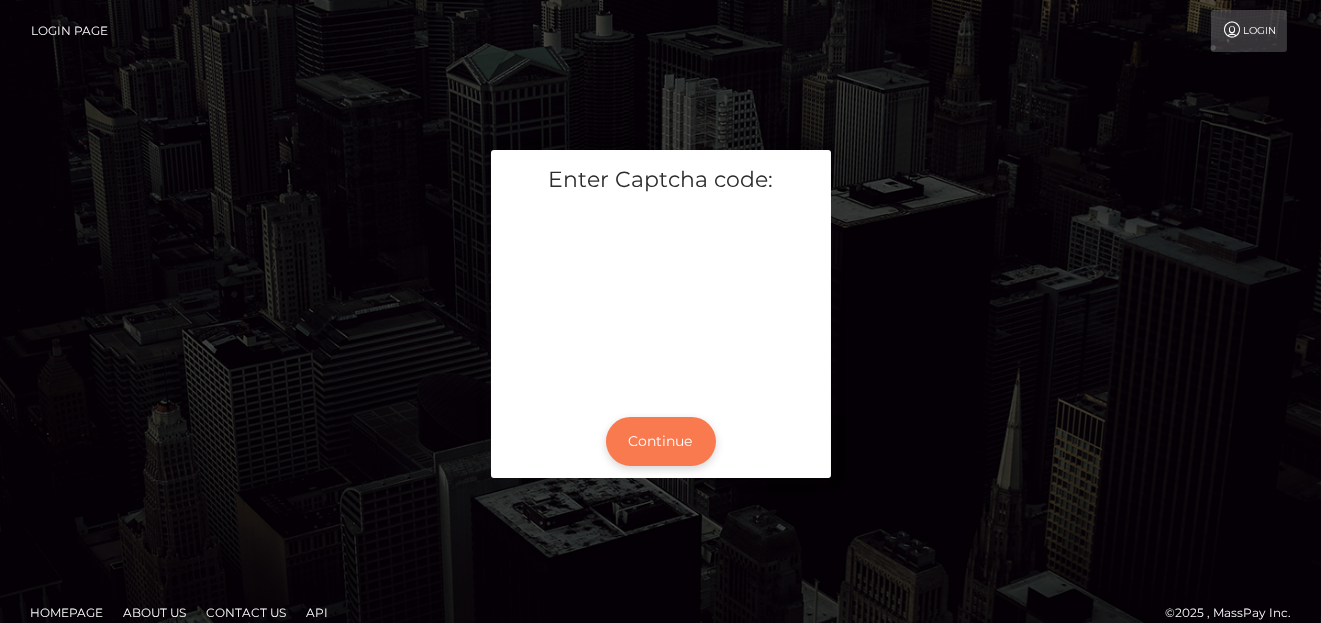 click on "Continue" at bounding box center (661, 441) 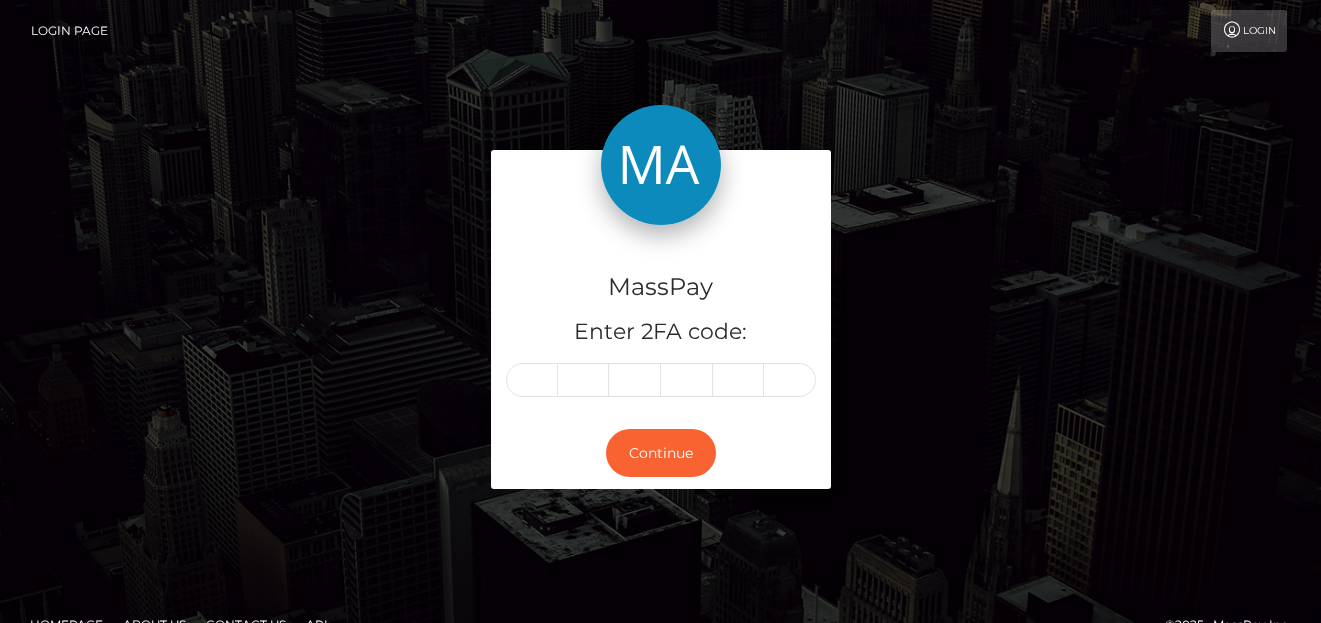 scroll, scrollTop: 0, scrollLeft: 0, axis: both 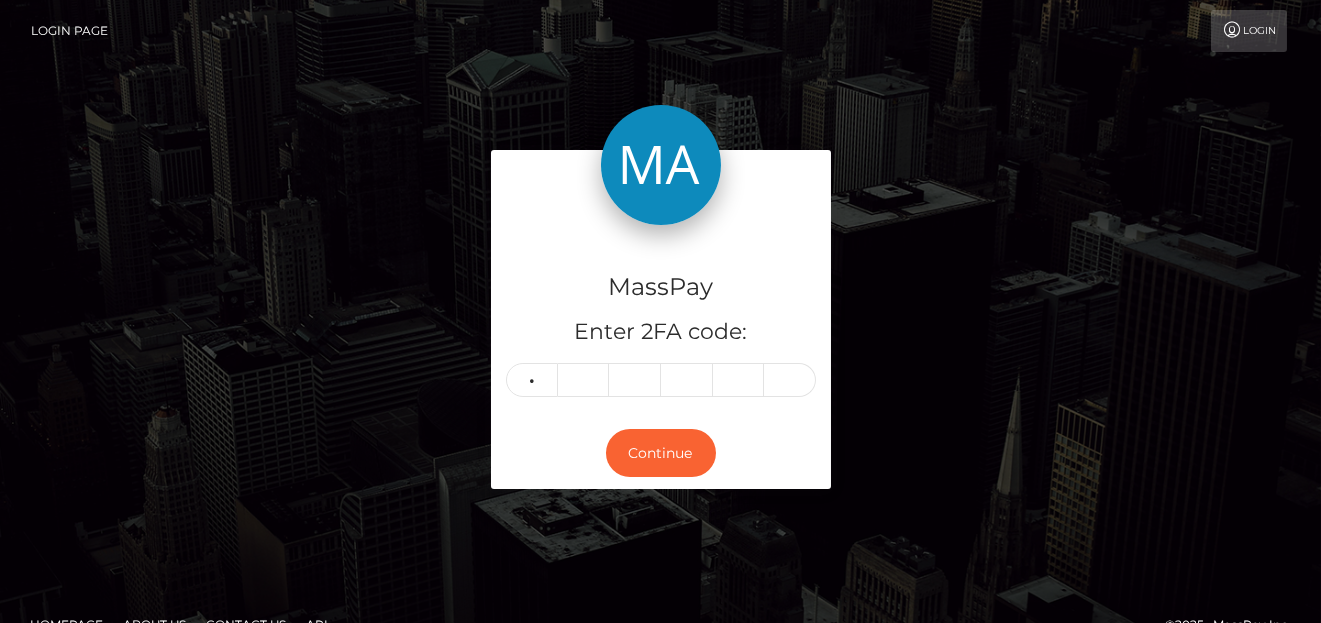 type on "1" 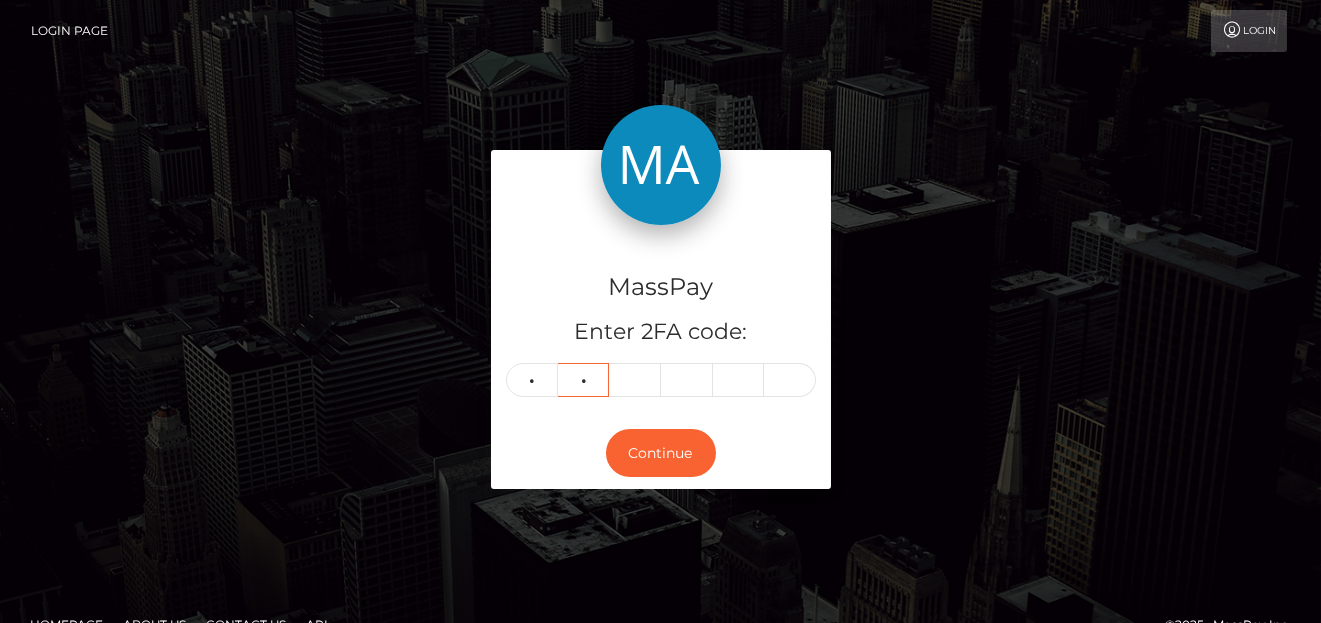 type on "4" 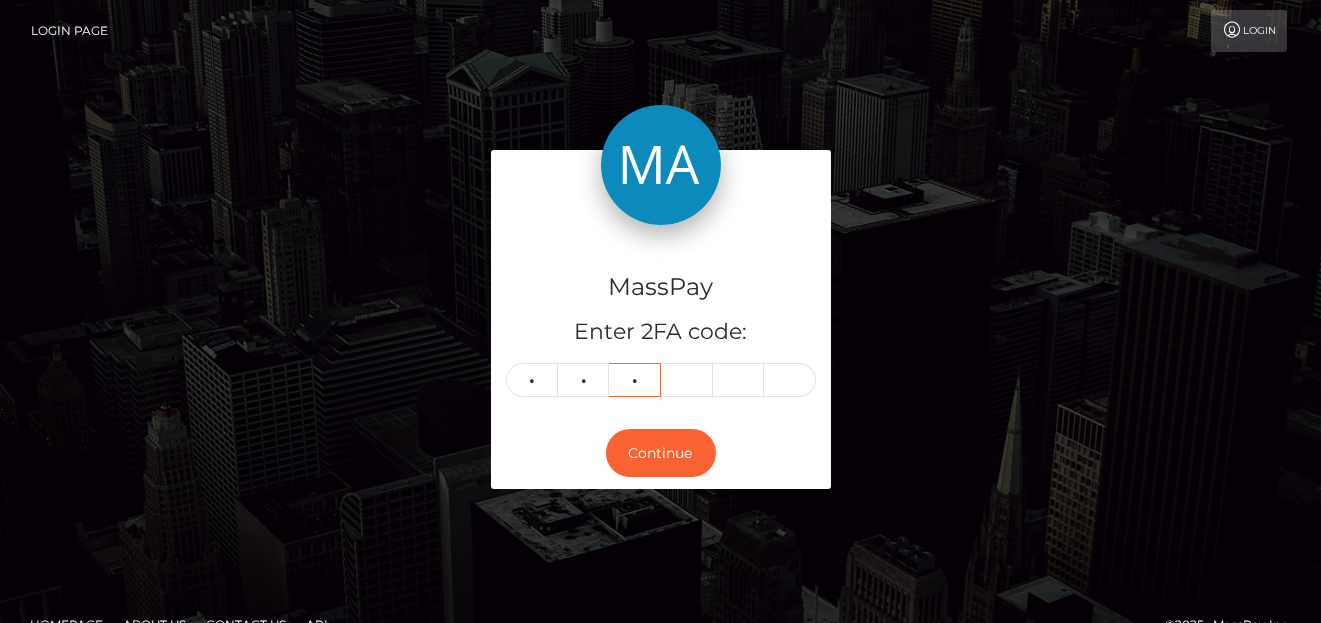 type on "0" 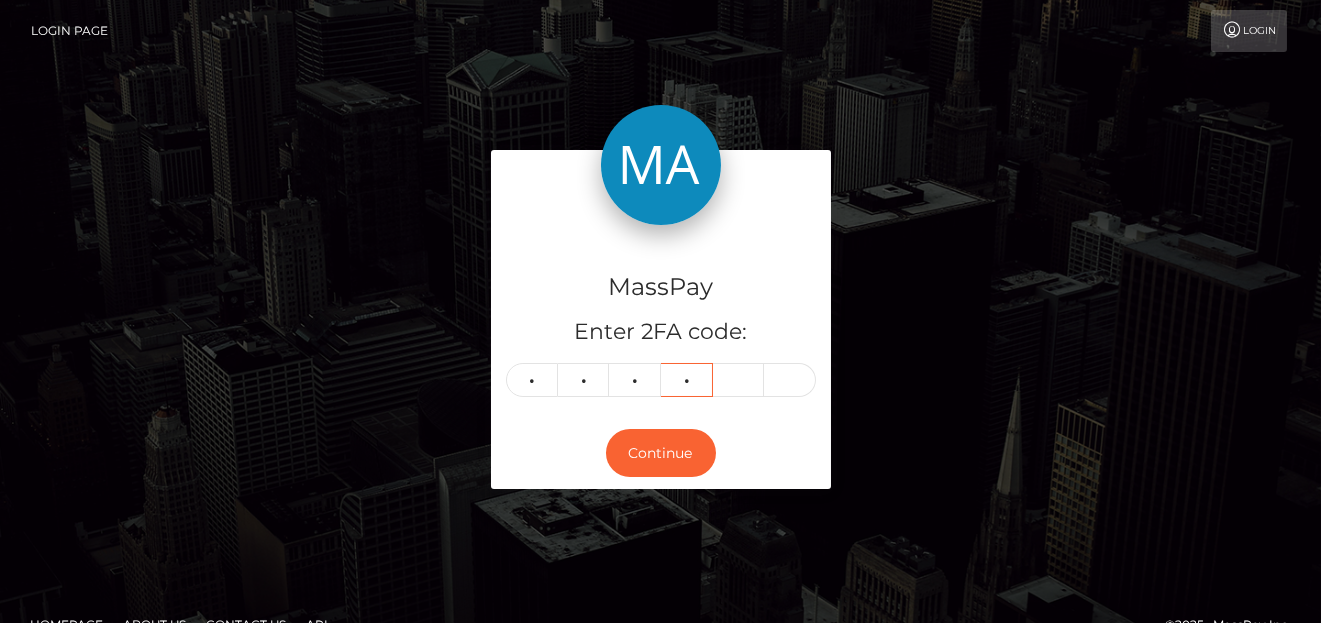 type on "6" 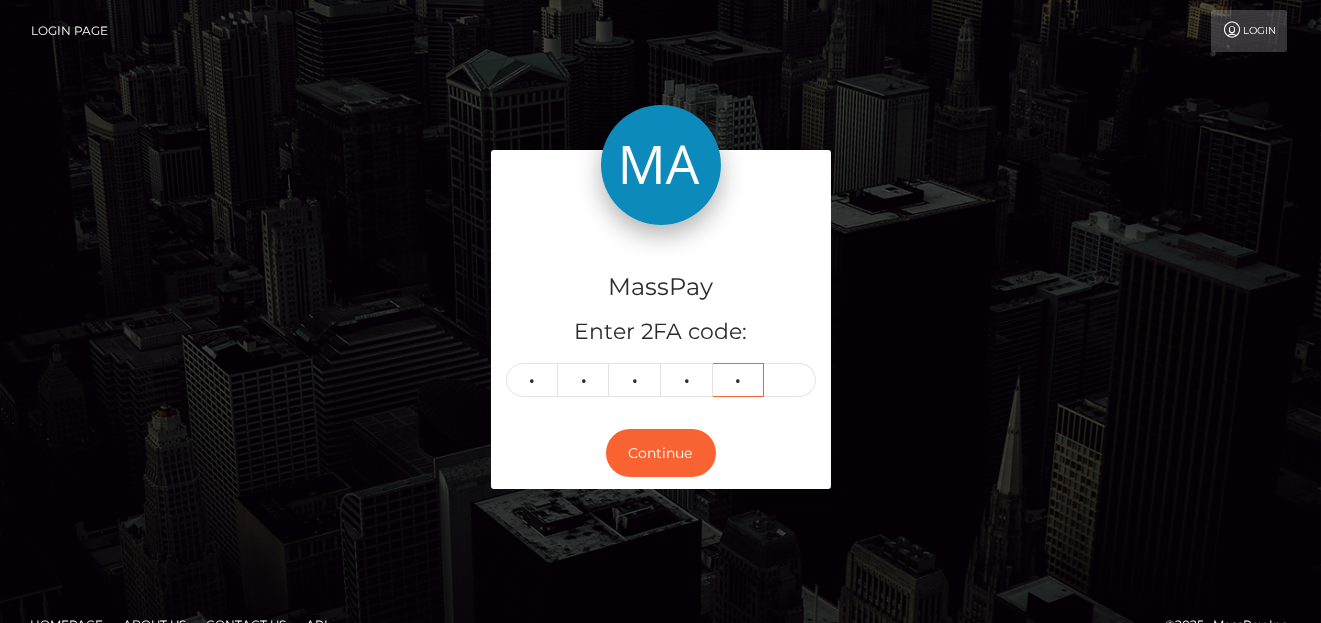 type on "7" 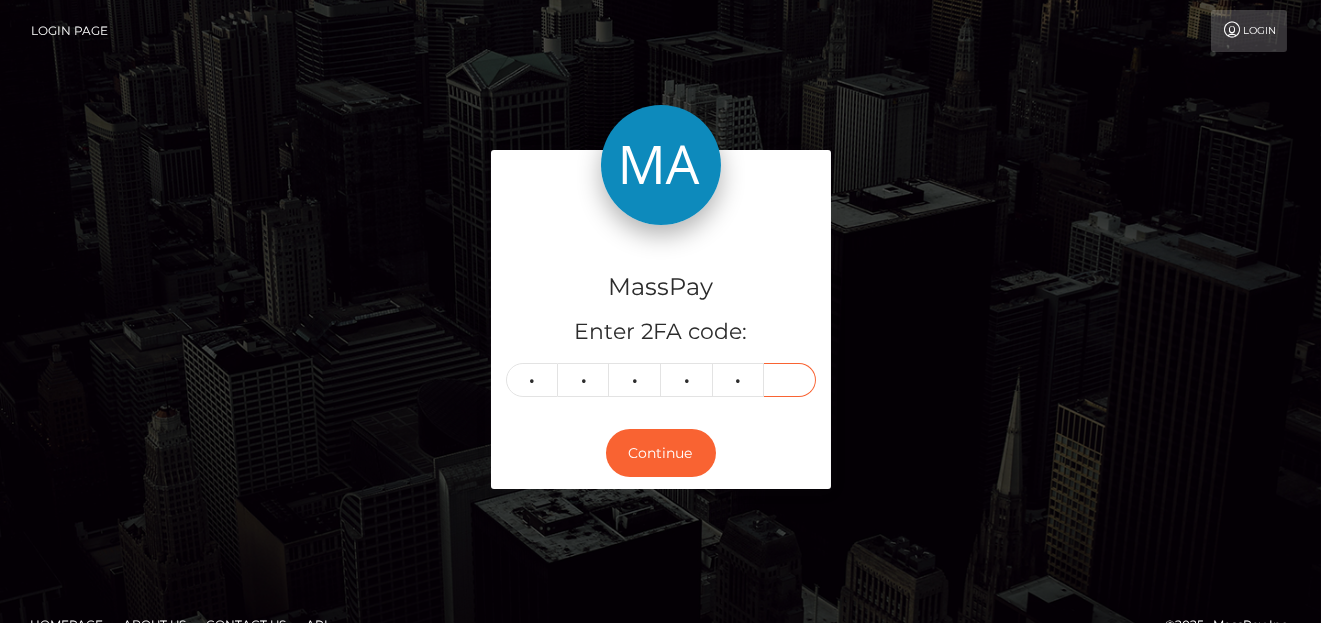 type on "0" 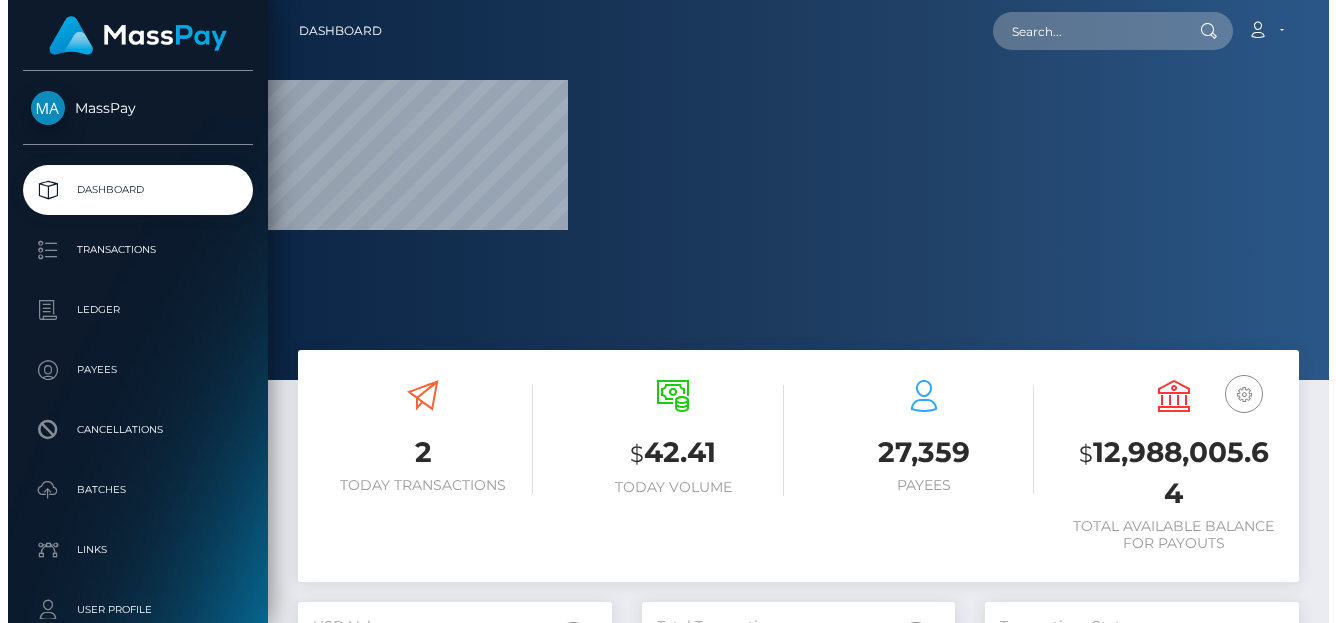 scroll, scrollTop: 0, scrollLeft: 0, axis: both 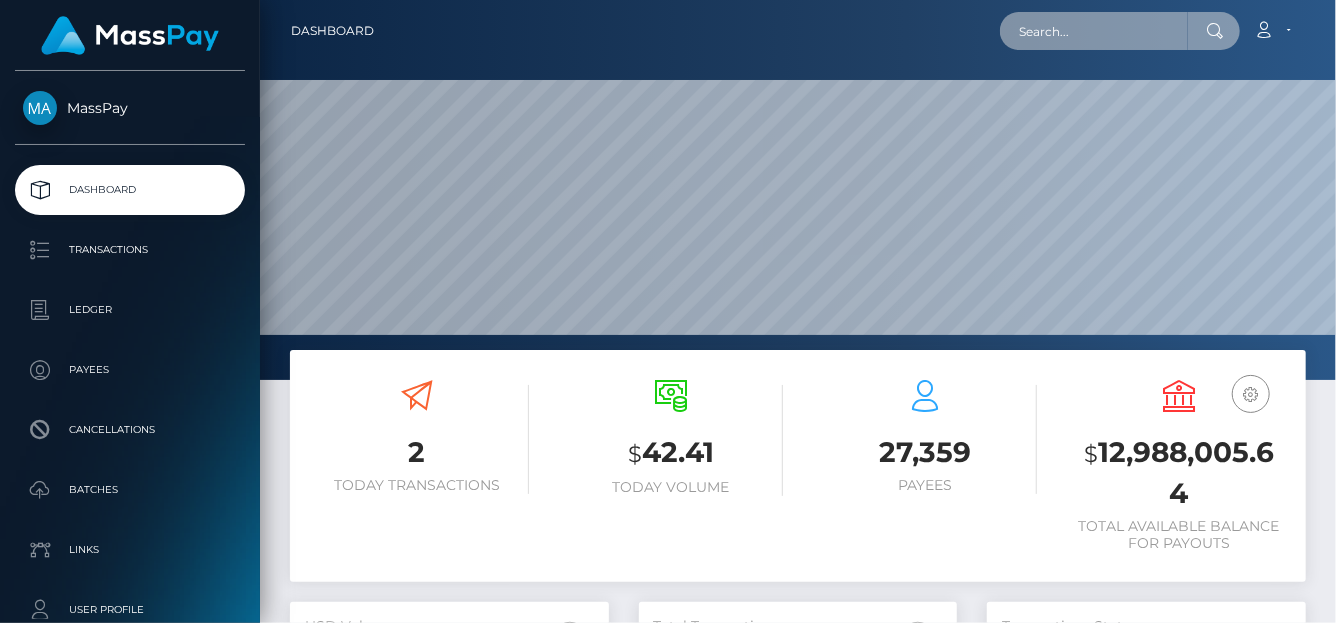 click at bounding box center [1094, 31] 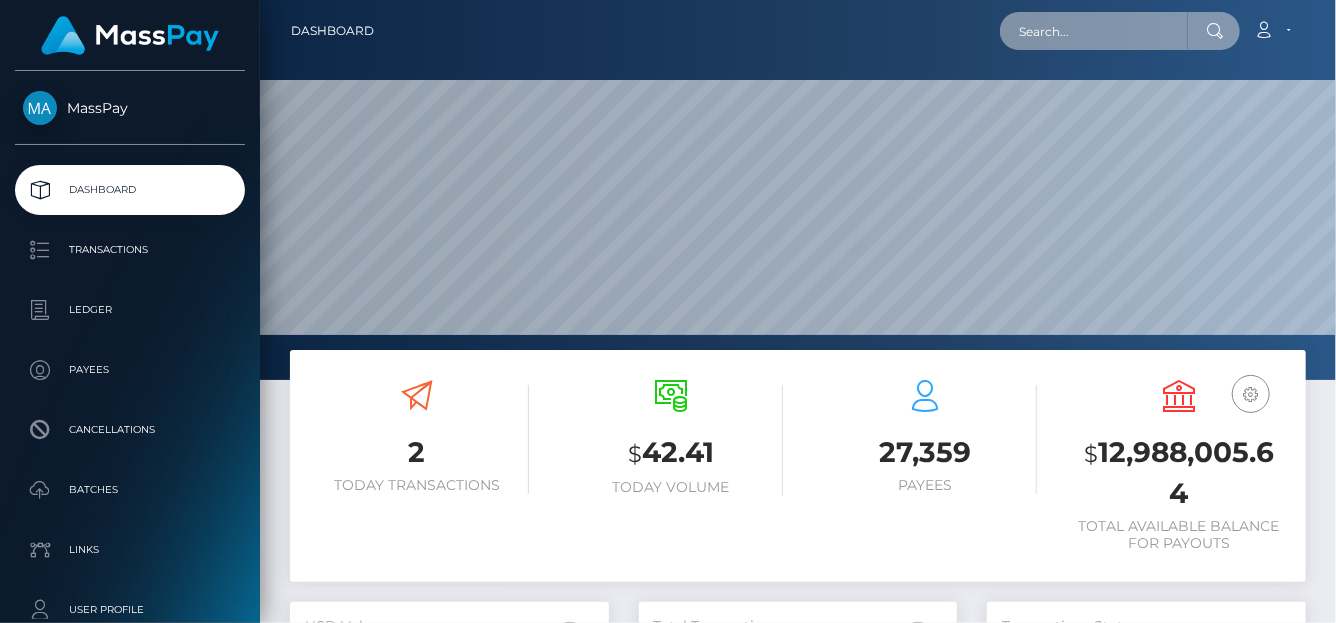 paste on "elizagoddessxx@gmail.com" 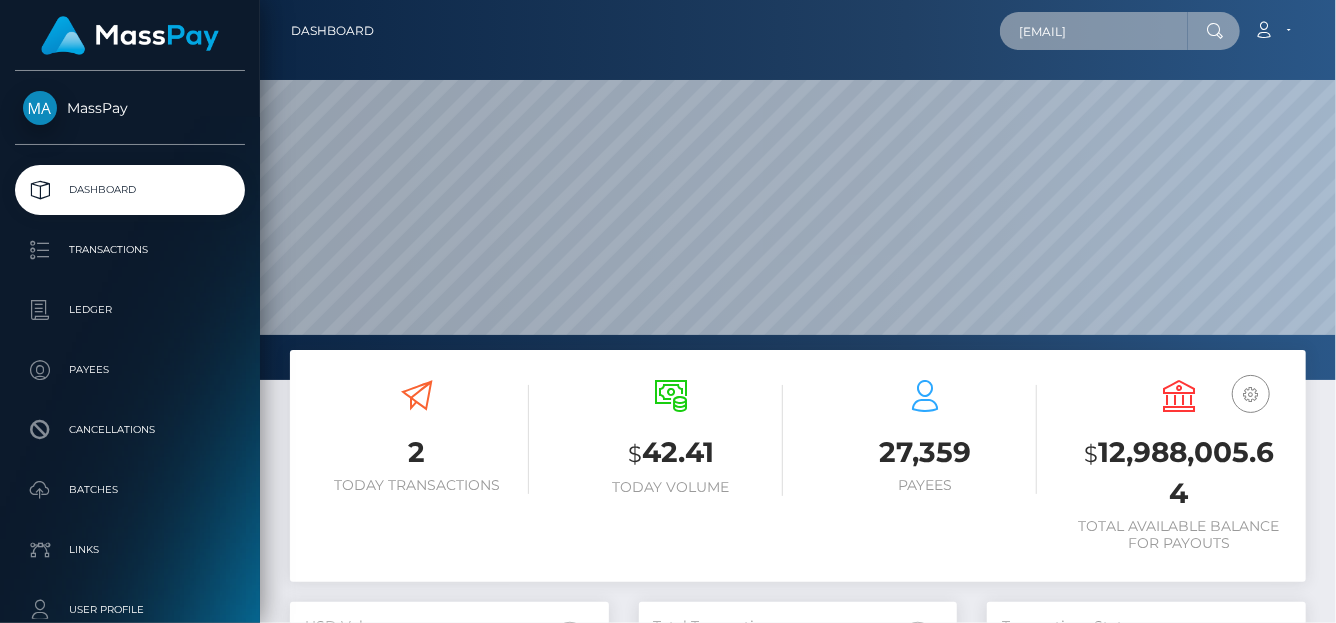 scroll, scrollTop: 0, scrollLeft: 19, axis: horizontal 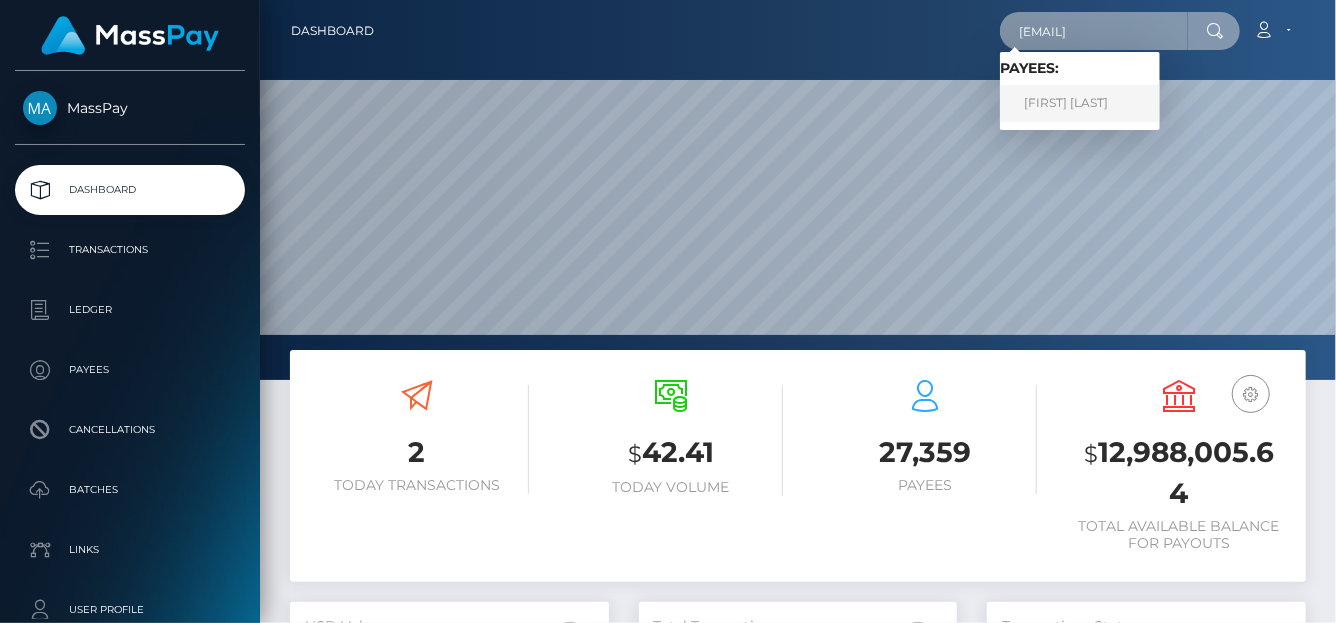 type on "elizagoddessxx@gmail.com" 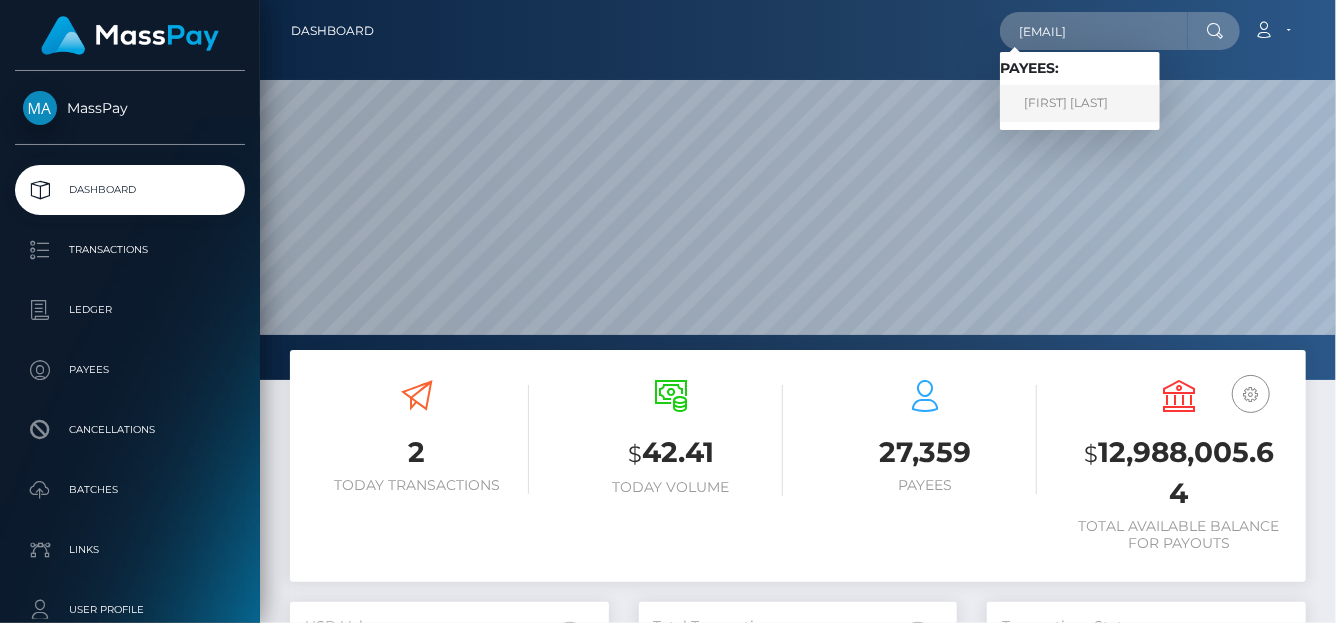 scroll, scrollTop: 0, scrollLeft: 0, axis: both 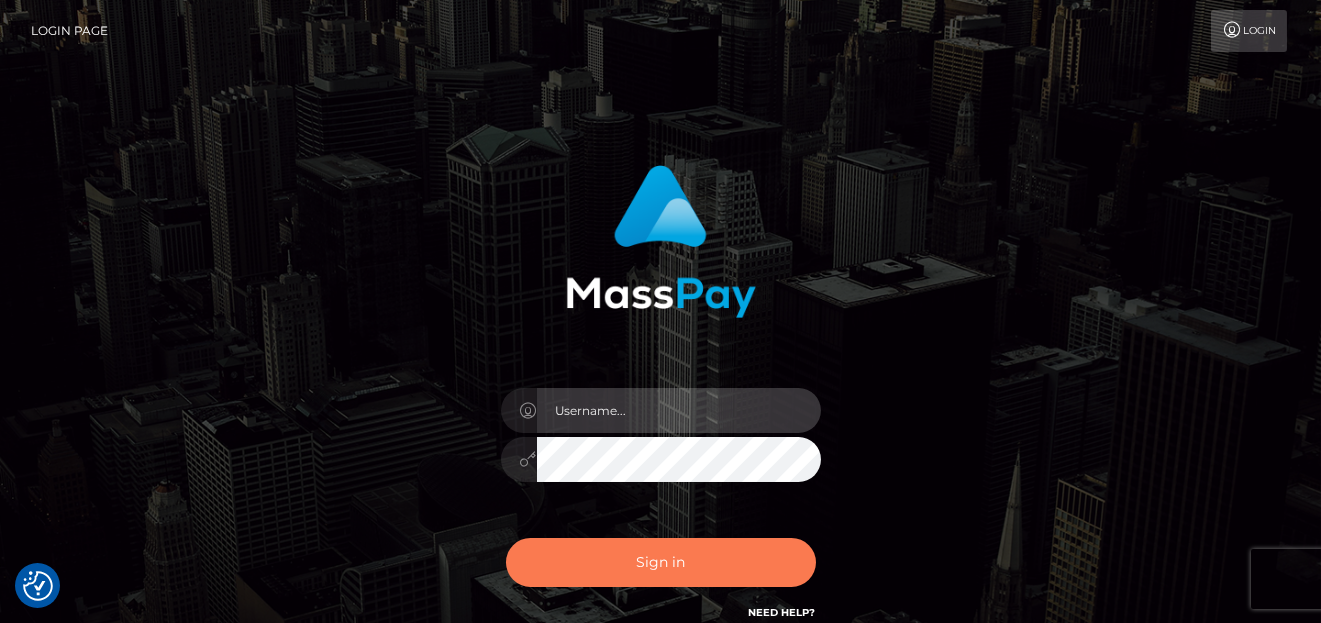 type on "denise" 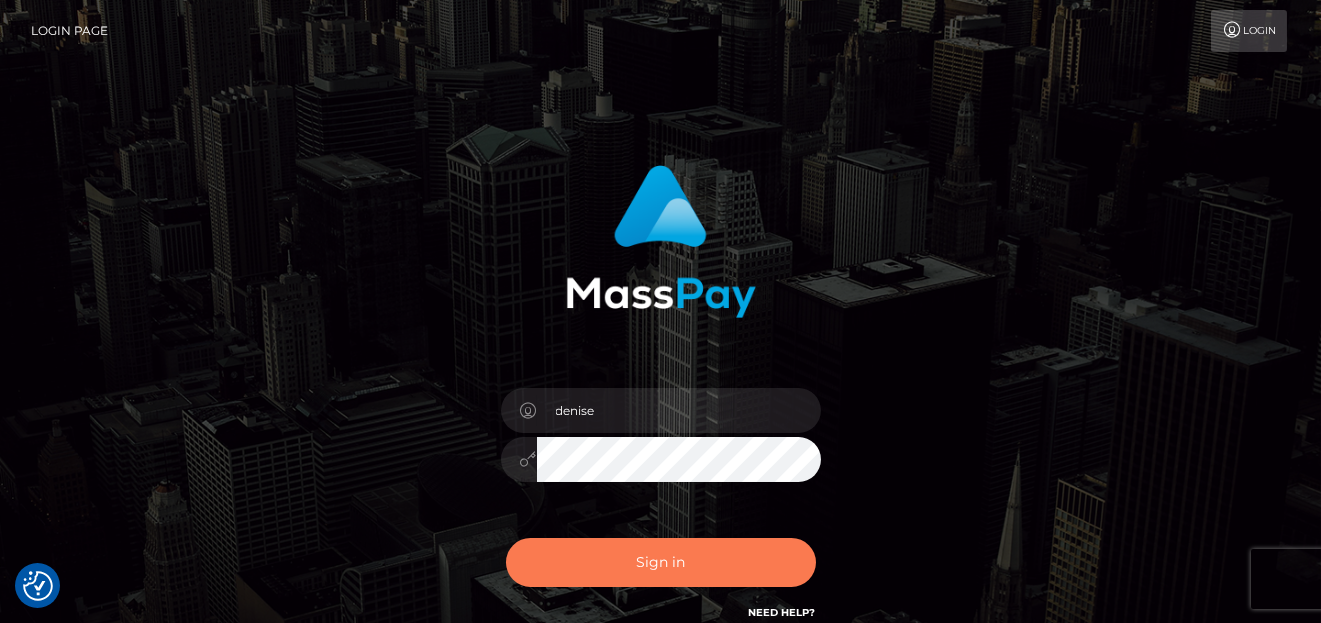click on "Sign in" at bounding box center [661, 562] 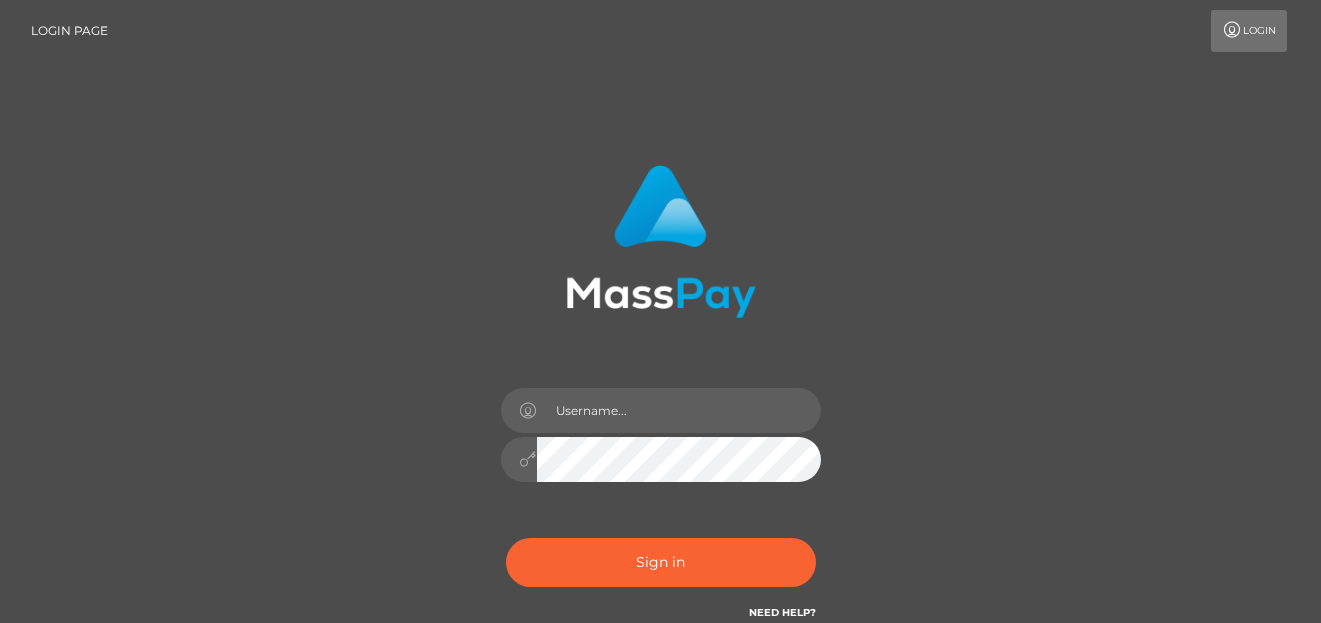 scroll, scrollTop: 0, scrollLeft: 0, axis: both 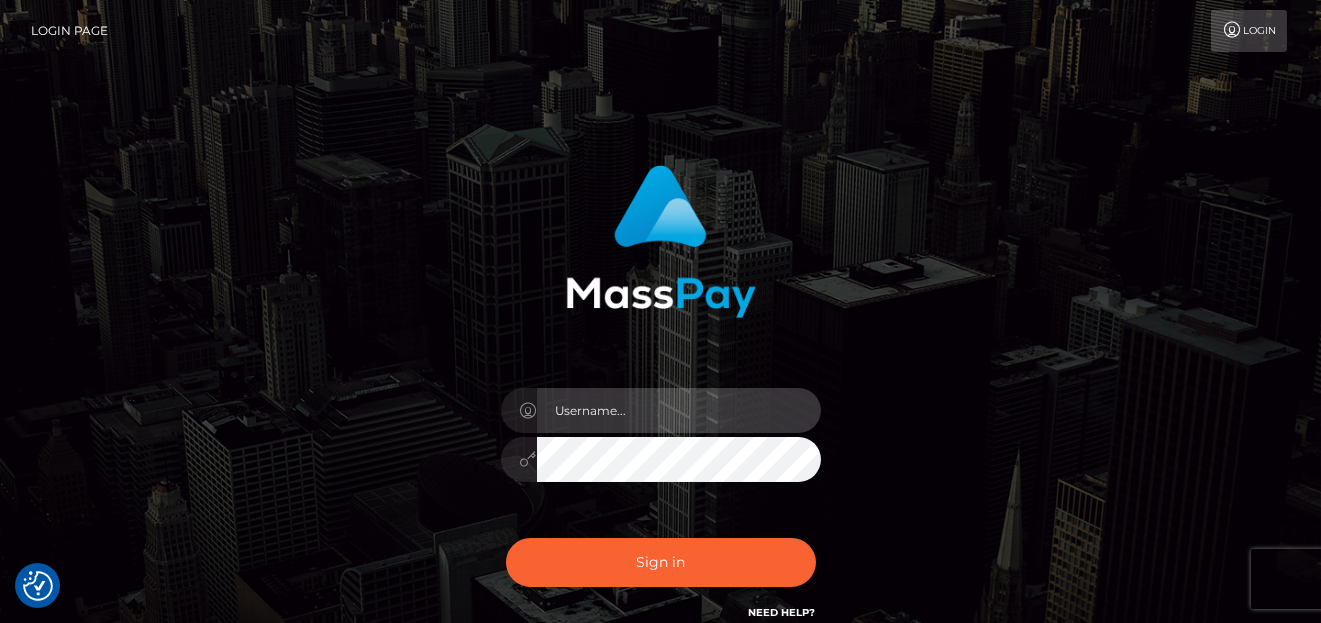 type on "denise" 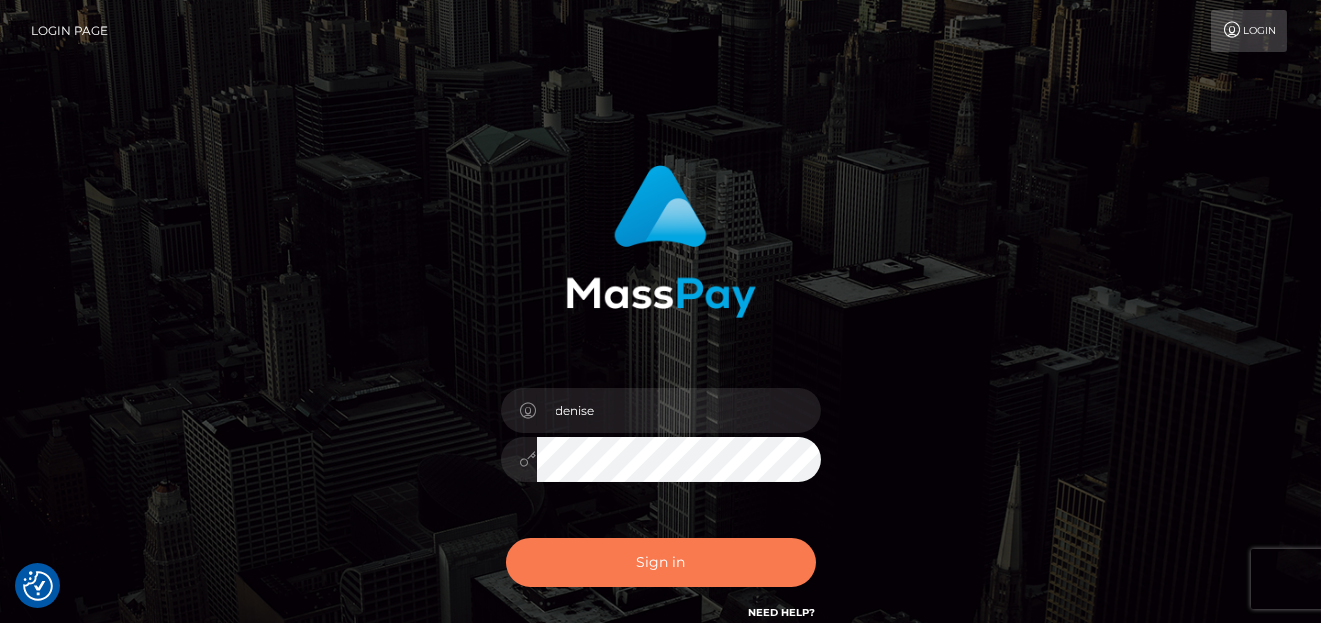 click on "Sign in" at bounding box center [661, 562] 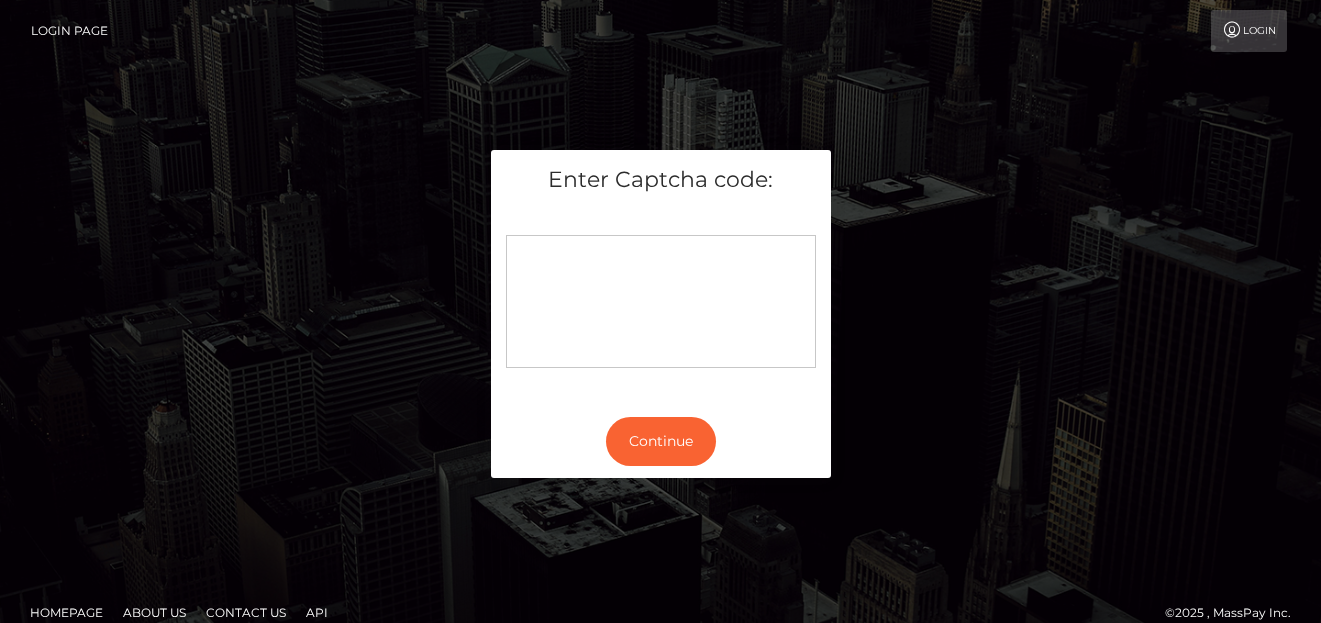 scroll, scrollTop: 0, scrollLeft: 0, axis: both 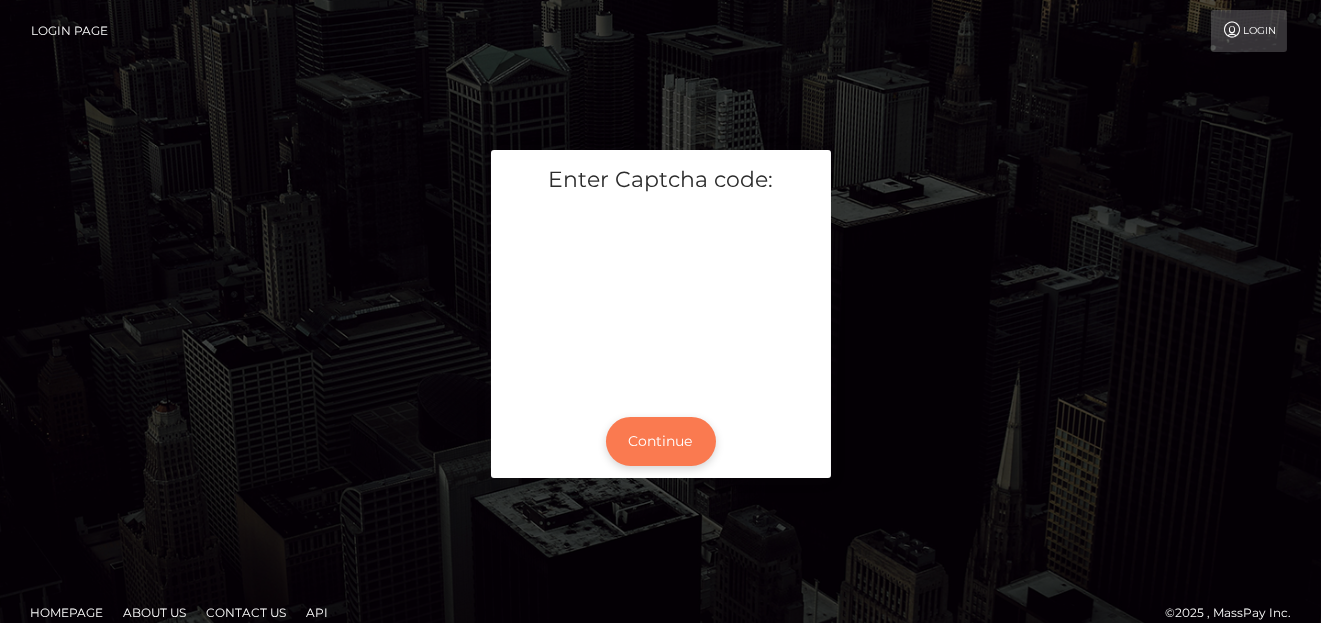 click on "Continue" at bounding box center (661, 441) 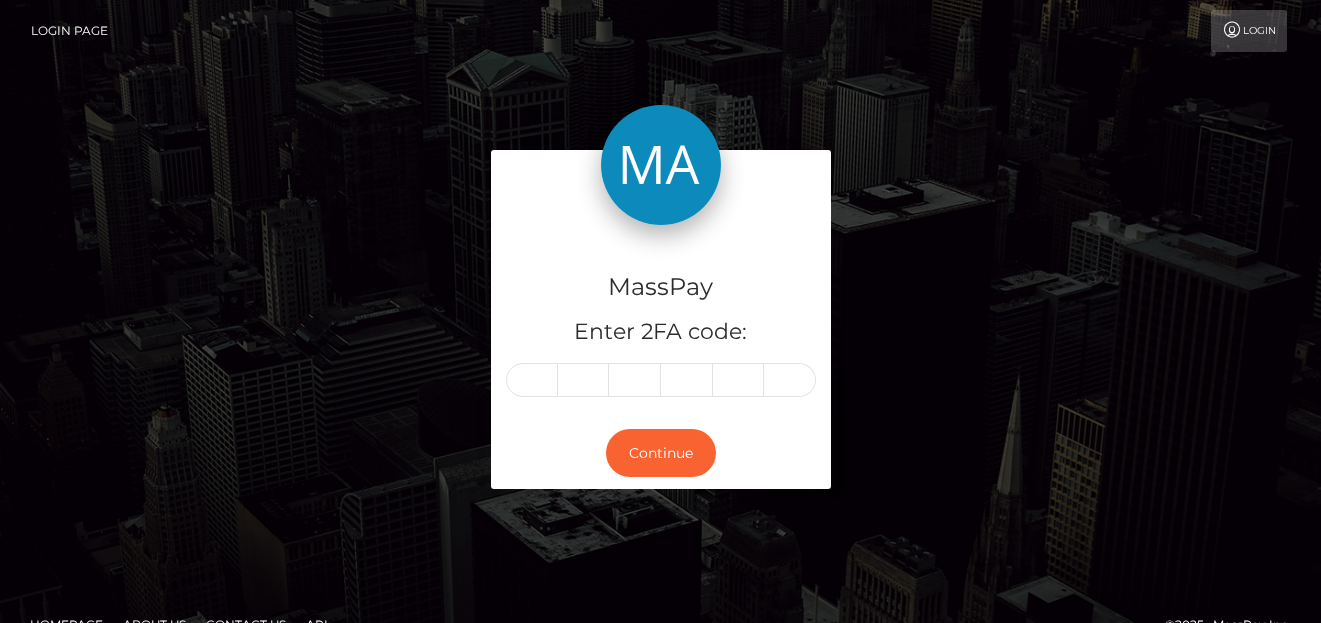 scroll, scrollTop: 0, scrollLeft: 0, axis: both 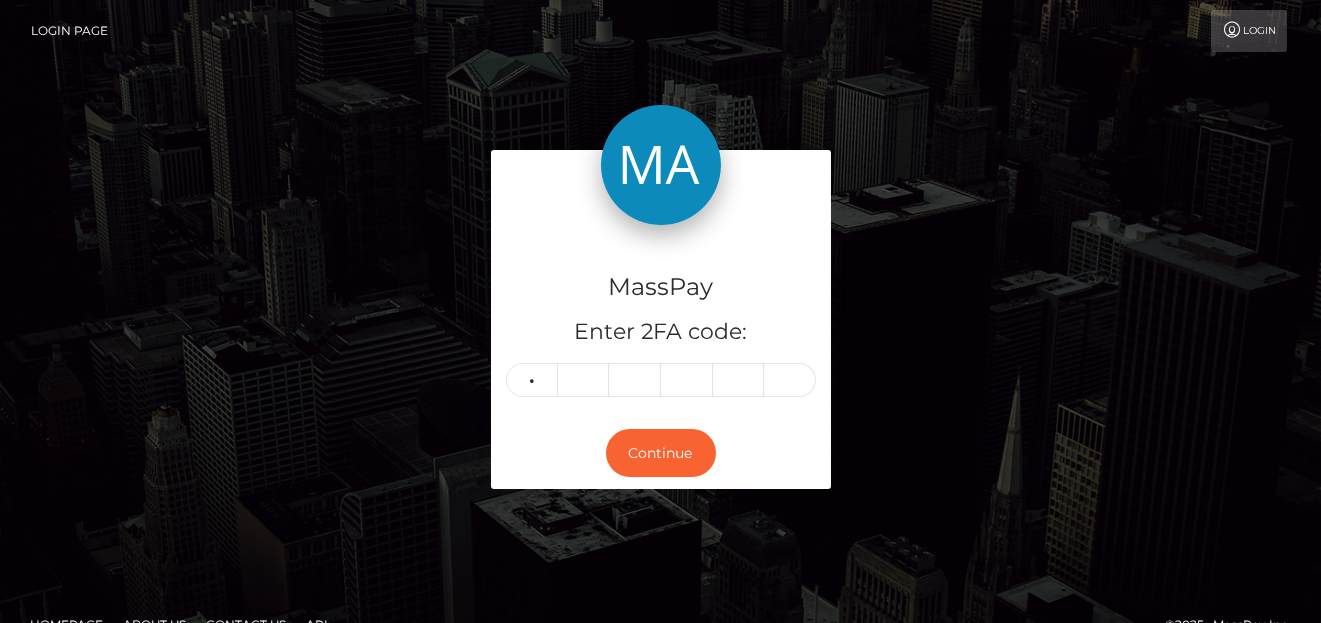 type on "0" 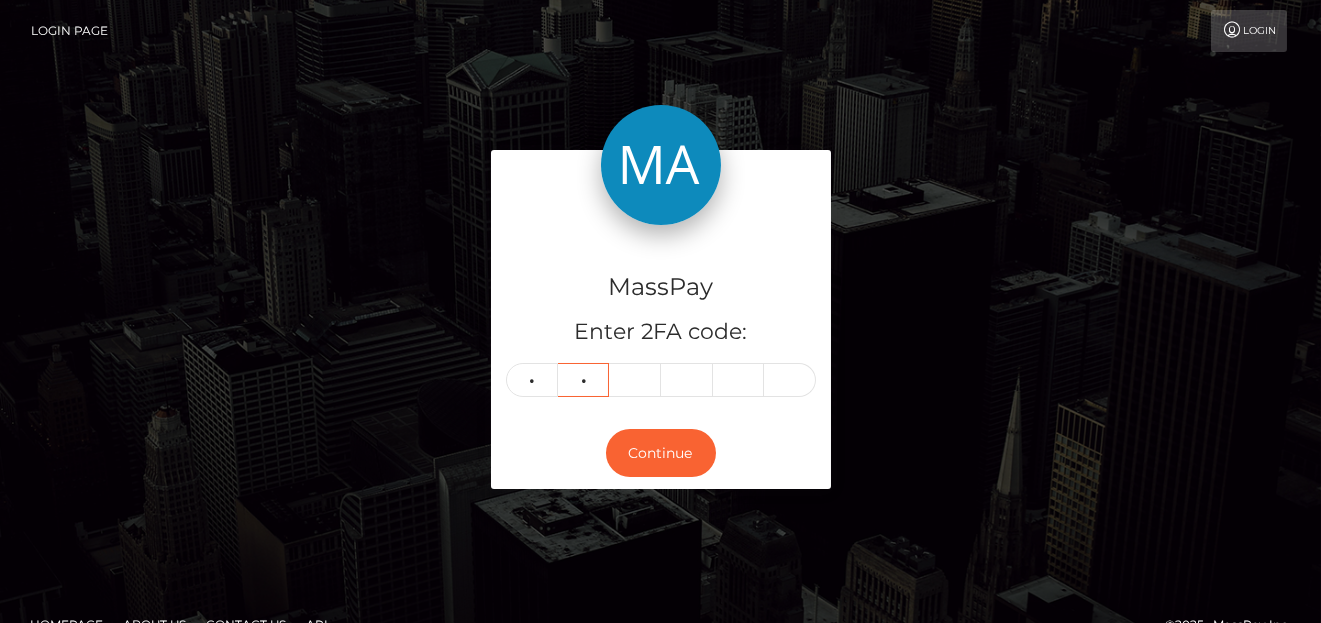 type on "9" 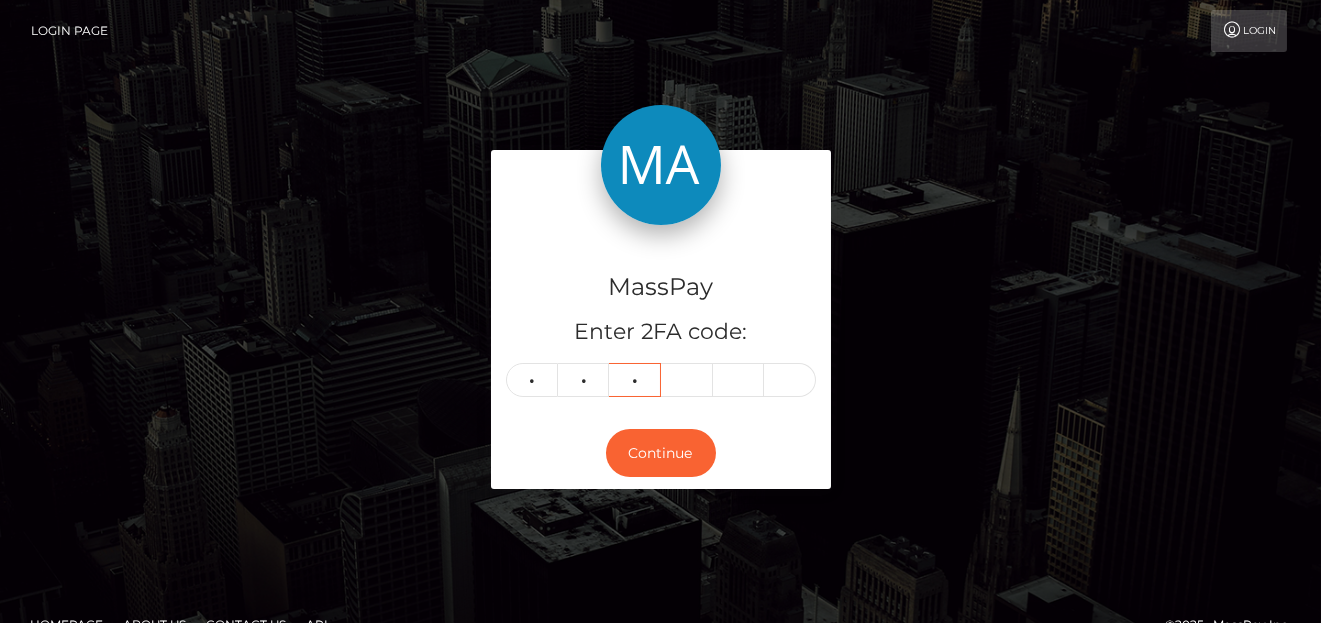 type on "6" 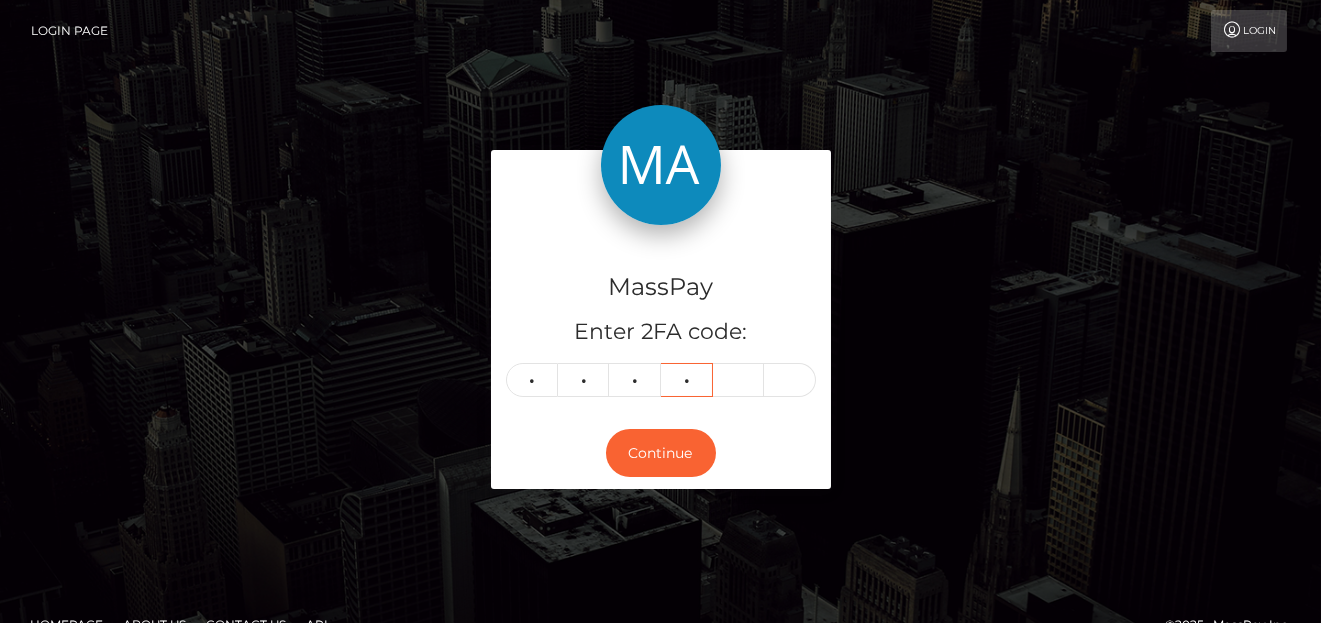 type on "9" 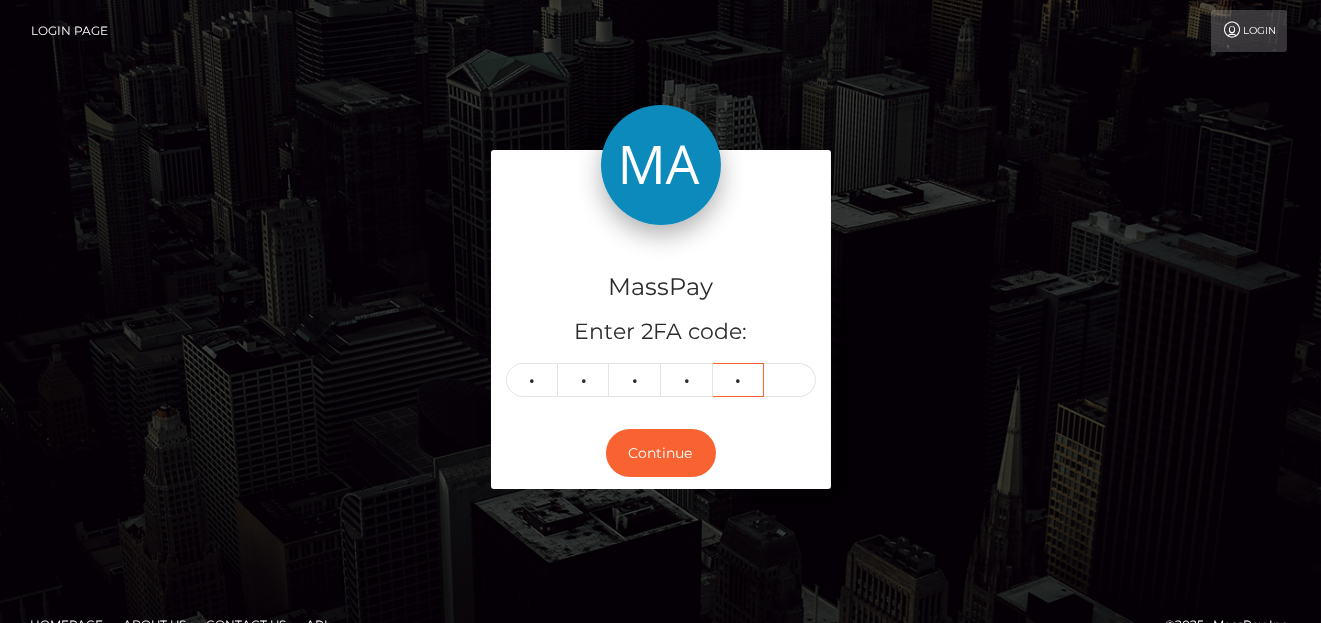 type on "0" 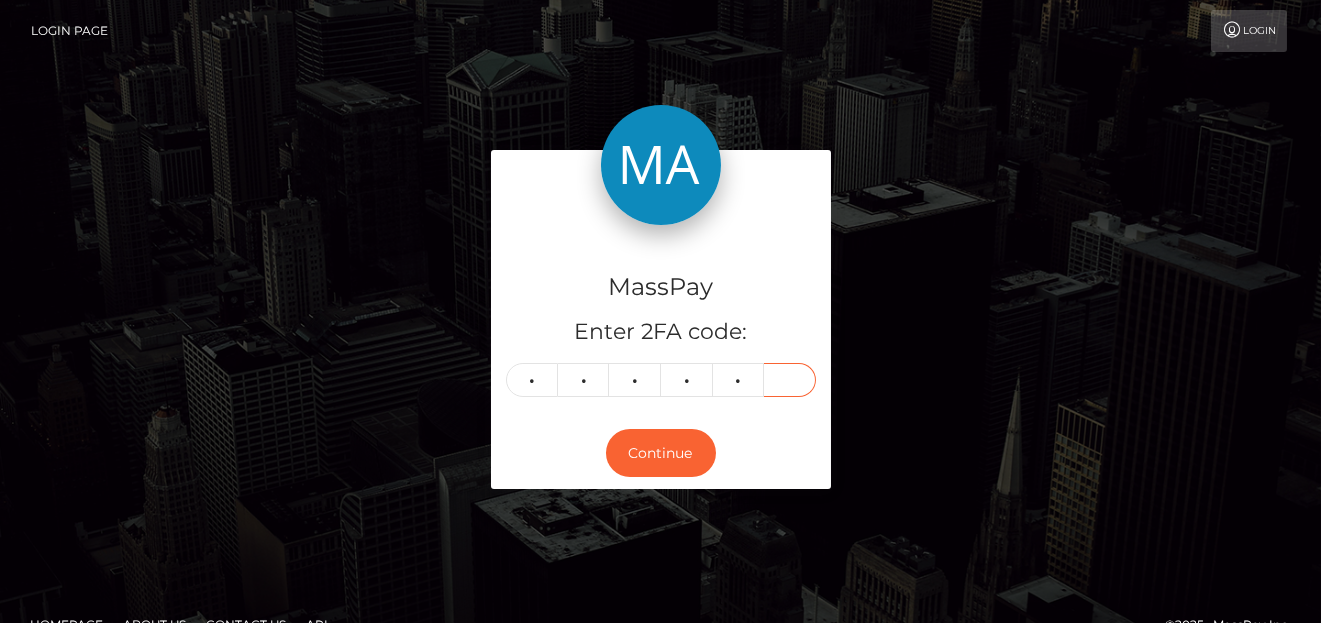 type on "7" 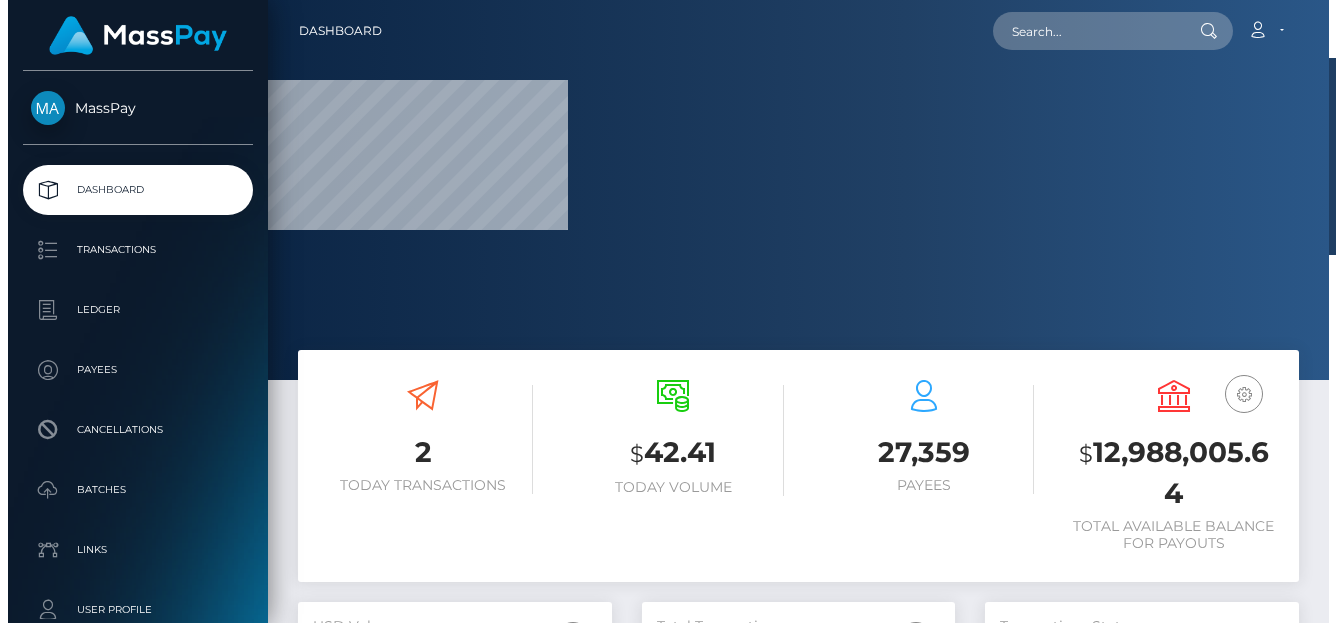 scroll, scrollTop: 0, scrollLeft: 0, axis: both 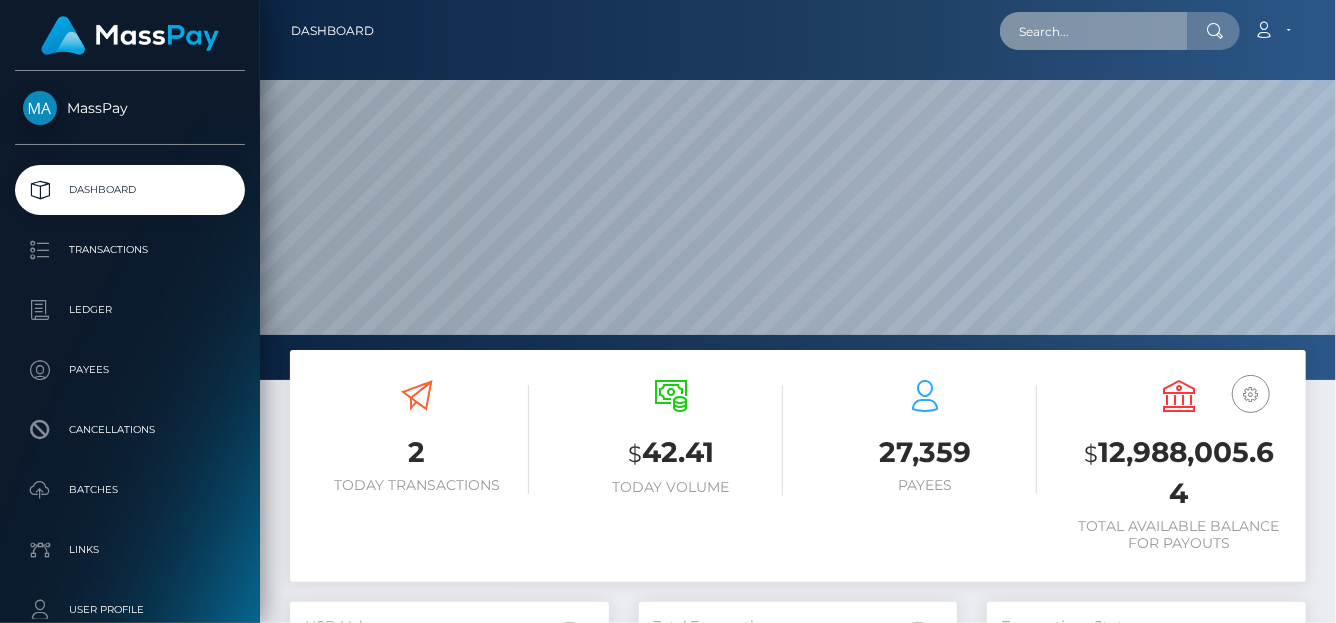 click at bounding box center (1094, 31) 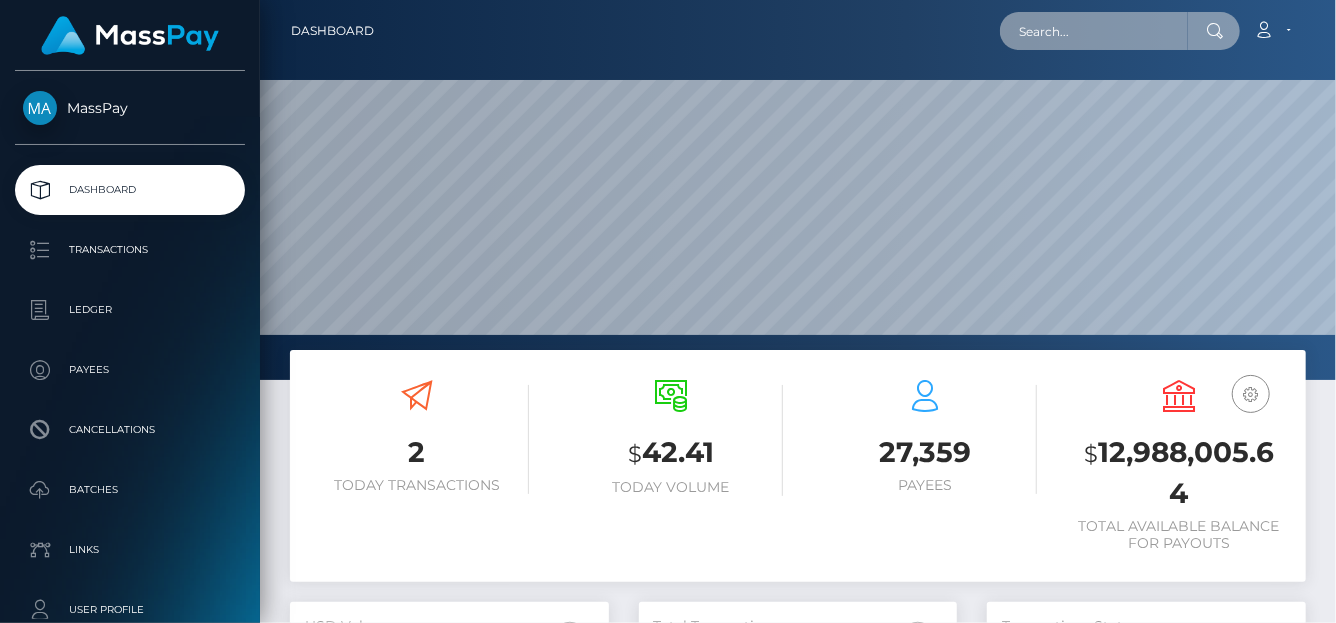 paste on "[EMAIL]" 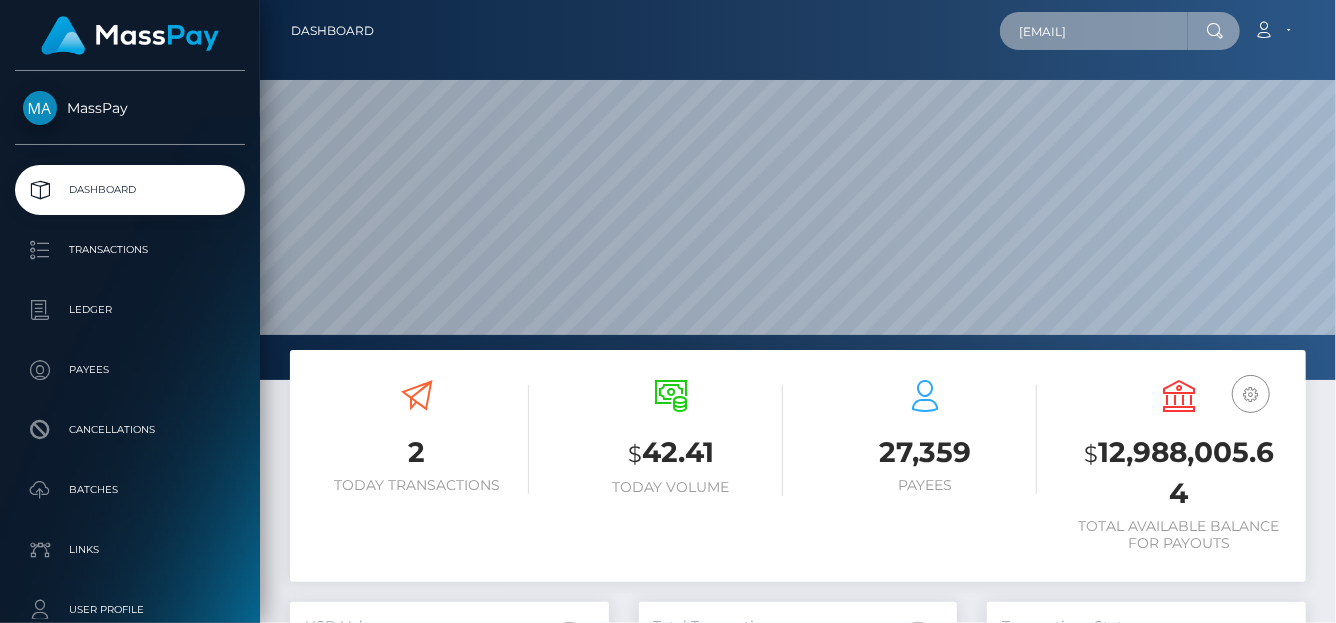 scroll, scrollTop: 0, scrollLeft: 86, axis: horizontal 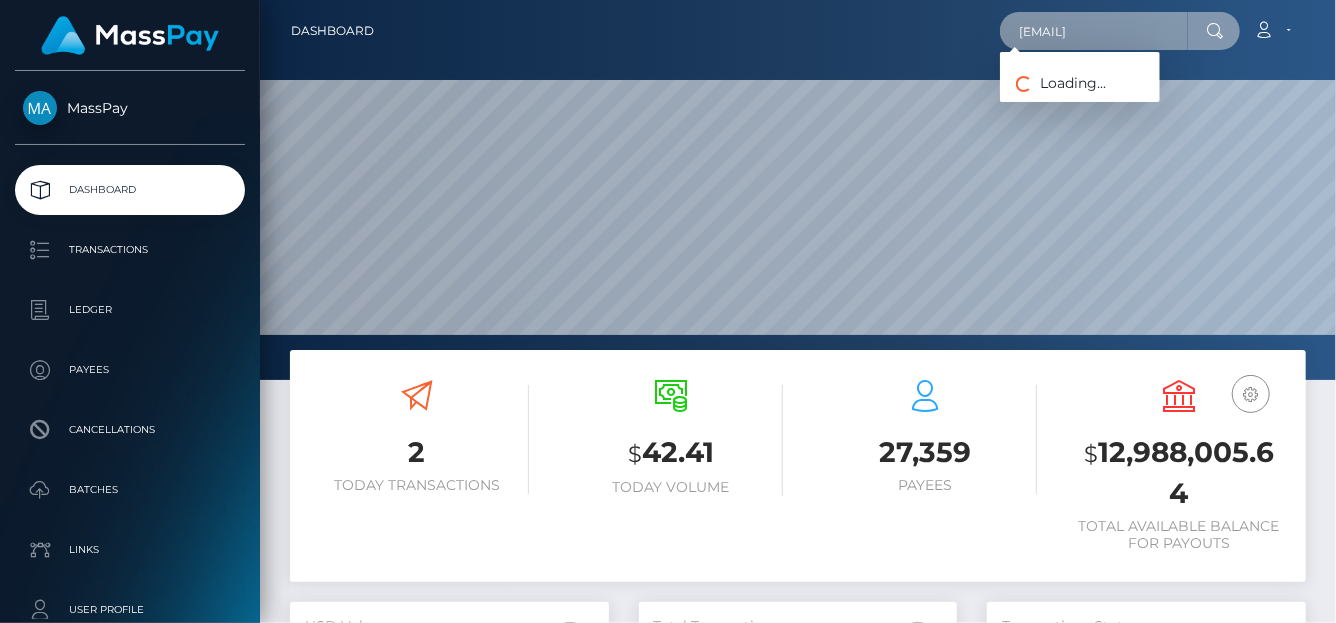 type on "[EMAIL]" 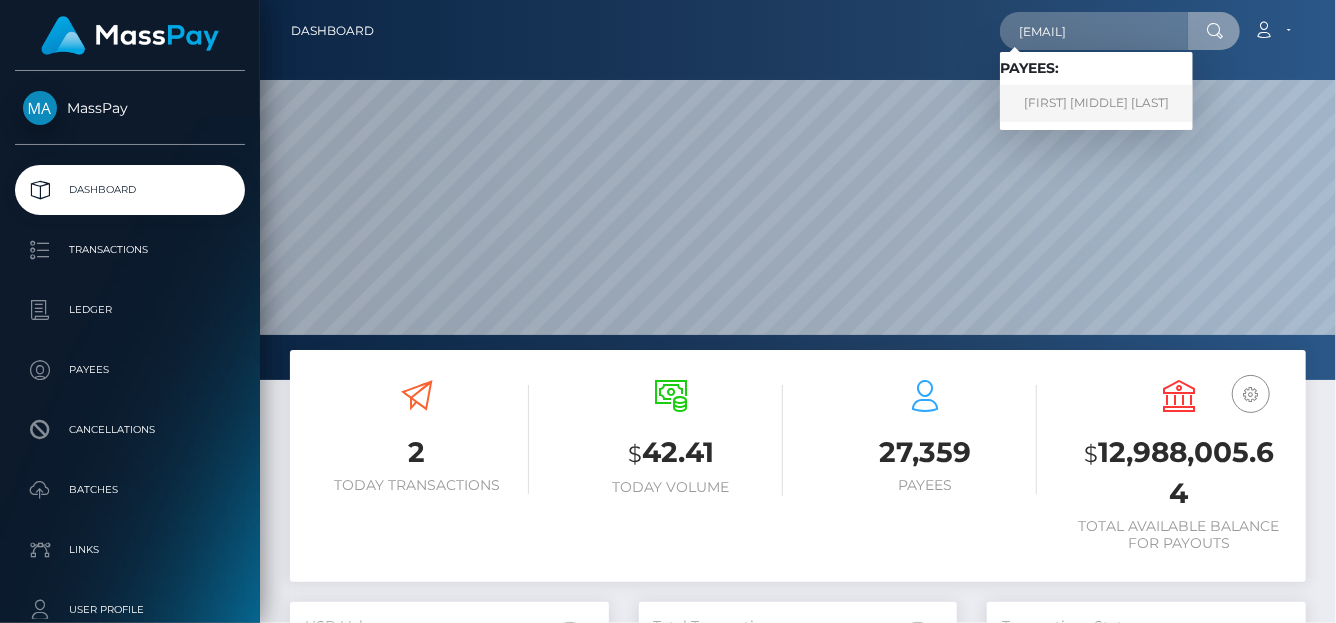 click on "Althea Madila Desamparado" at bounding box center [1096, 103] 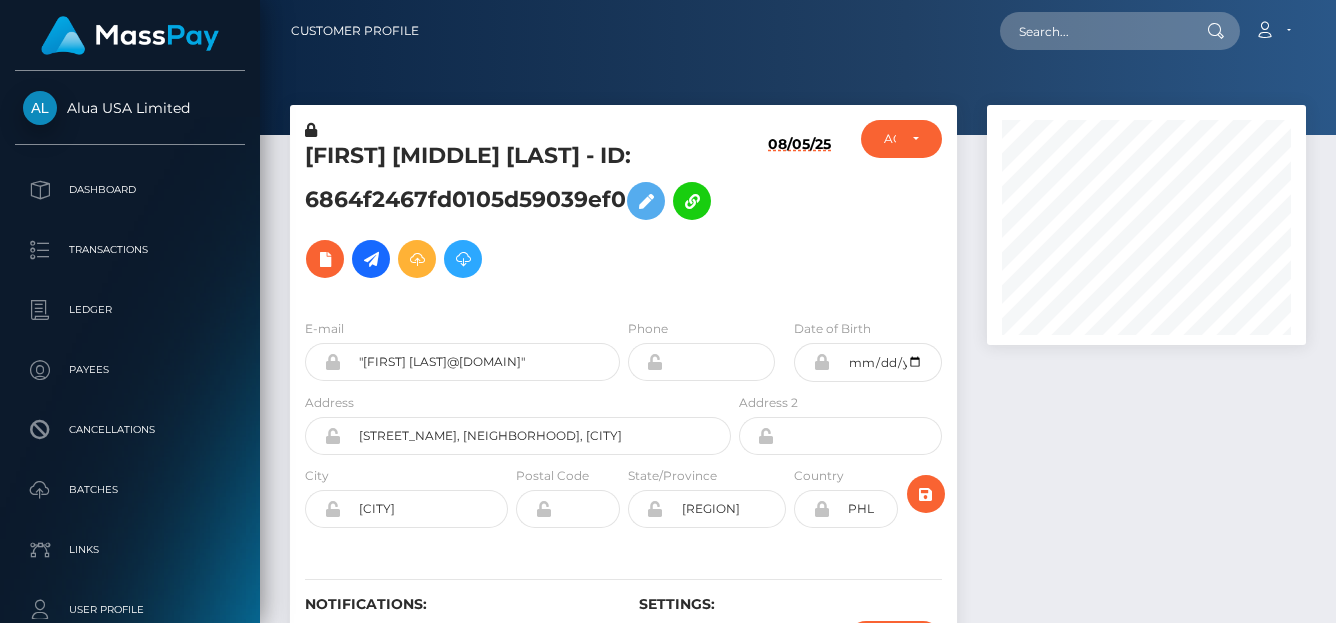 scroll, scrollTop: 0, scrollLeft: 0, axis: both 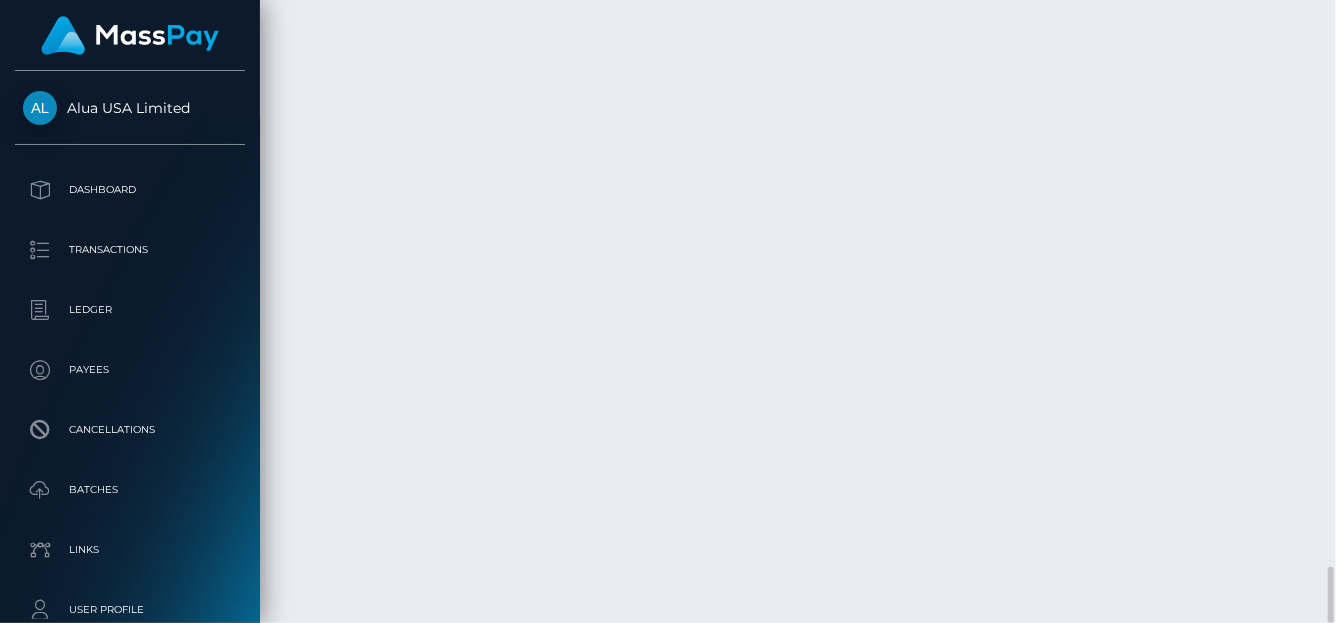 click on "GCash" at bounding box center (463, -1525) 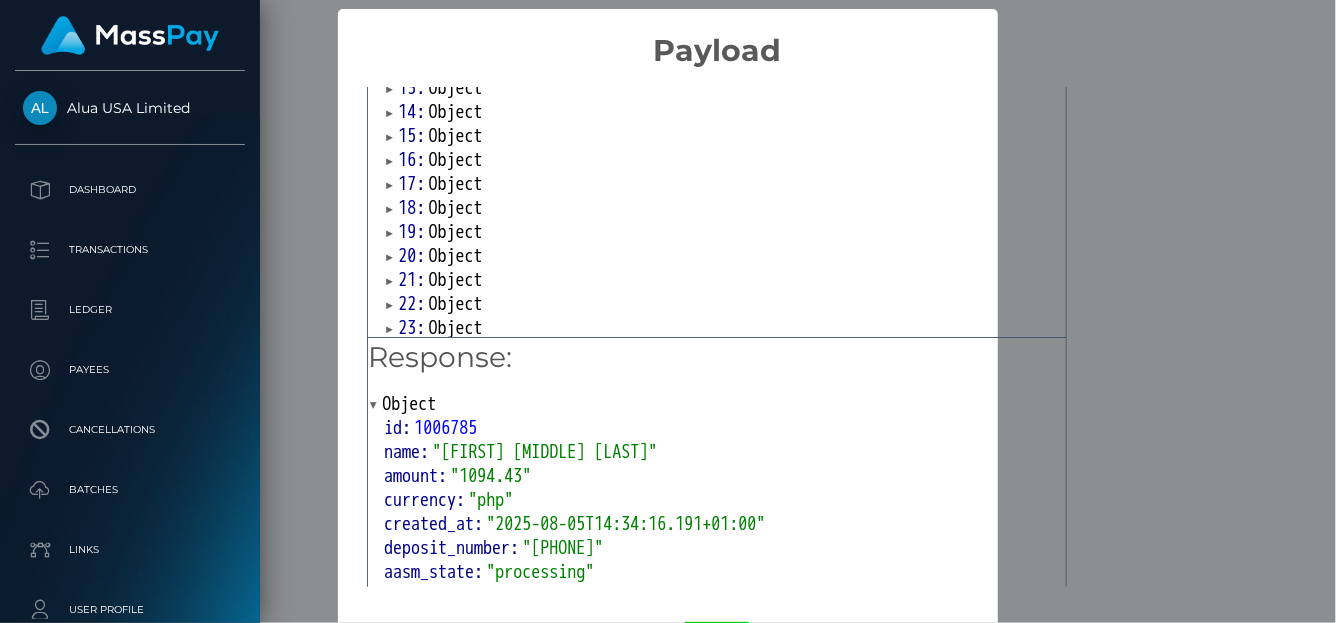 scroll, scrollTop: 600, scrollLeft: 0, axis: vertical 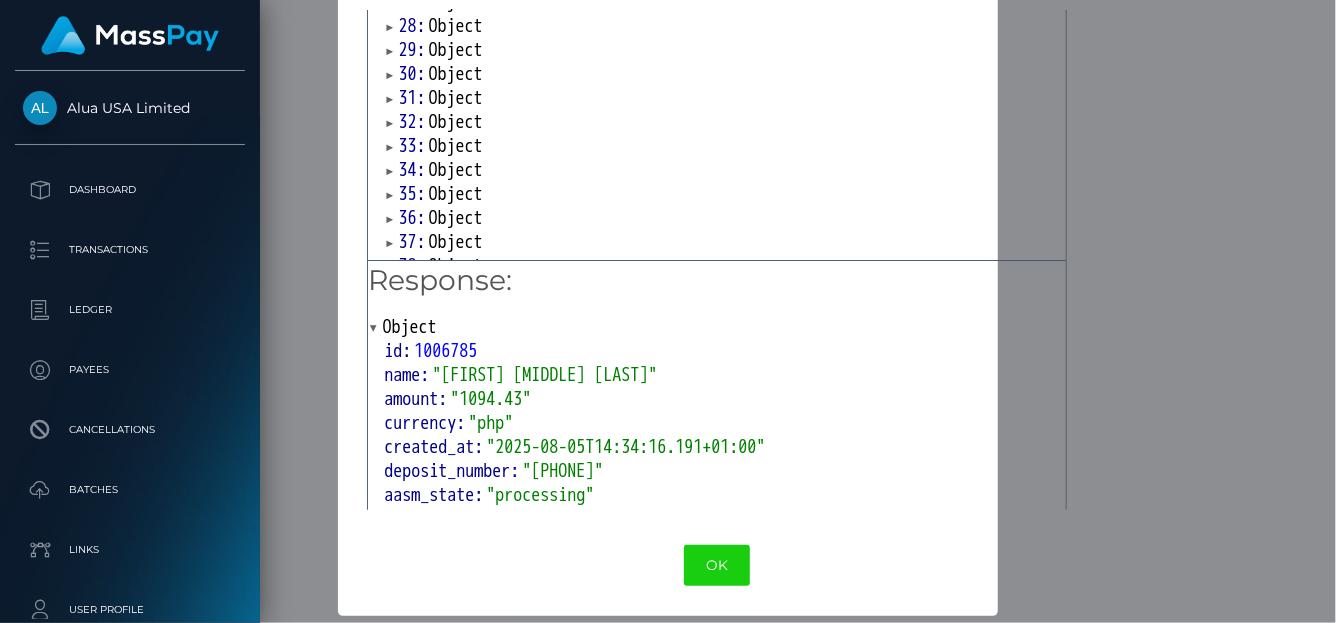click on "41:" at bounding box center [413, 338] 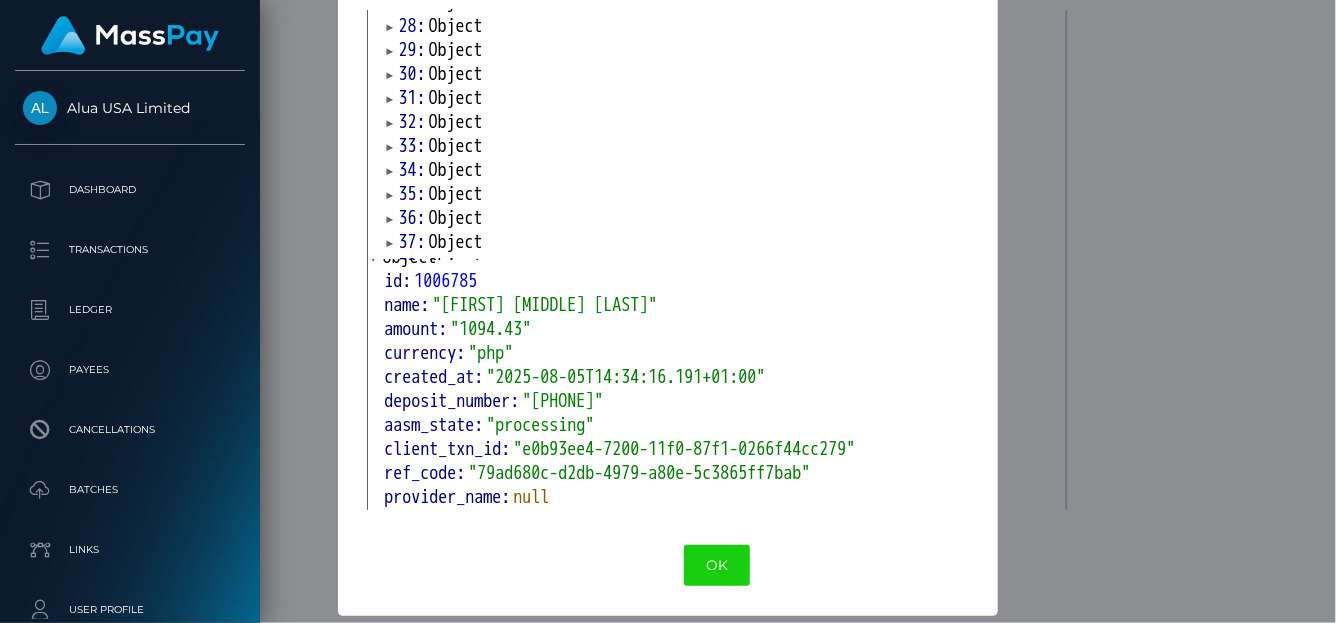 scroll, scrollTop: 100, scrollLeft: 0, axis: vertical 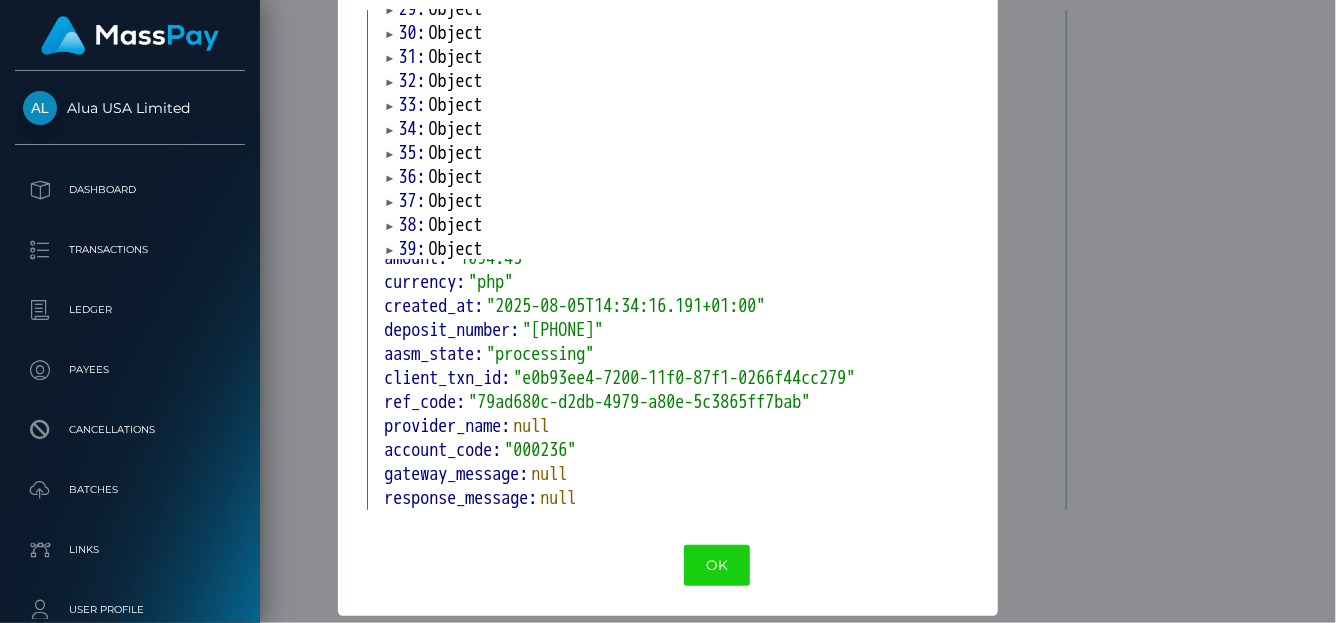 click on "× Payload Output: Array [ 42 ] 0: Object 1: Object 2: Object 3: Object 4: Object 5: Object 6: Object 7: Object 8: Object 9: Object 10: Object 11: Object 12: Object 13: Object 14: Object 15: Object 16: Object 17: Object 18: Object 19: Object 20: Object 21: Object 22: Object 23: Object 24: Object 25: Object 26: Object 27: Object 28: Object 29: Object 30: Object 31: Object 32: Object 33: Object 34: Object 35: Object 36: Object 37: Object 38: Object 39: Object 40: Object 41: Object name: "transfer_reason_code" value: "309" Response: Object id: 1006785 name: "Althea Madila Desamparado" amount: "1094.43" currency: "php" created_at: "2025-08-05T14:34:16.191+01:00" deposit_number: "09937881157" aasm_state: "processing" client_txn_id: "e0b93ee4-7200-11f0-87f1-0266f44cc279" ref_code: "79ad680c-d2db-4979-a80e-5c3865ff7bab" provider_name: null account_code: "000236" gateway_message: null response_message: null account_type: "Bank" verify_code: "166451" OK No Cancel" at bounding box center (668, 311) 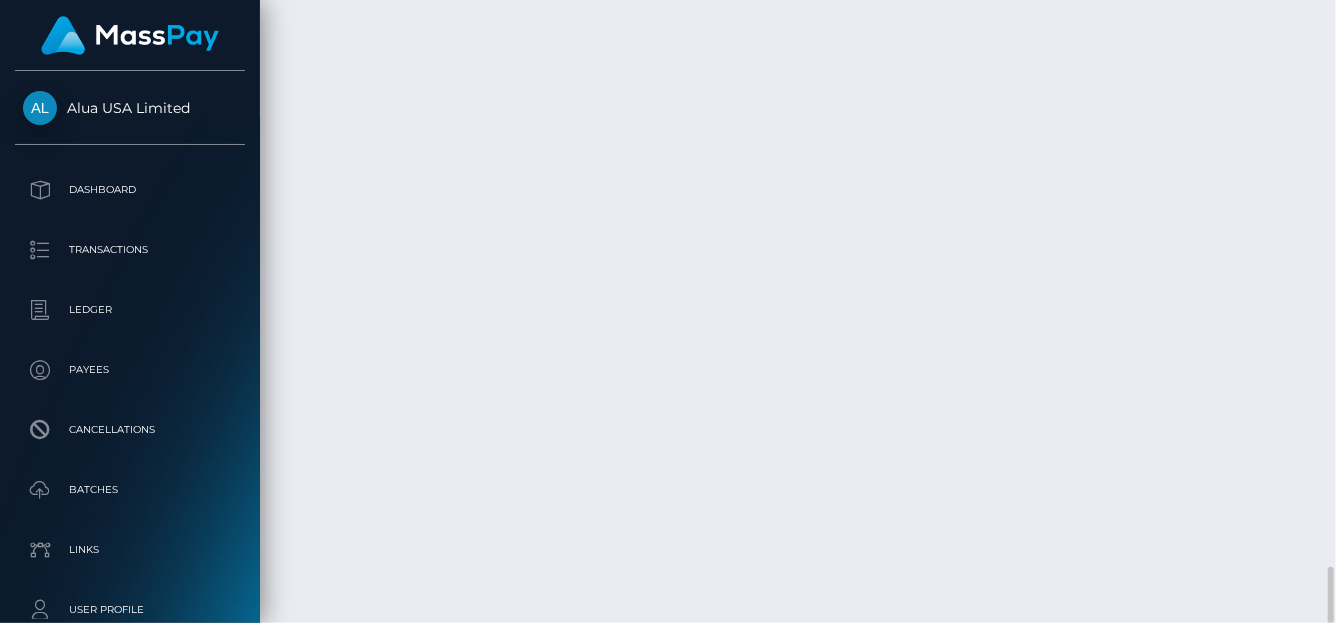 scroll, scrollTop: 240, scrollLeft: 319, axis: both 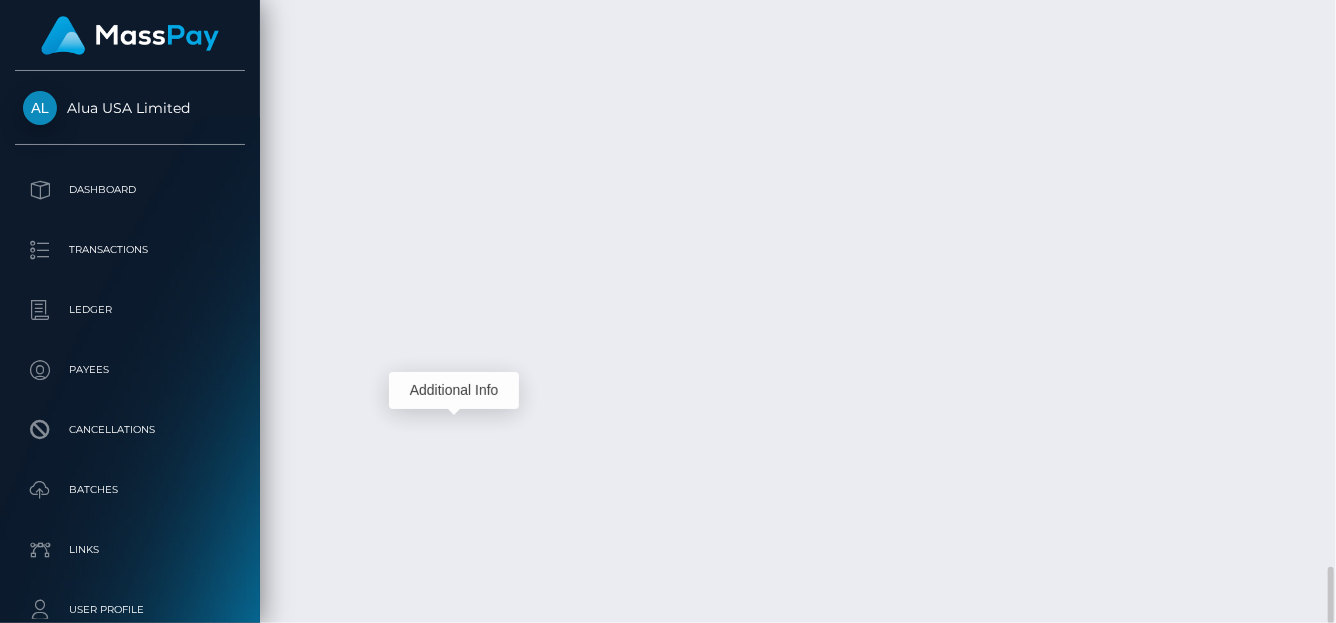 click at bounding box center [907, -1499] 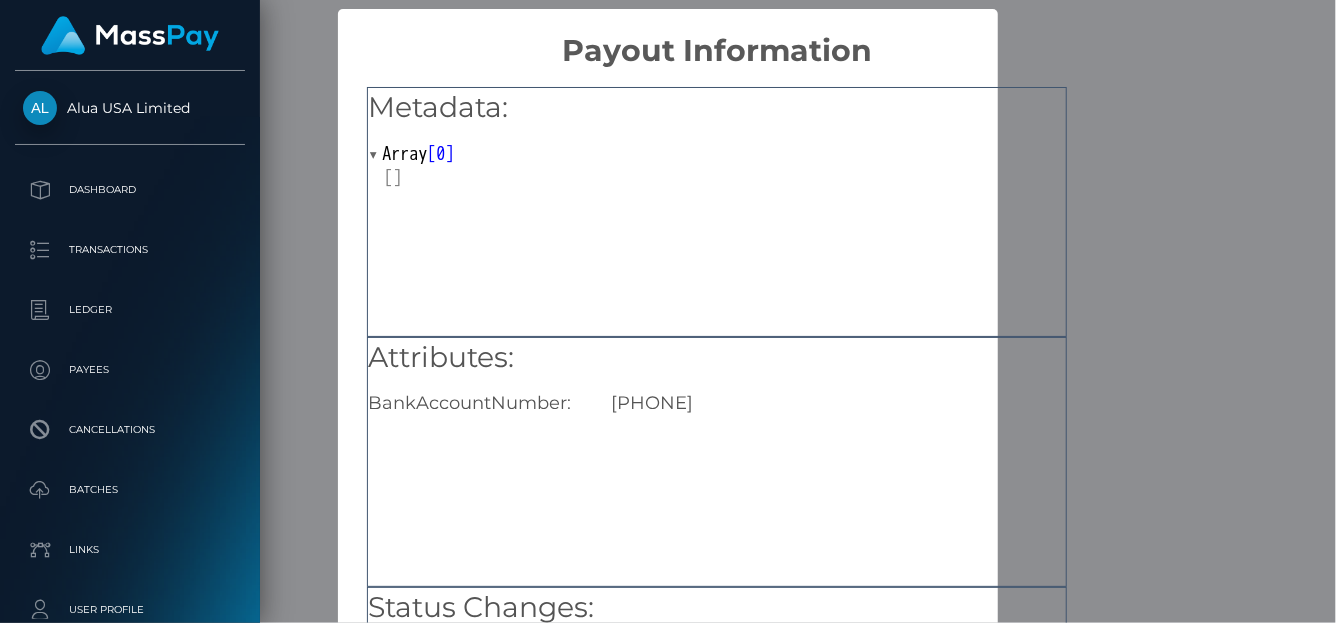 drag, startPoint x: 732, startPoint y: 402, endPoint x: 605, endPoint y: 404, distance: 127.01575 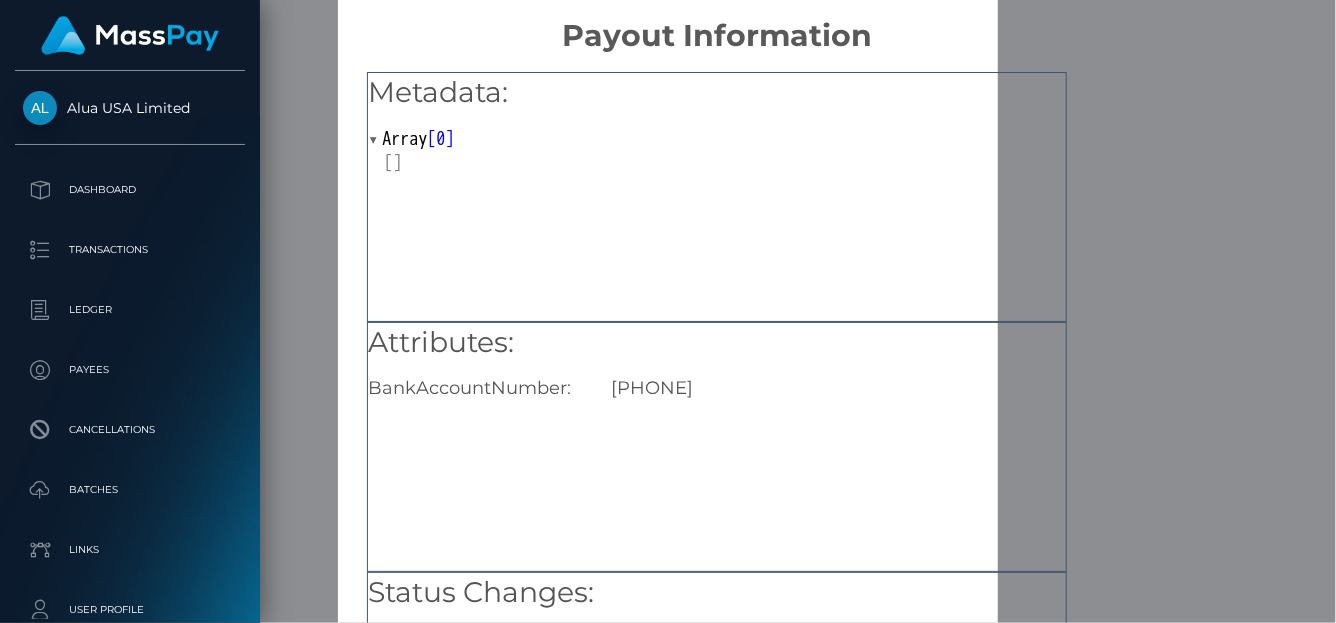 scroll, scrollTop: 0, scrollLeft: 0, axis: both 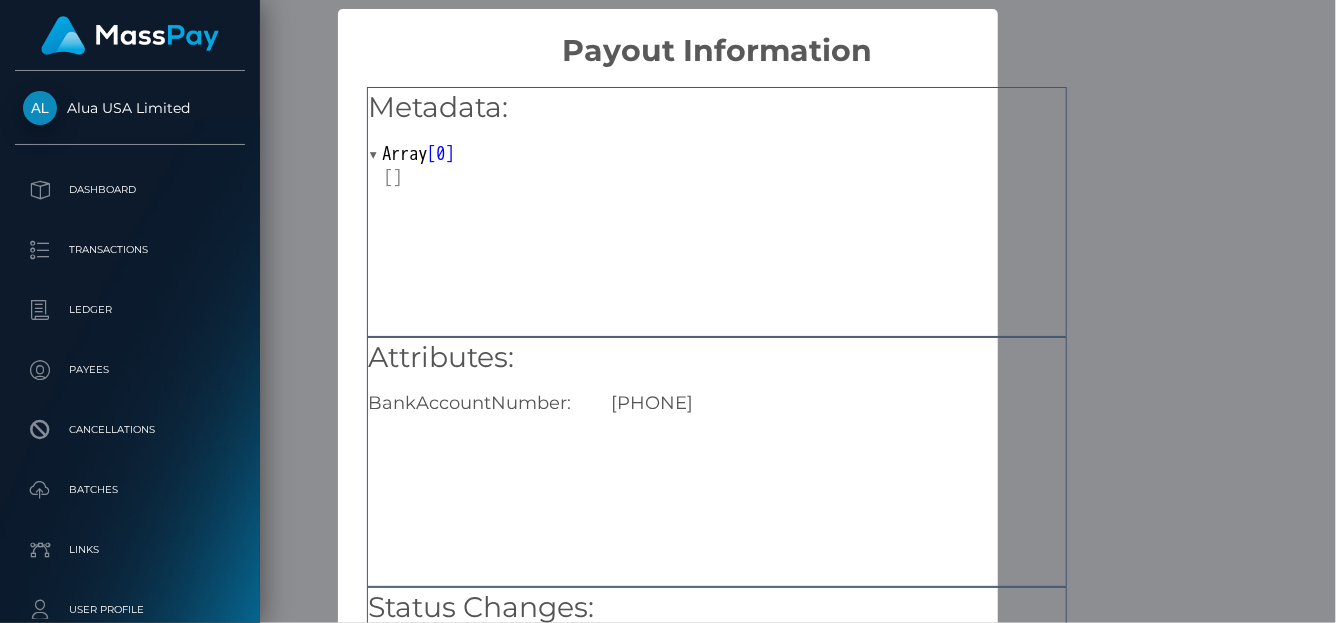 click on "× Payout Information Metadata: Array [ 0 ] Attributes: BankAccountNumber: 09937881157 Status Changes: 2025-08-05 07:04:41.445 Cancelled 2025-08-05 06:34:16.390 Processing OK No Cancel" at bounding box center [668, 311] 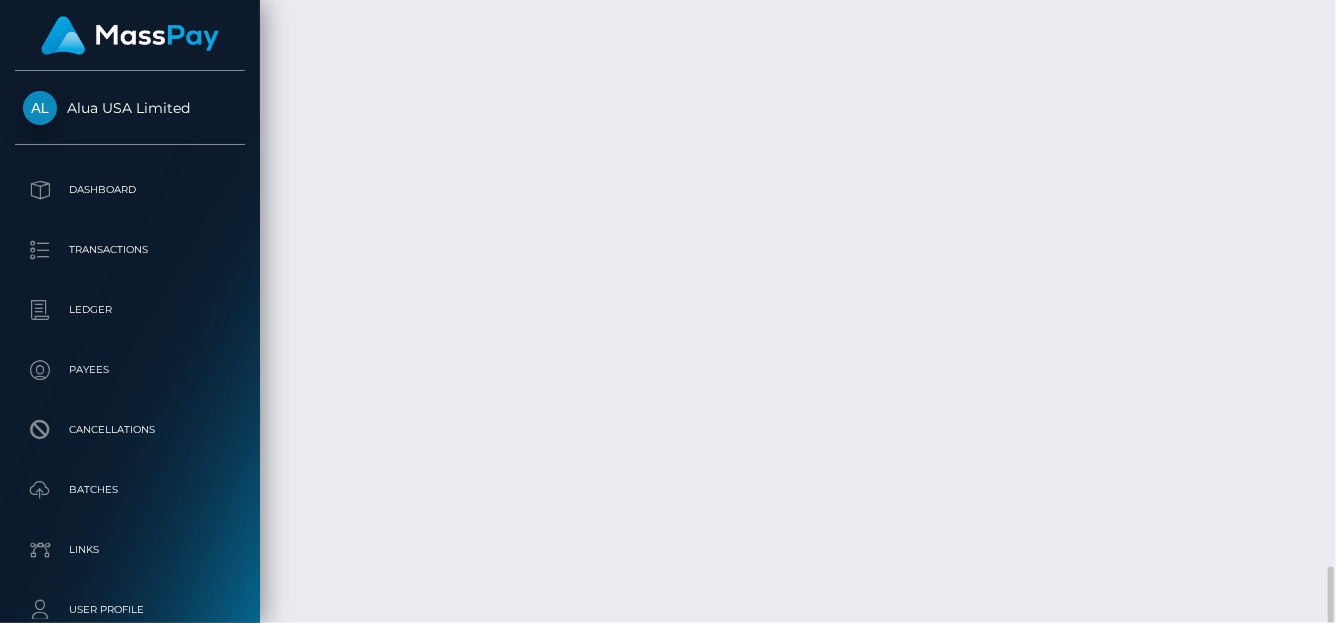 scroll, scrollTop: 240, scrollLeft: 319, axis: both 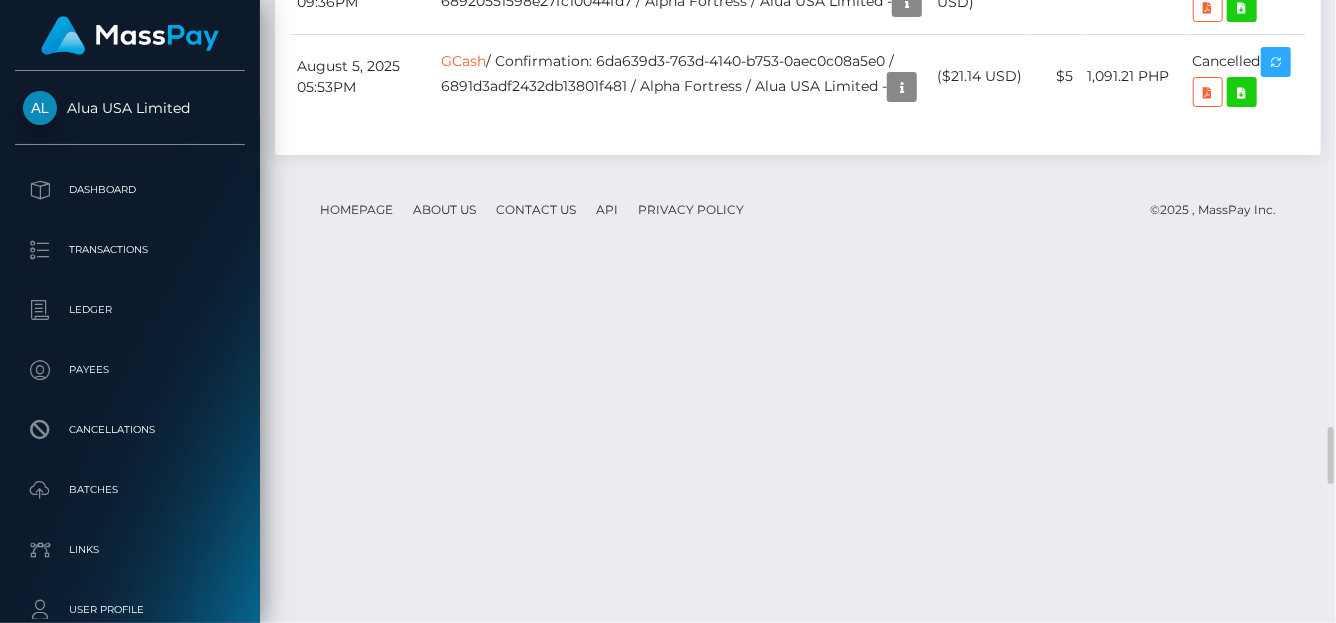 copy on "79ad680c-d2db-4979-a80e-5c3865ff7bab" 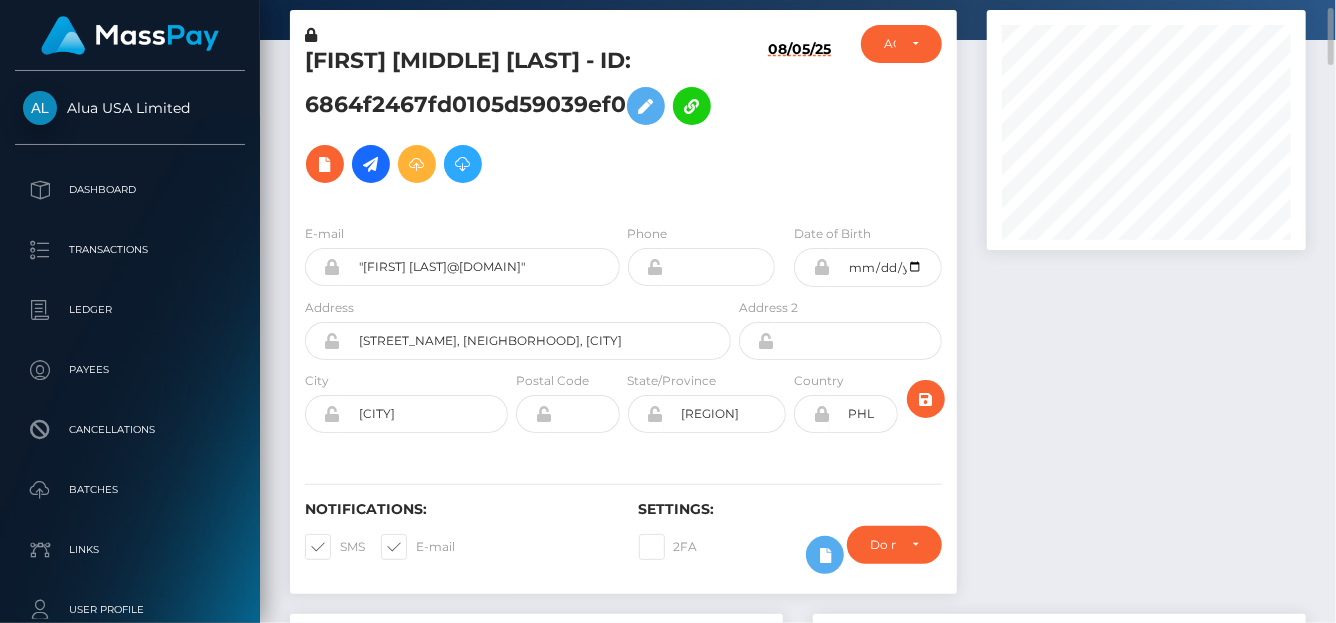 scroll, scrollTop: 395, scrollLeft: 0, axis: vertical 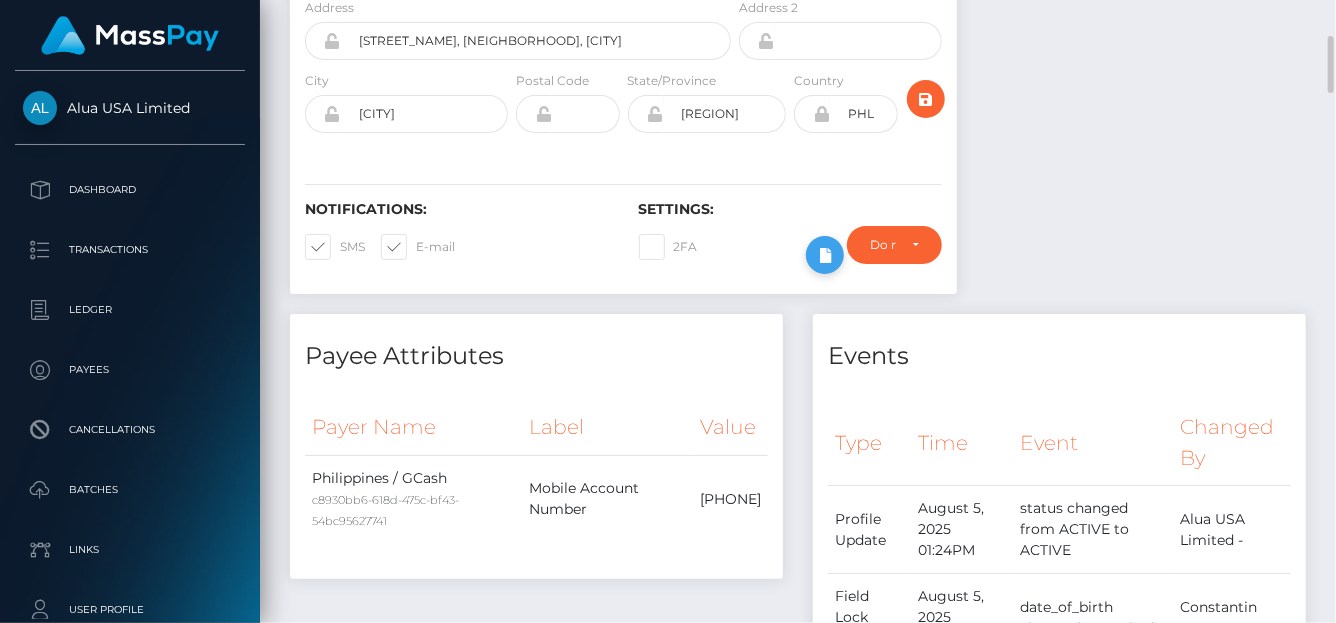 click at bounding box center (825, 255) 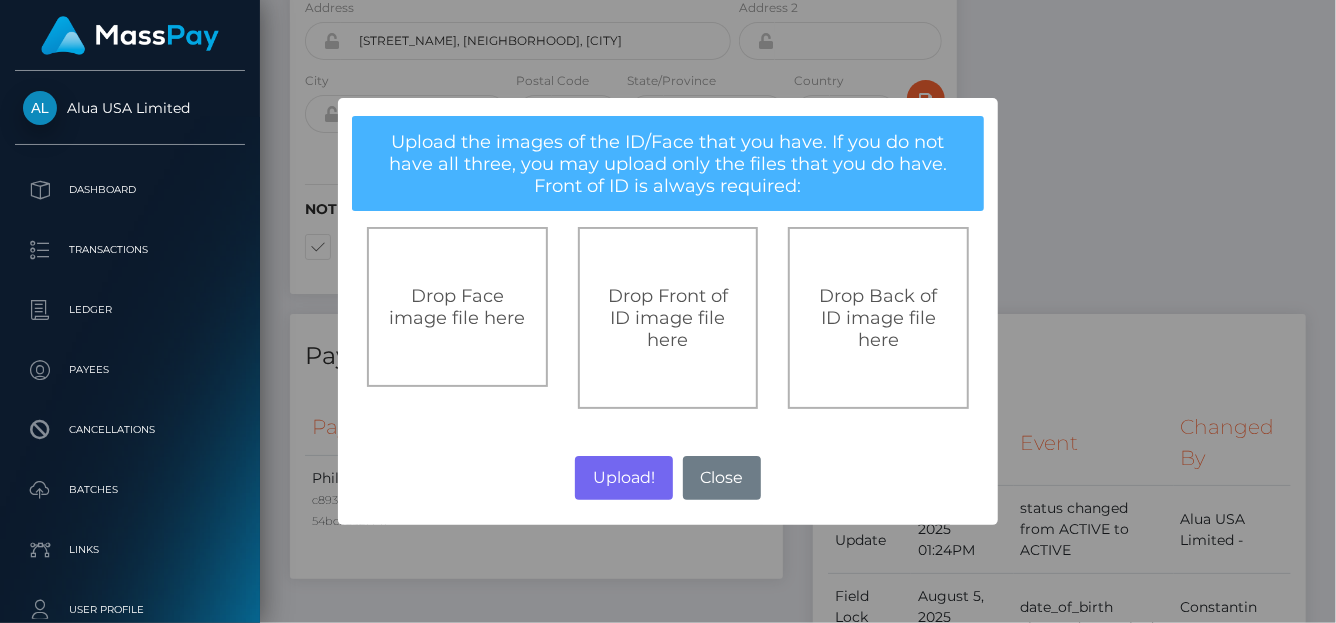 click on "×   Upload the images of the ID/Face that you have. If you do not have all three, you may upload only the files that you do have. Front of ID is always required:     Drop Face image file here Drop Front of ID image file here Drop Back of ID image file here Upload! No Close" at bounding box center (668, 311) 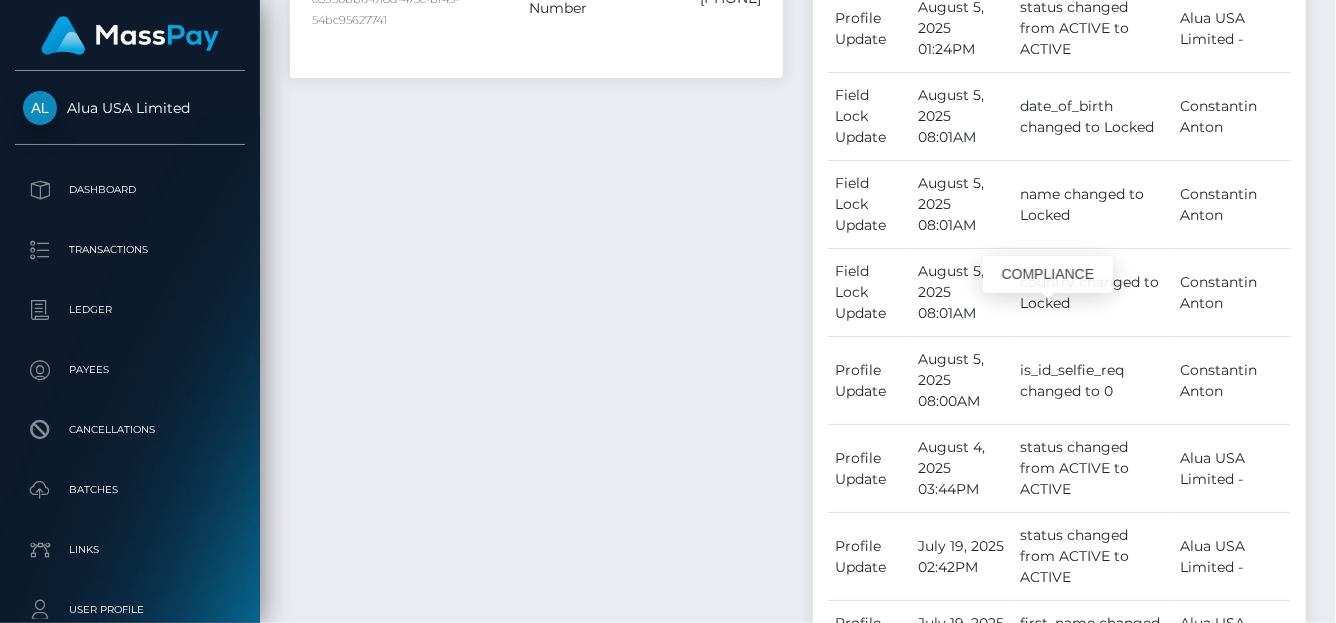scroll, scrollTop: 1597, scrollLeft: 0, axis: vertical 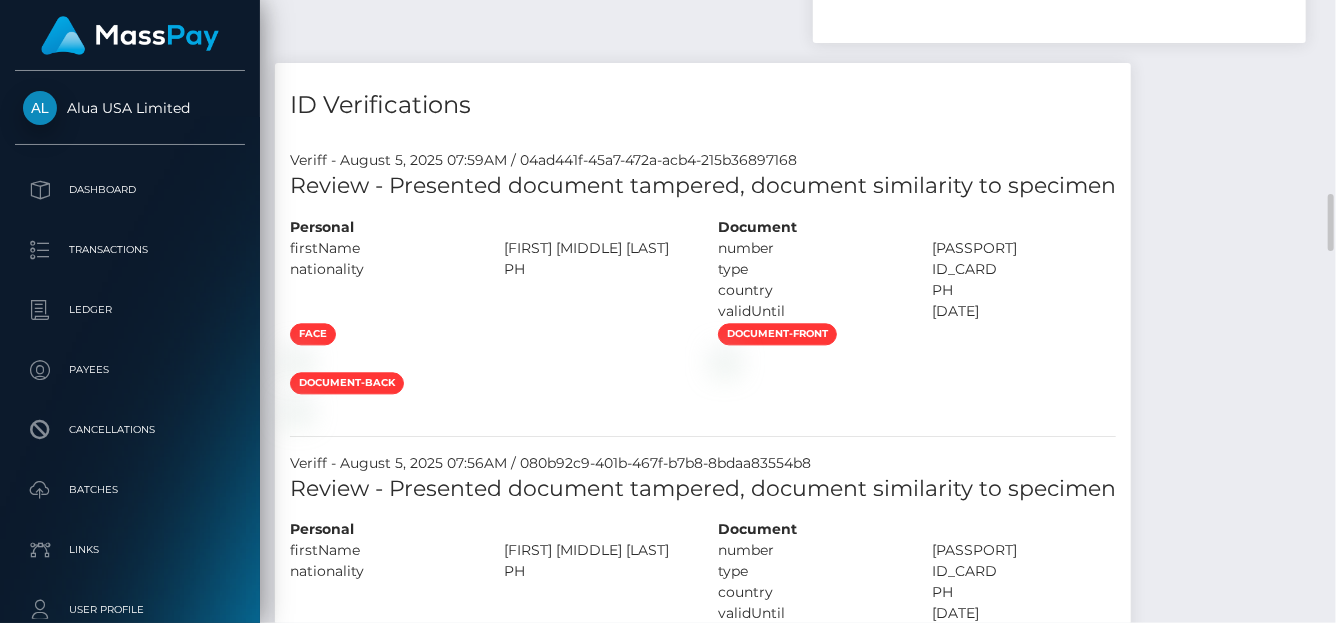 type 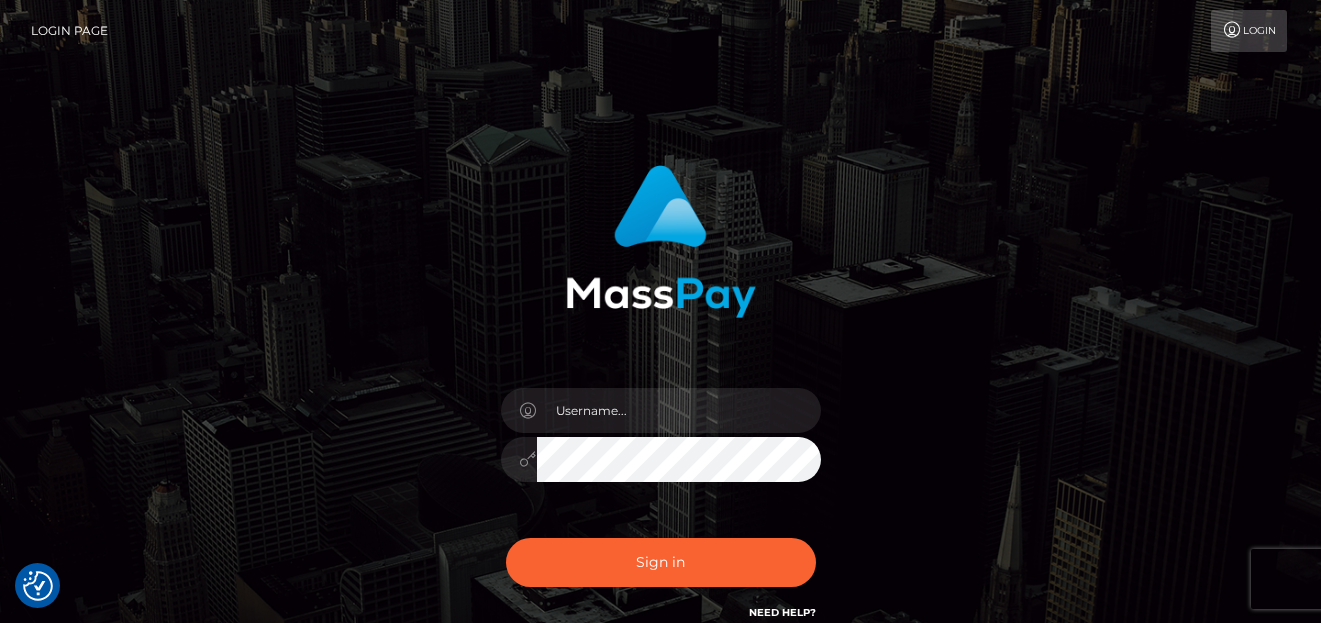 scroll, scrollTop: 0, scrollLeft: 0, axis: both 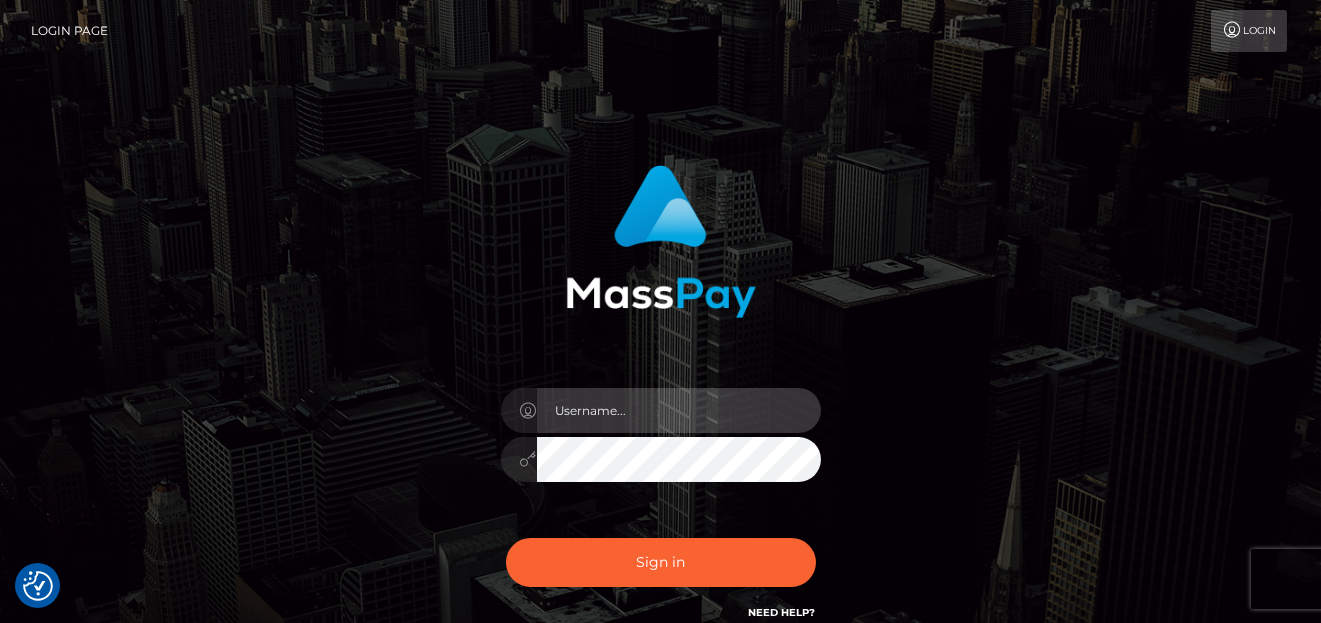 type on "denise" 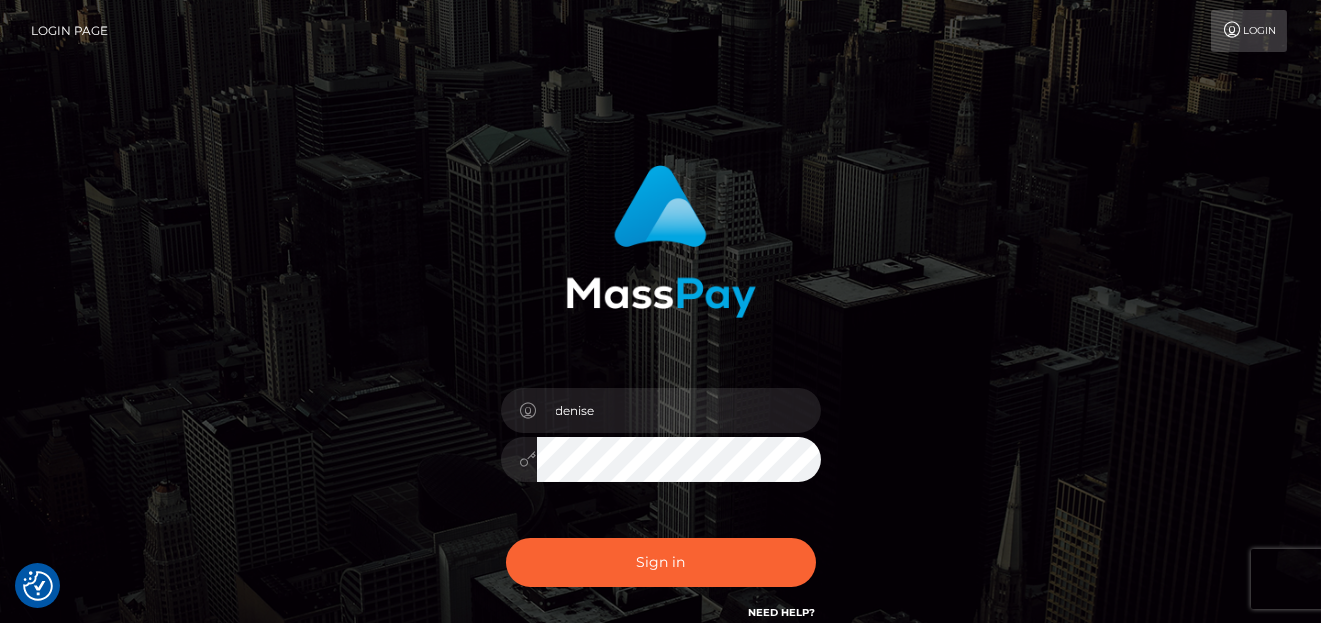 click on "Sign in
Need
Help?" at bounding box center [661, 570] 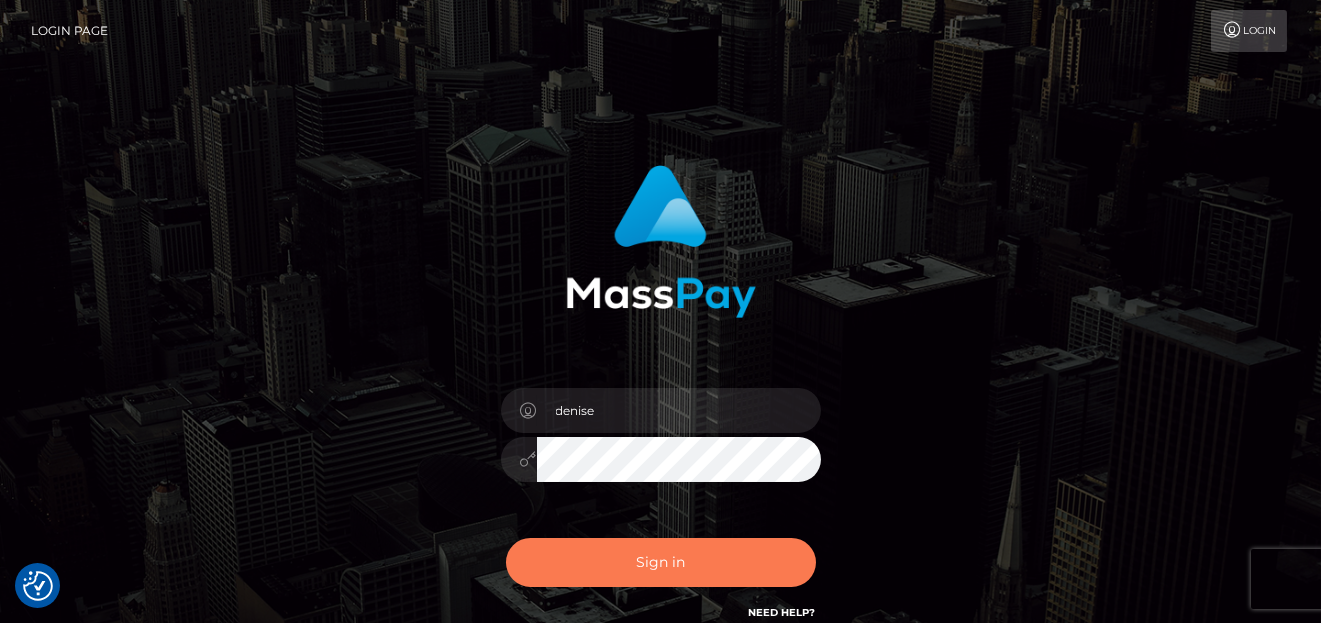 click on "Sign in" at bounding box center (661, 562) 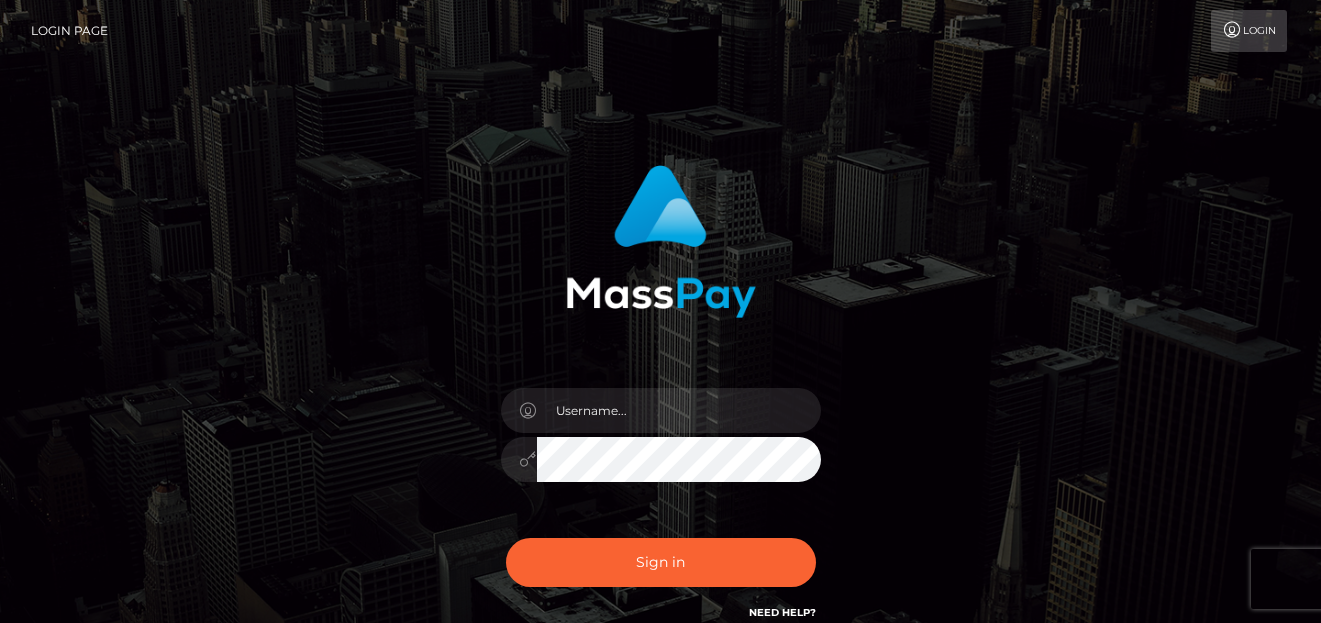 scroll, scrollTop: 0, scrollLeft: 0, axis: both 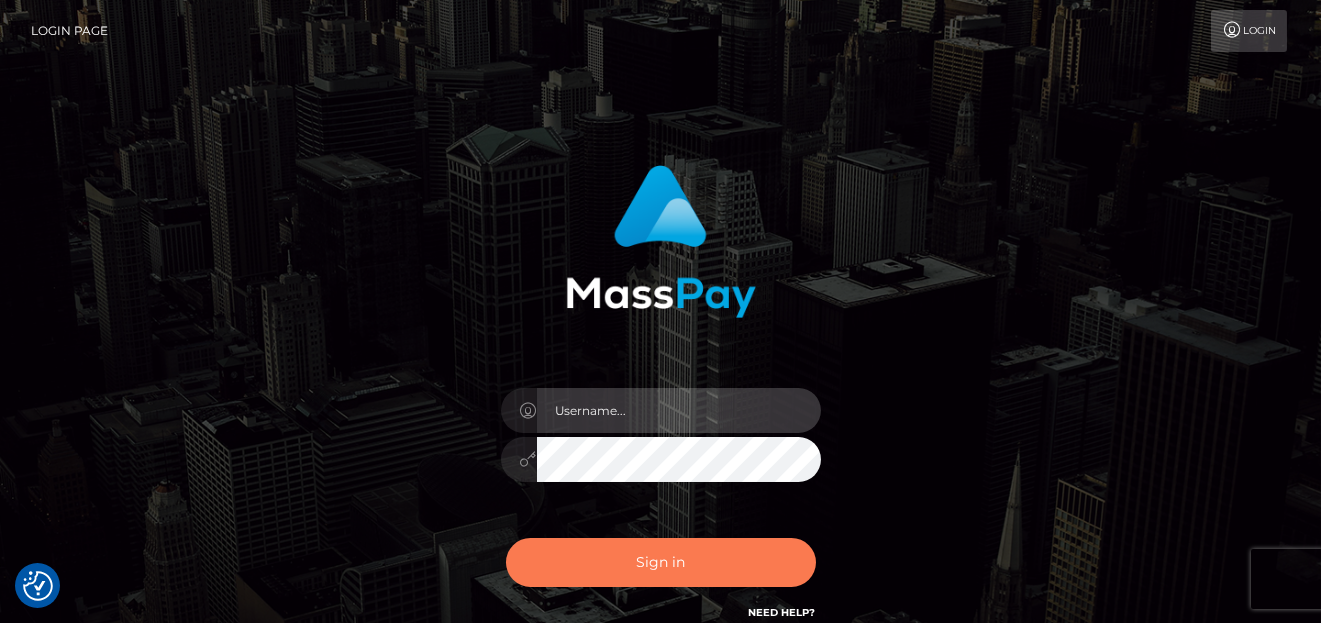 type on "denise" 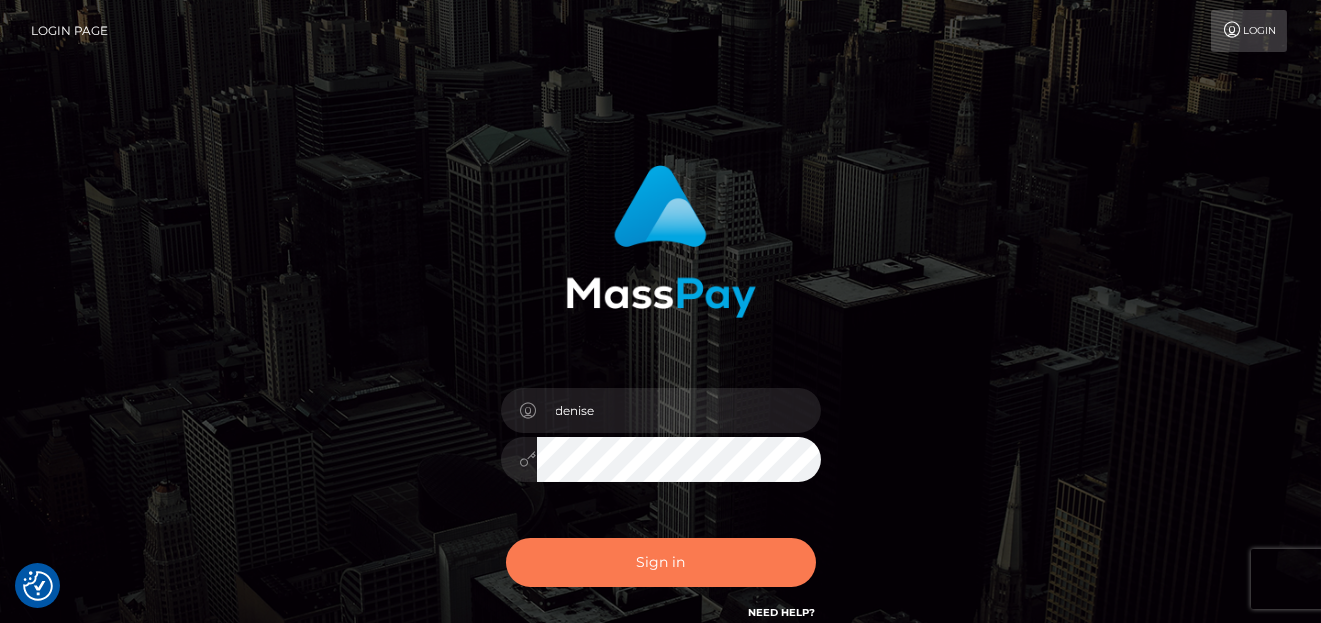 click on "Sign in" at bounding box center (661, 562) 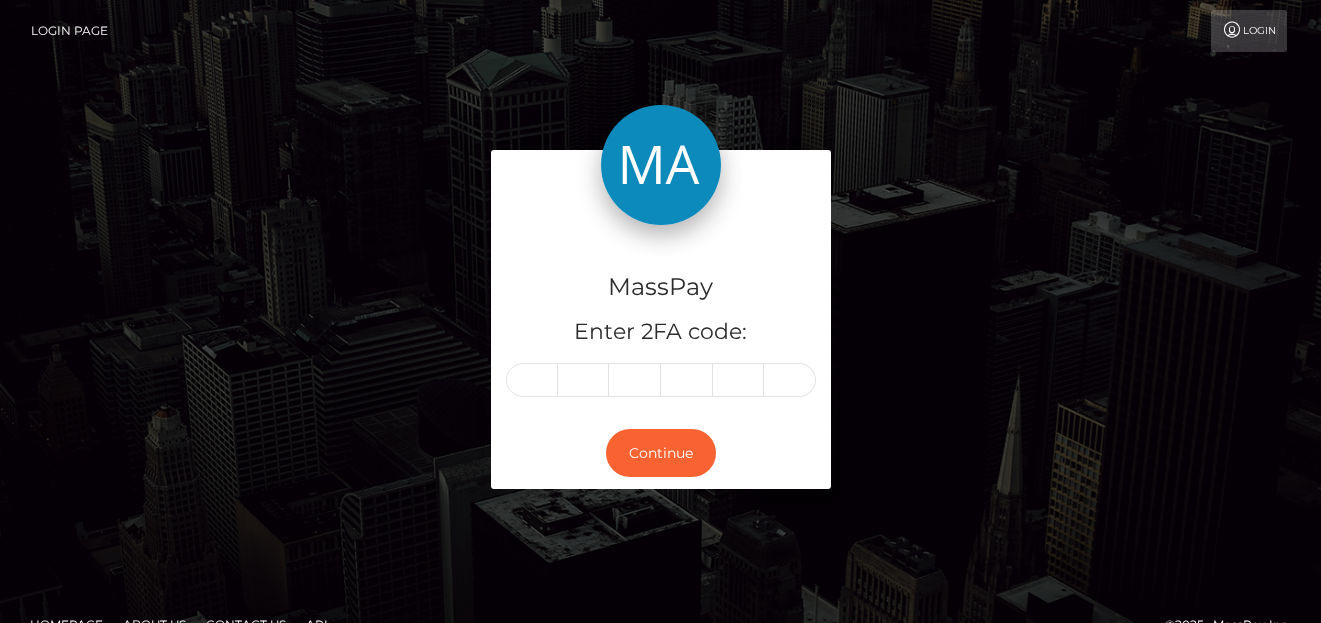scroll, scrollTop: 0, scrollLeft: 0, axis: both 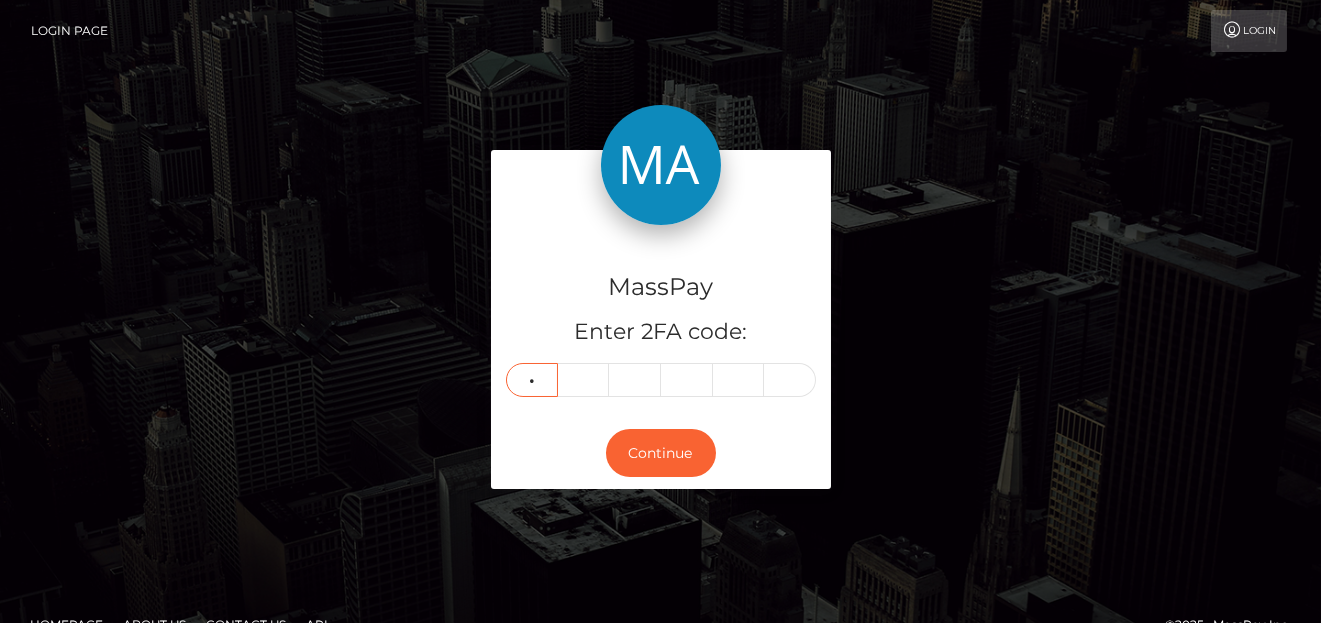 type on "2" 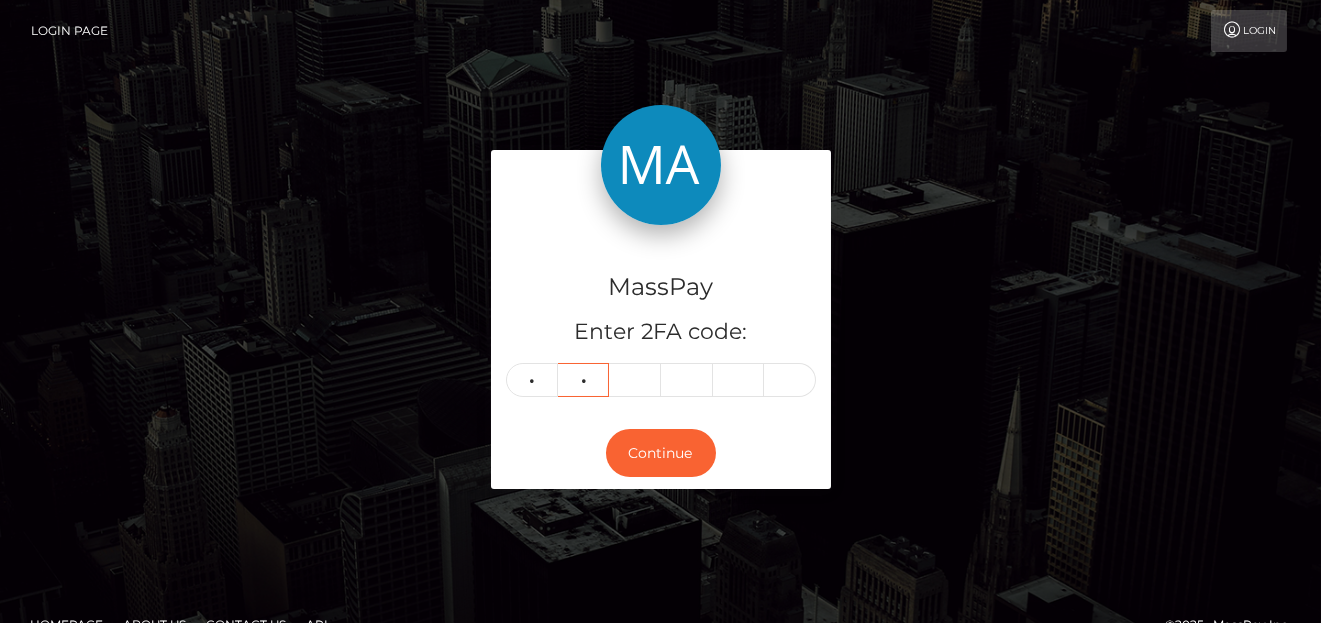 type on "6" 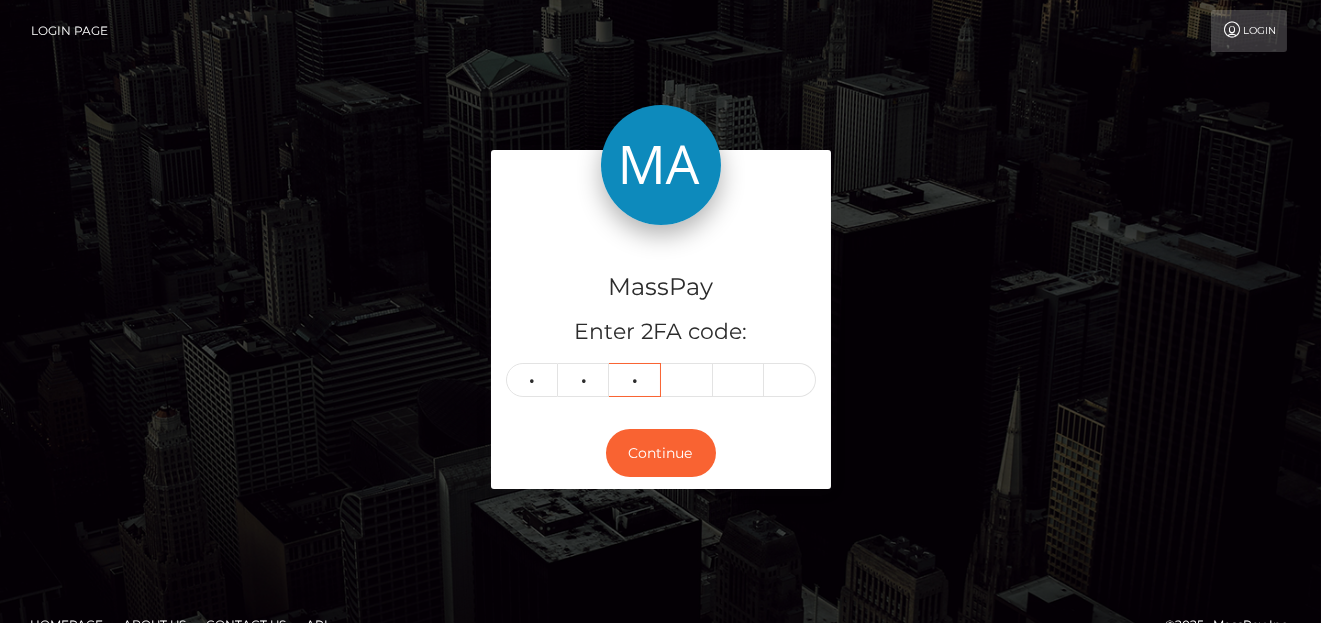 type on "8" 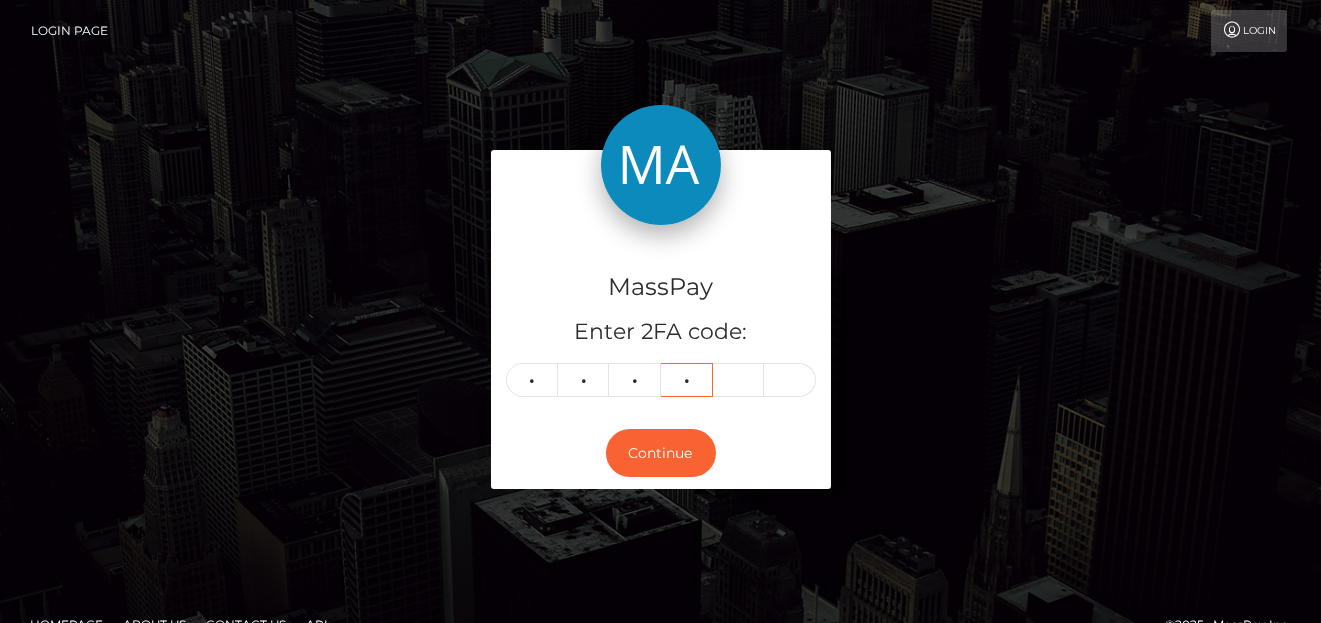 type on "2" 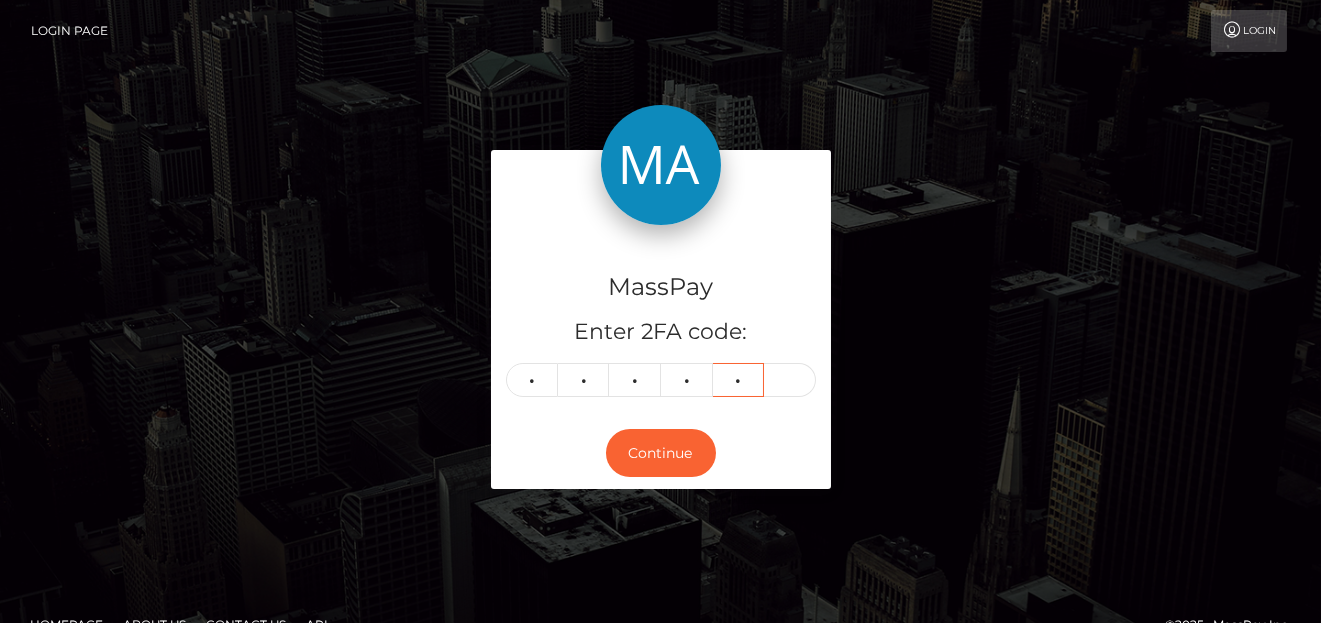 type on "1" 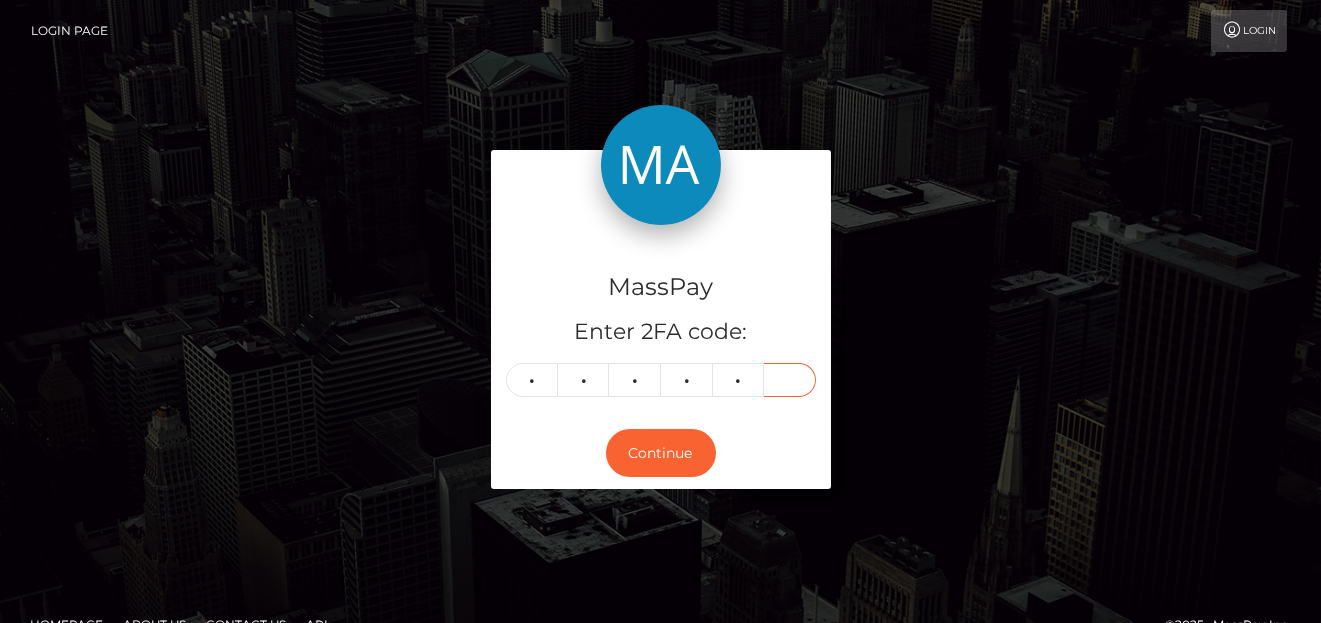type on "1" 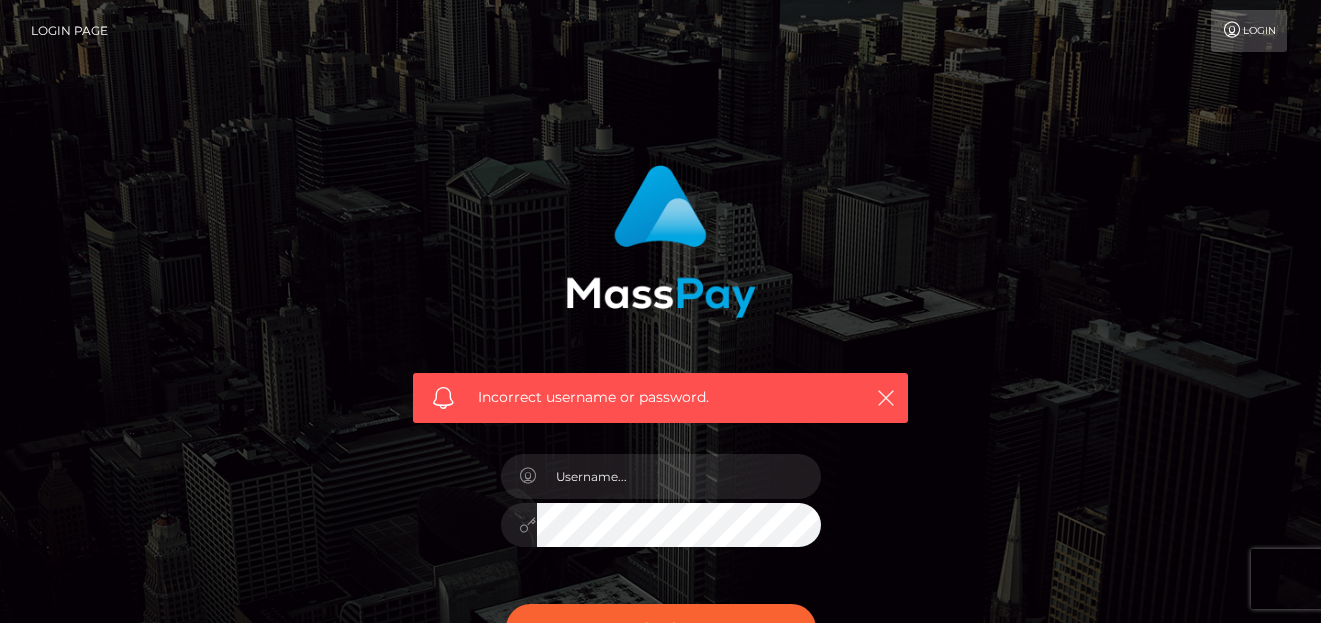 scroll, scrollTop: 0, scrollLeft: 0, axis: both 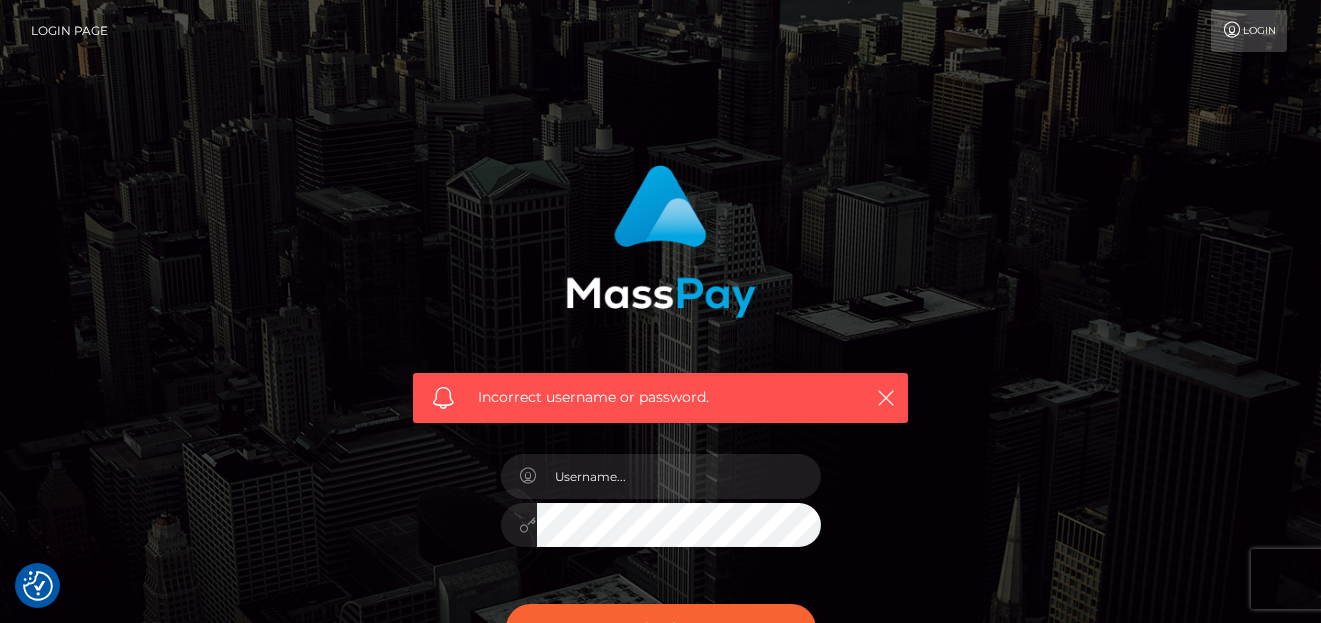 checkbox on "true" 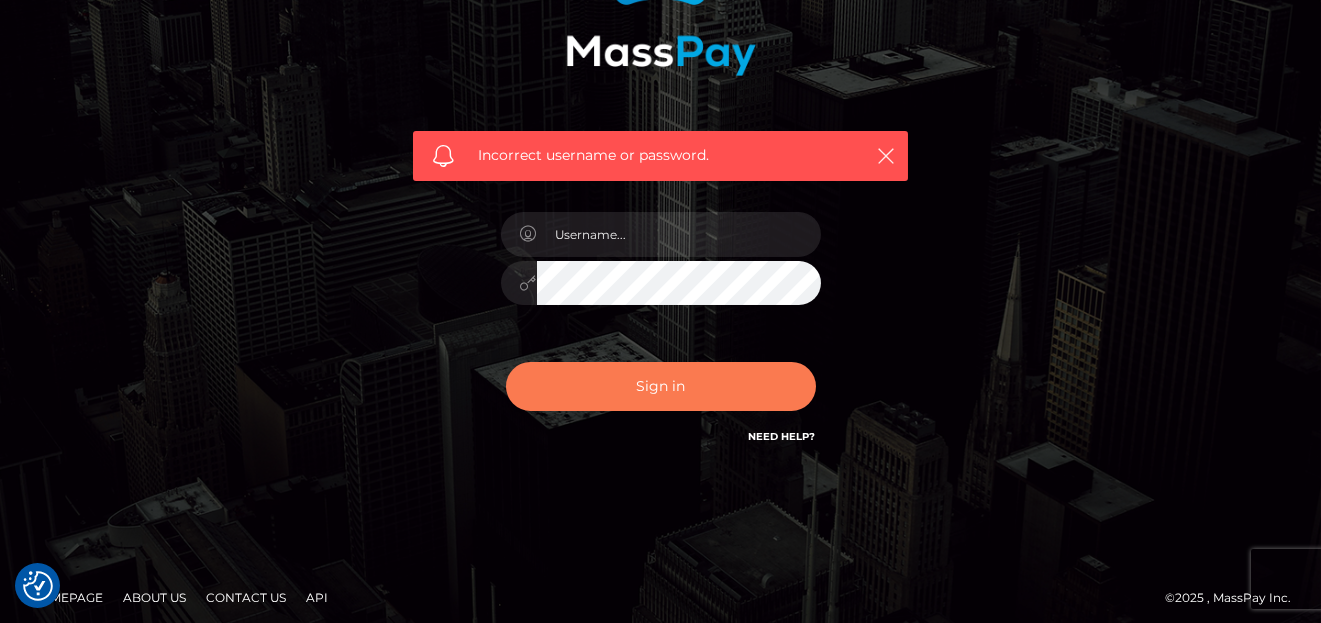 scroll, scrollTop: 251, scrollLeft: 0, axis: vertical 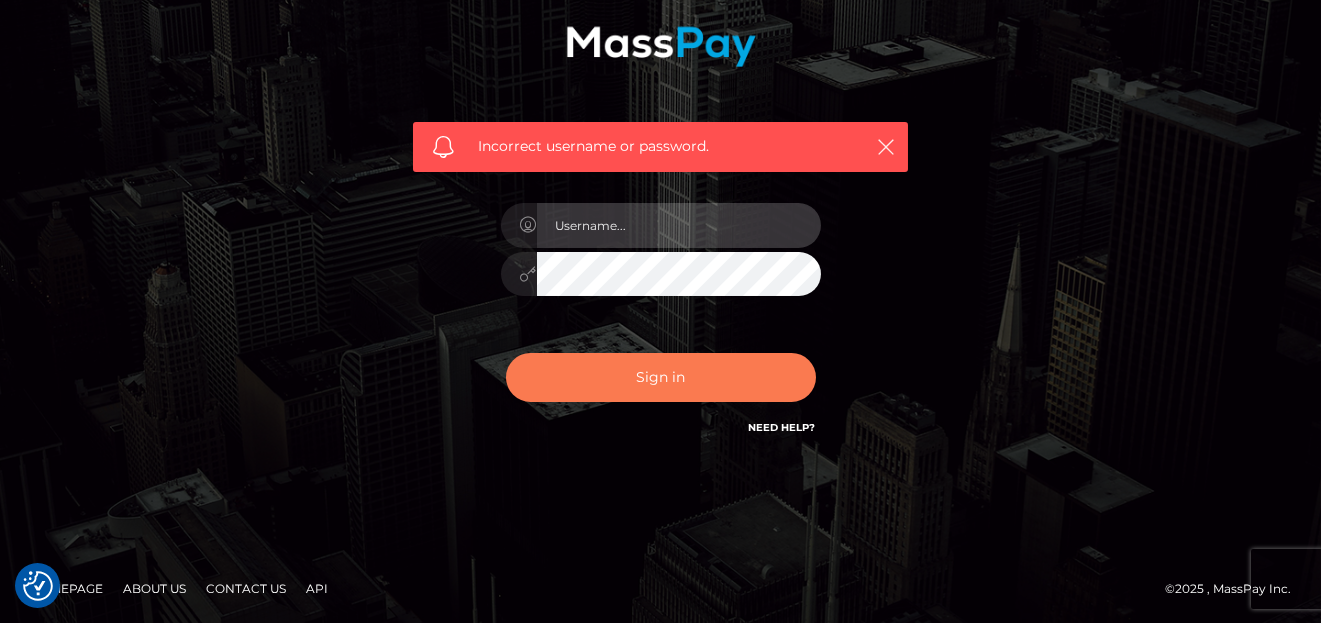 type on "denise" 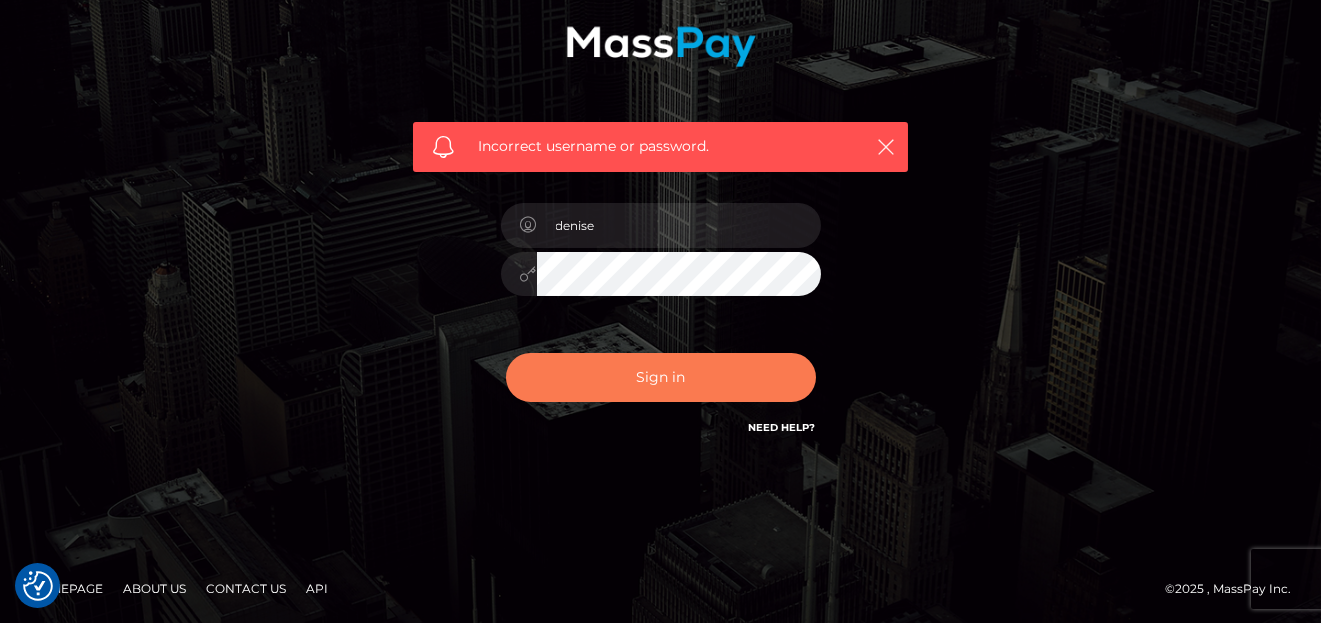 click on "Sign in" at bounding box center [661, 377] 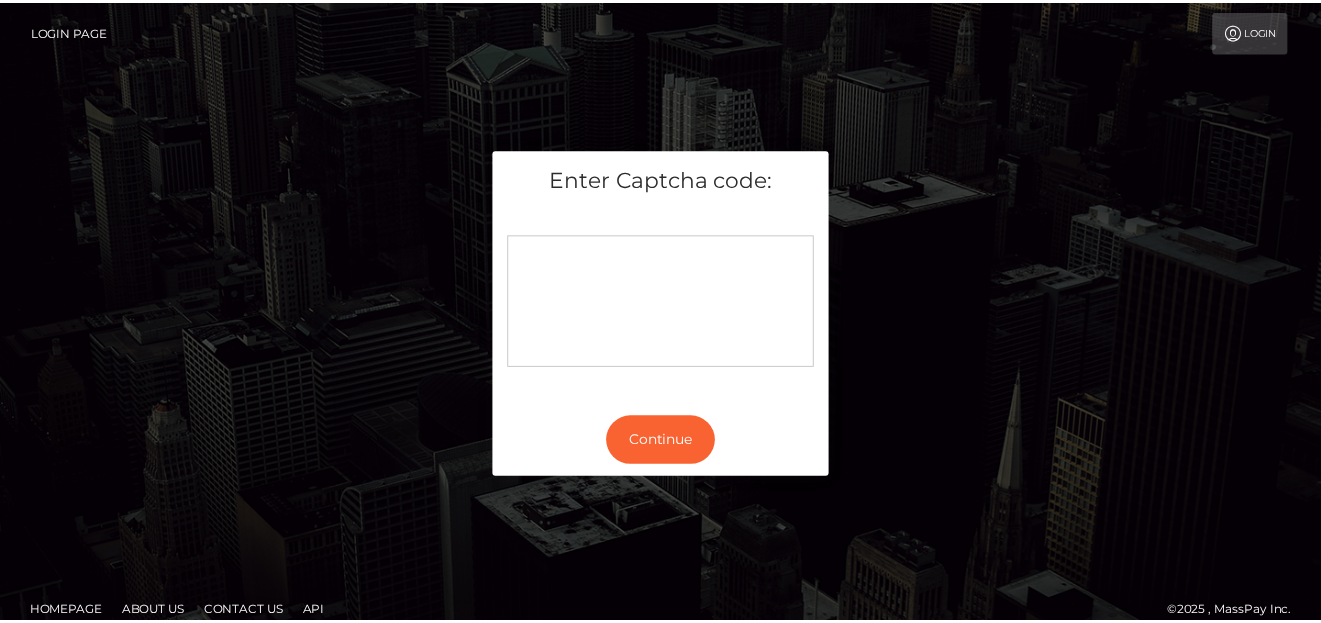 scroll, scrollTop: 0, scrollLeft: 0, axis: both 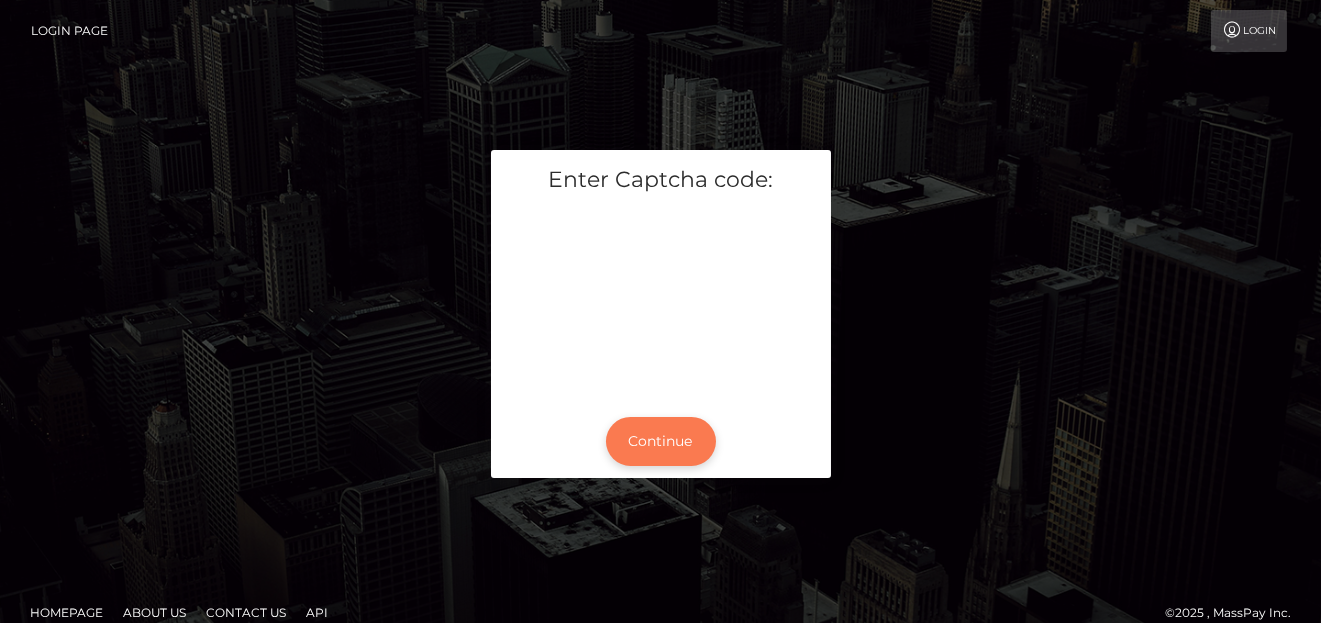 click on "Continue" at bounding box center [661, 441] 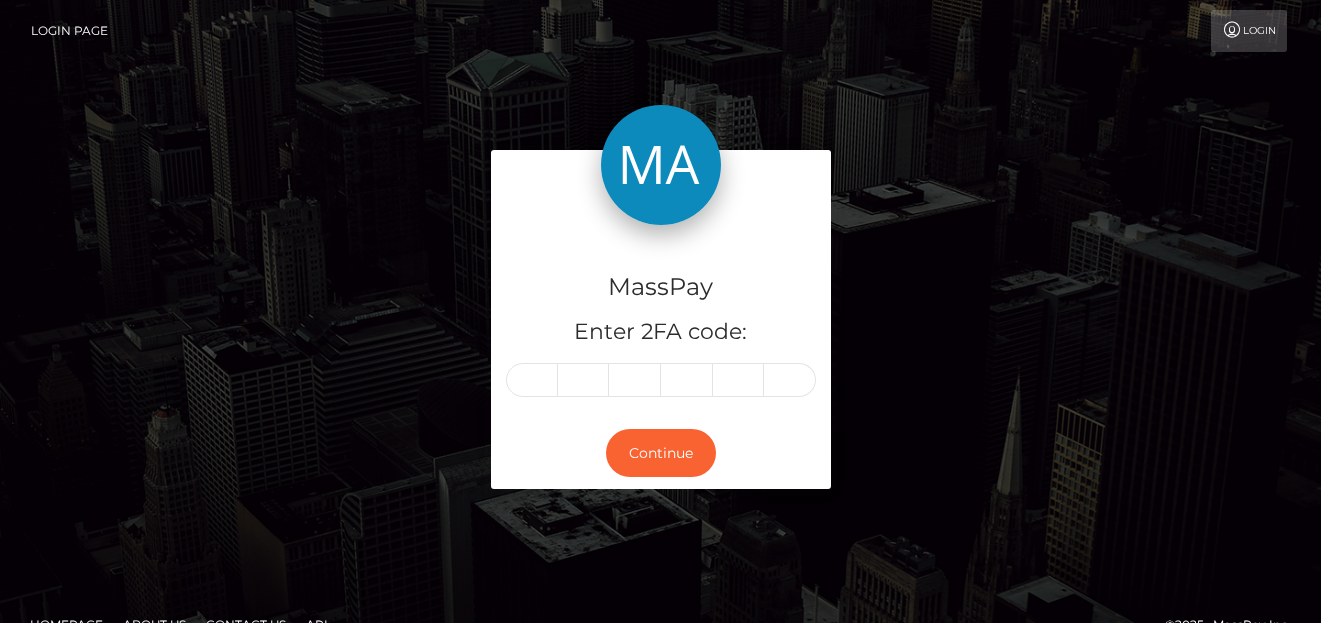 scroll, scrollTop: 0, scrollLeft: 0, axis: both 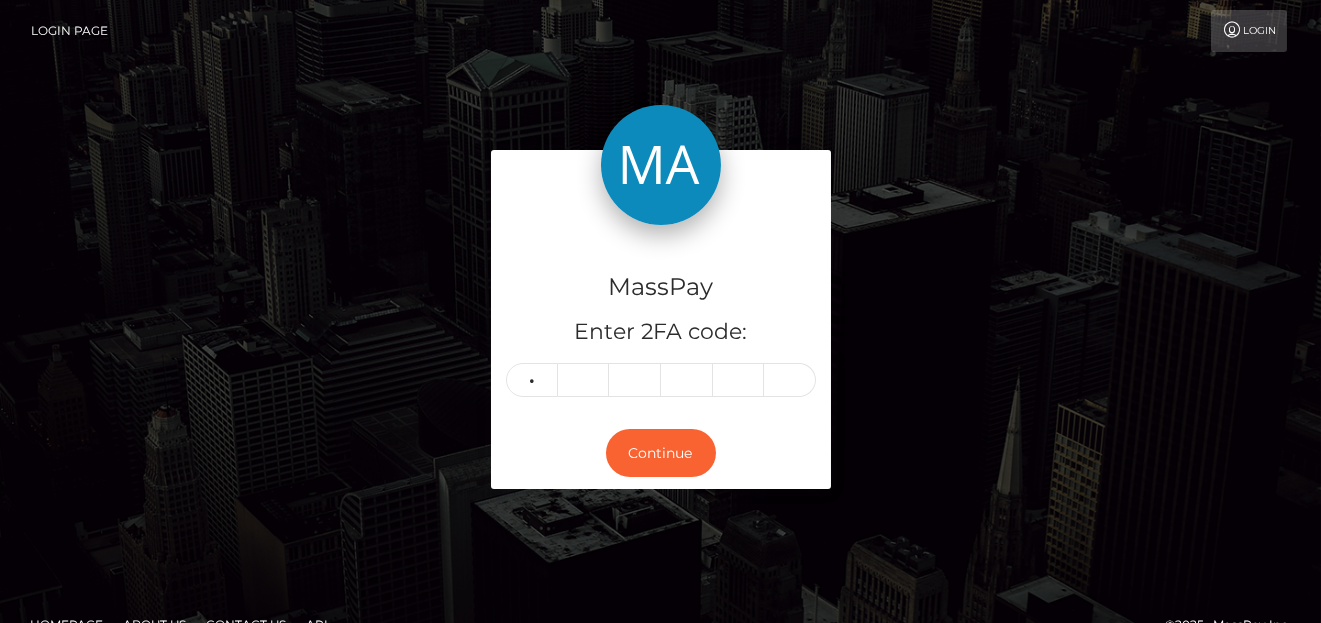 type on "8" 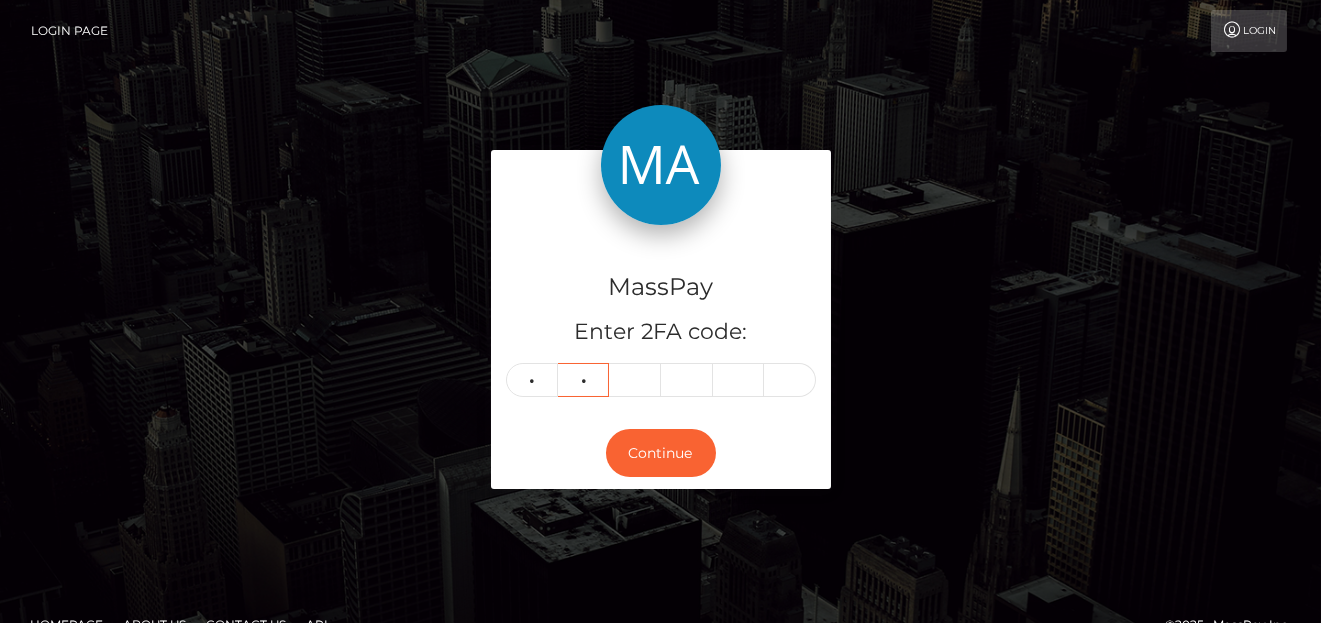 type on "3" 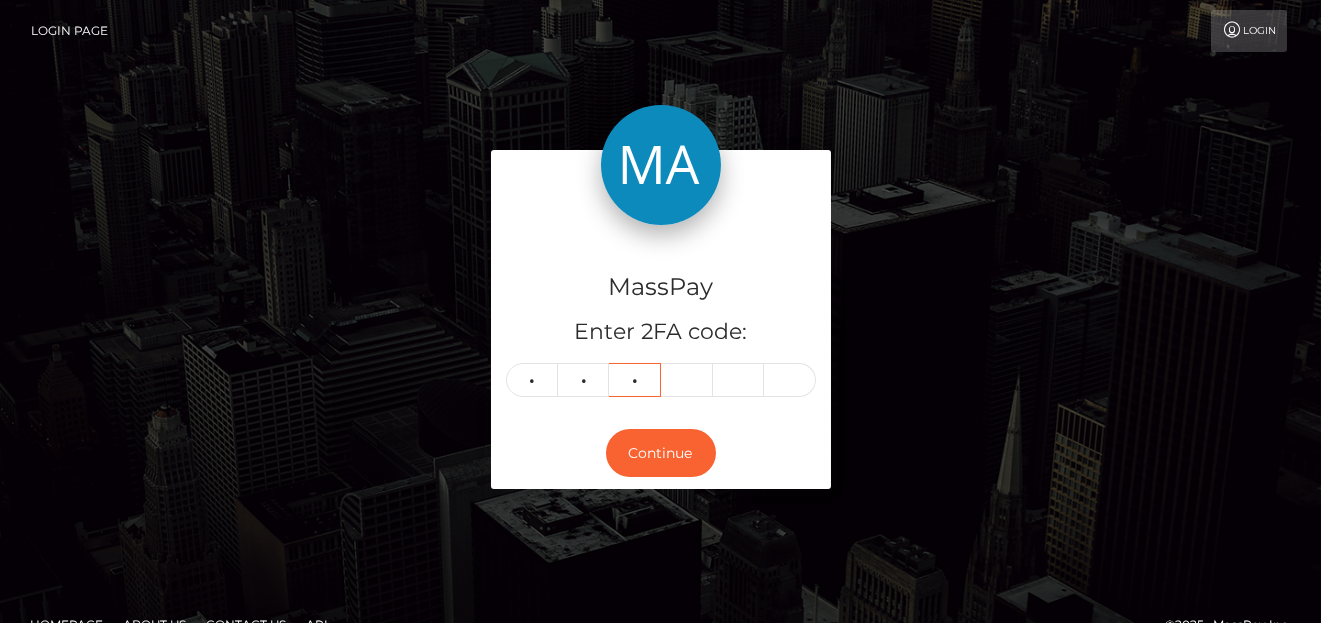 type on "8" 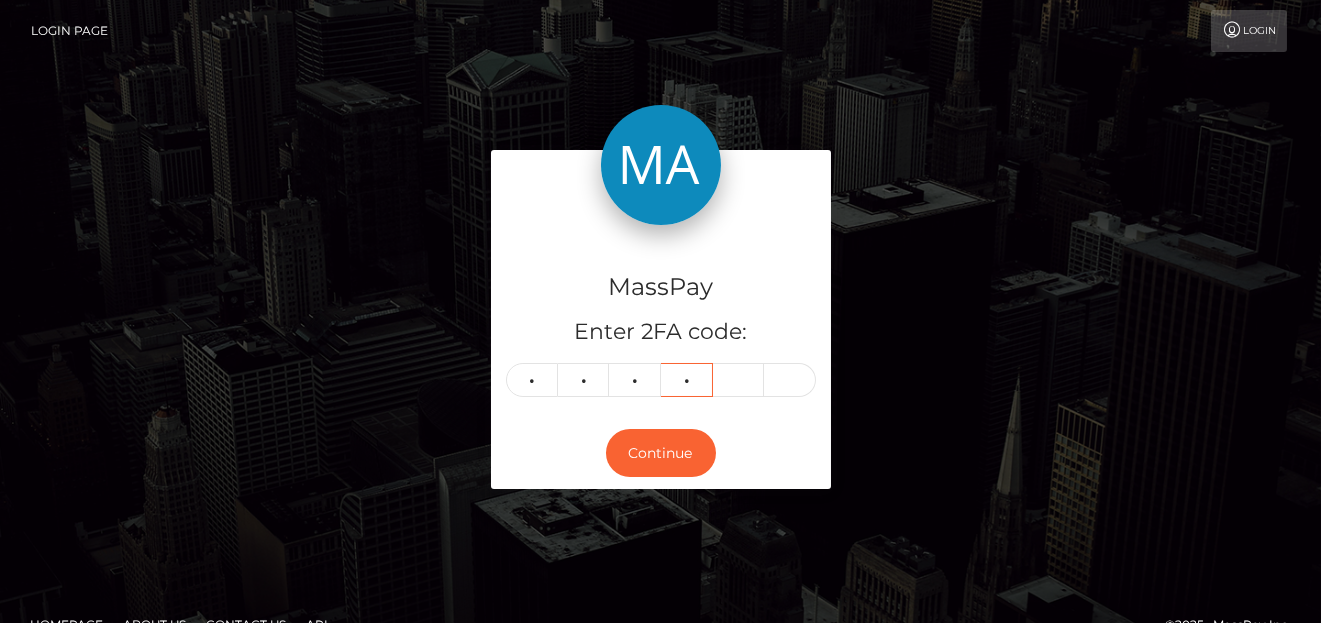 type on "3" 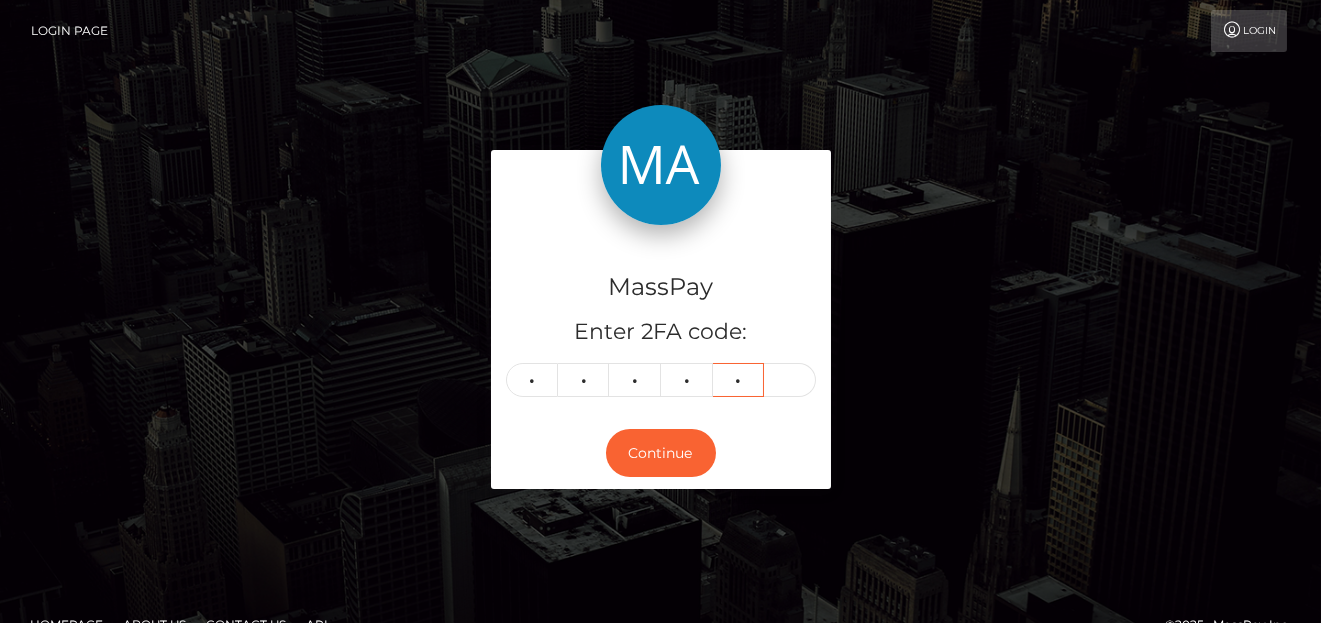 type on "7" 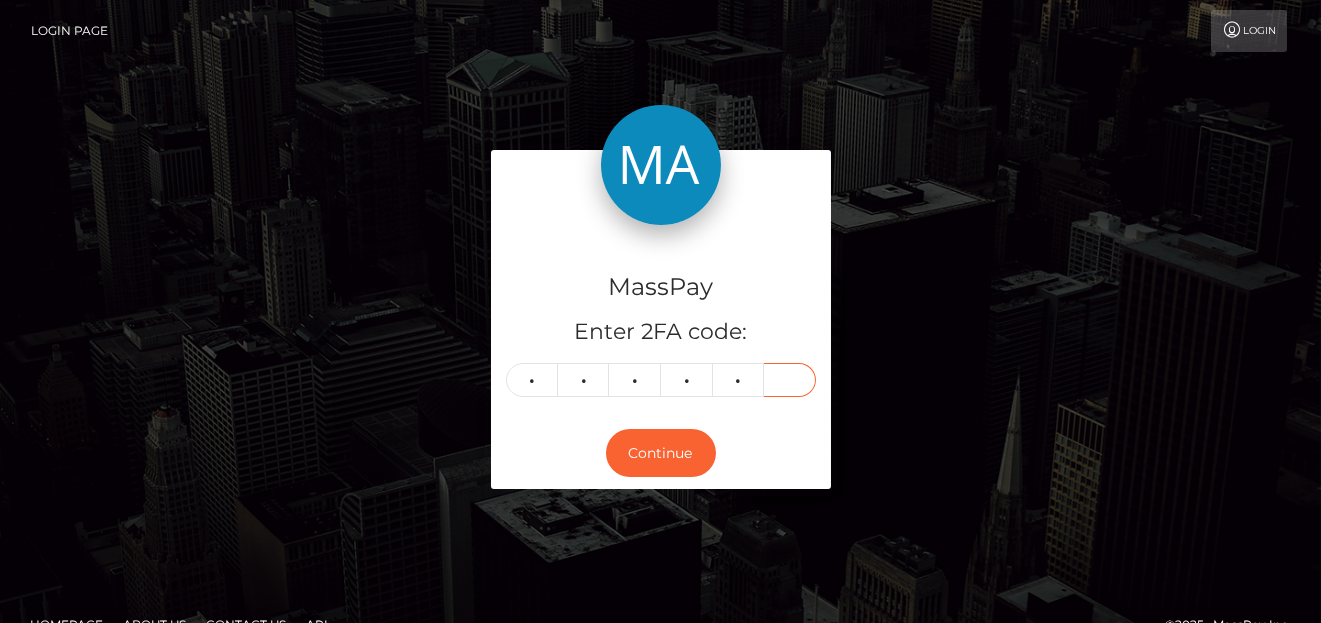 type on "1" 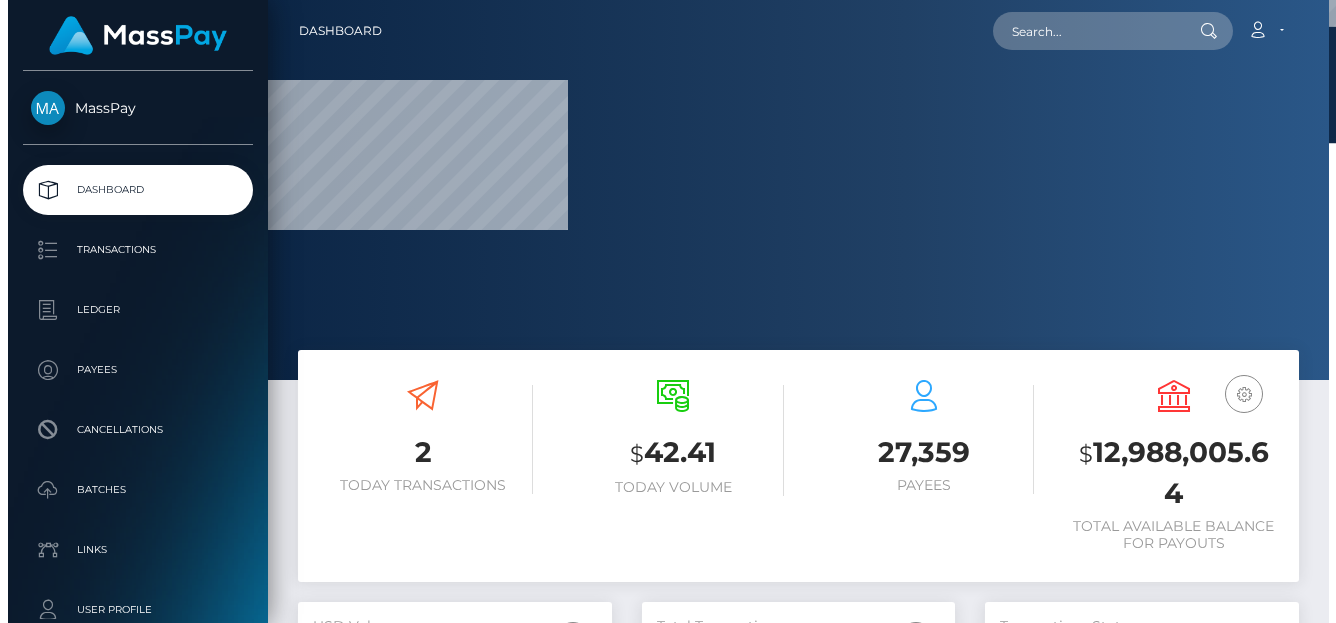 scroll, scrollTop: 0, scrollLeft: 0, axis: both 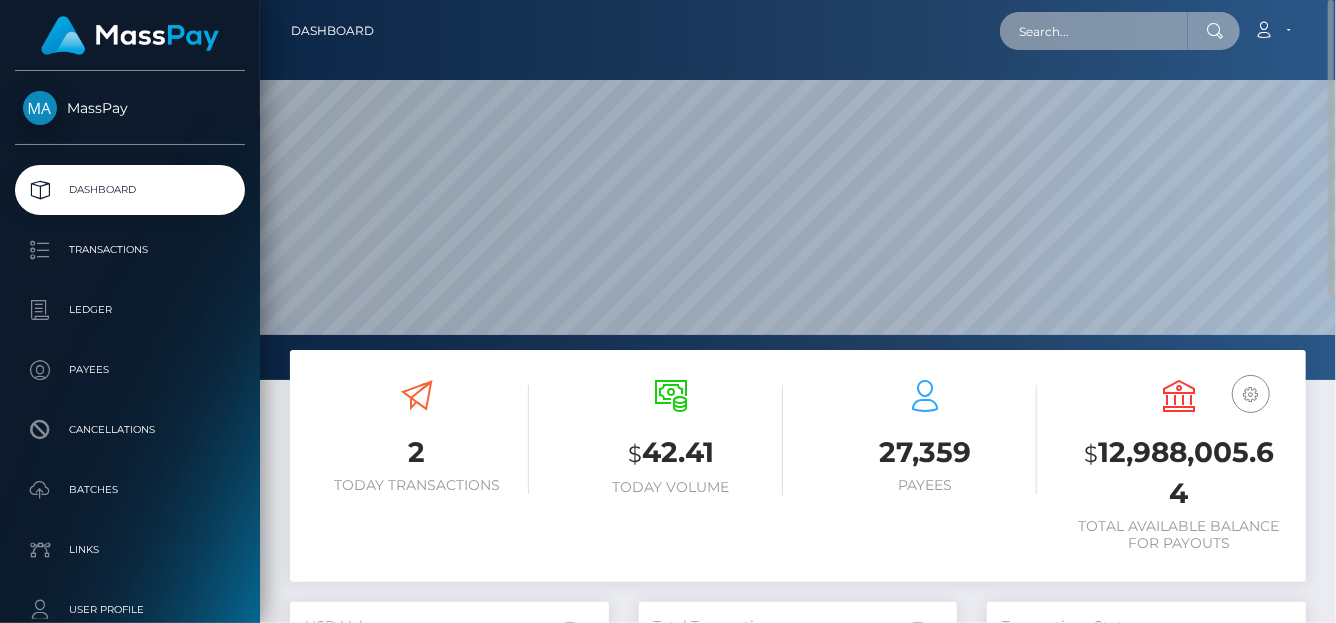 click at bounding box center (1094, 31) 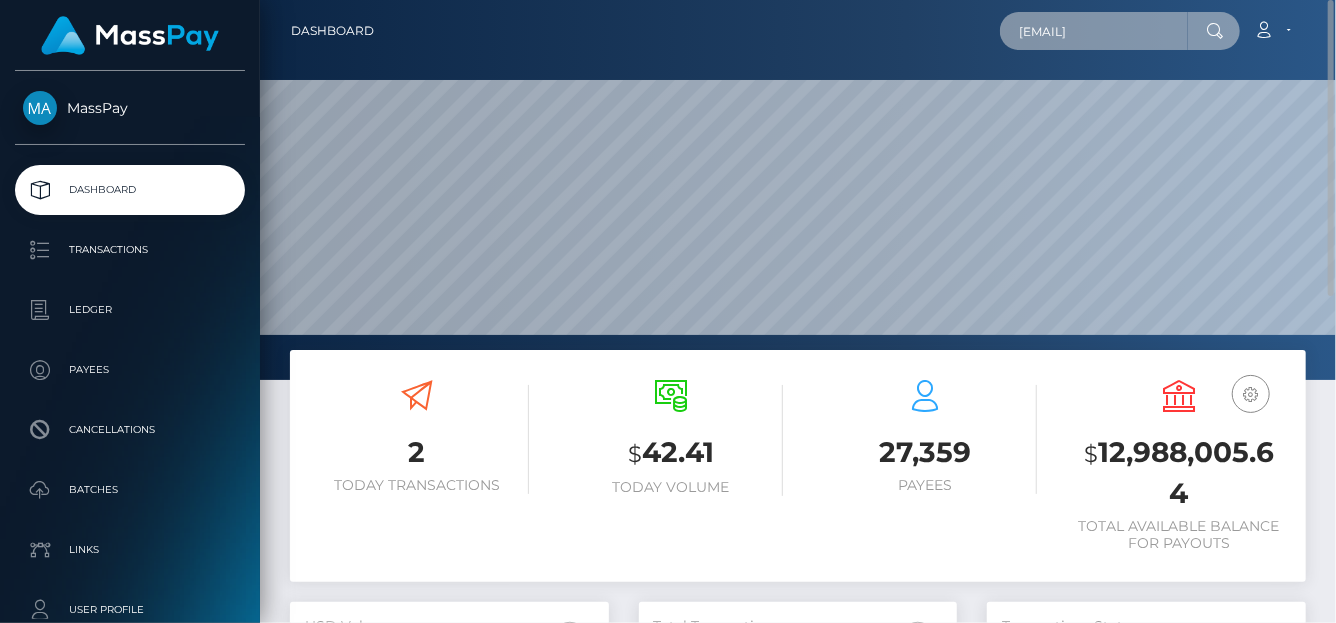 scroll, scrollTop: 0, scrollLeft: 73, axis: horizontal 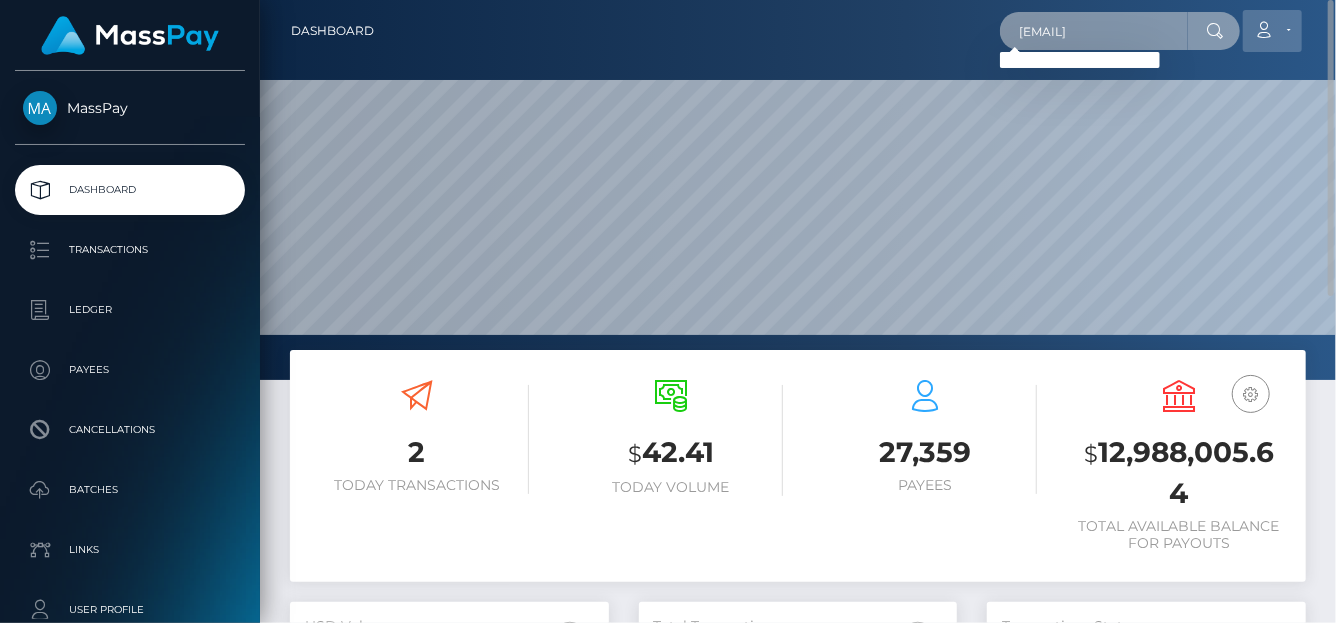 drag, startPoint x: 1024, startPoint y: 23, endPoint x: 1298, endPoint y: 20, distance: 274.01642 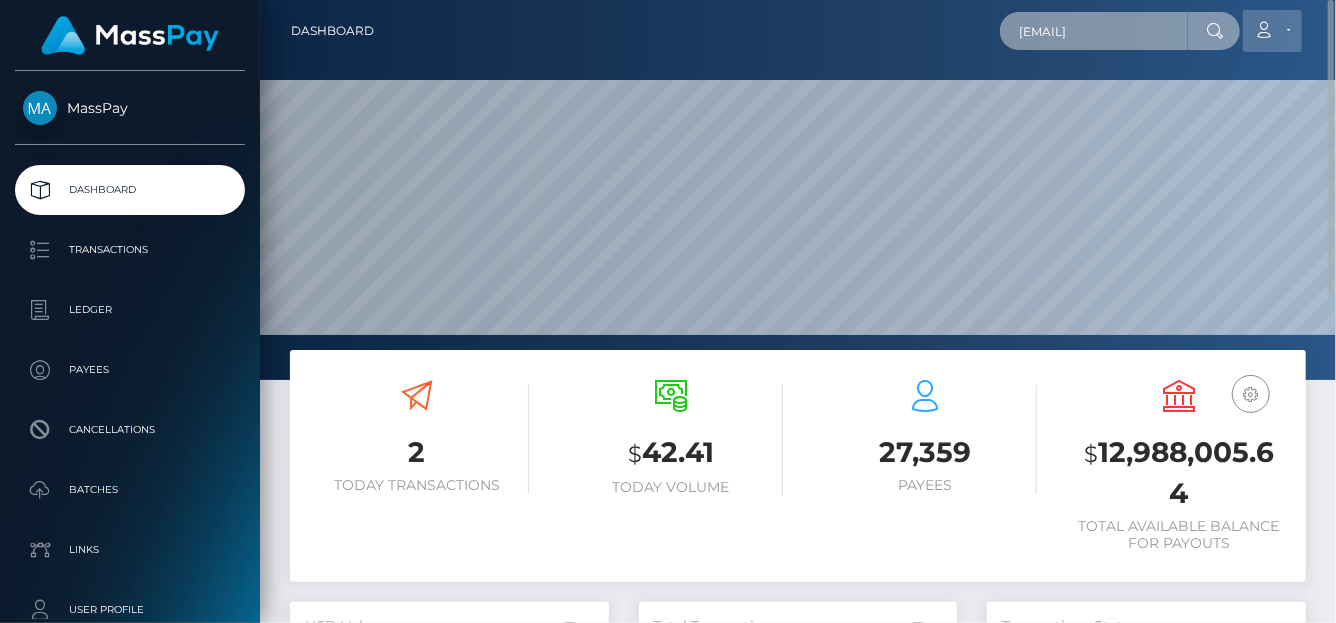 paste on "6864f2467fd0105d59039ef0@alua" 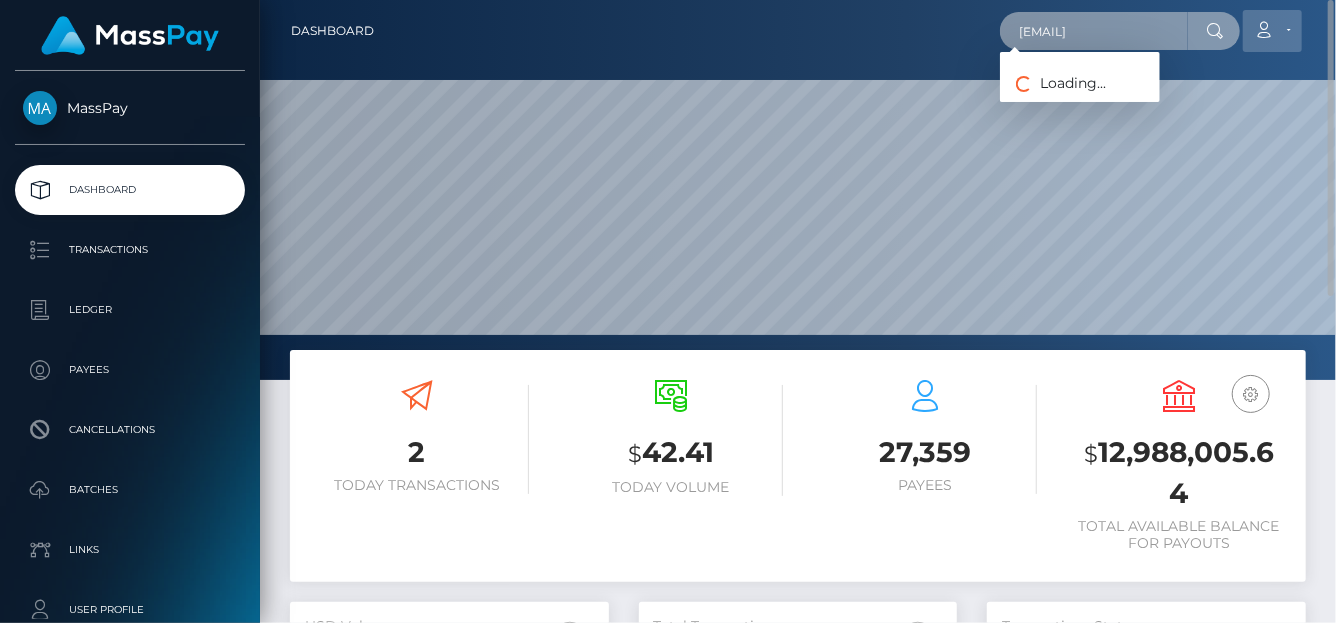 scroll, scrollTop: 0, scrollLeft: 86, axis: horizontal 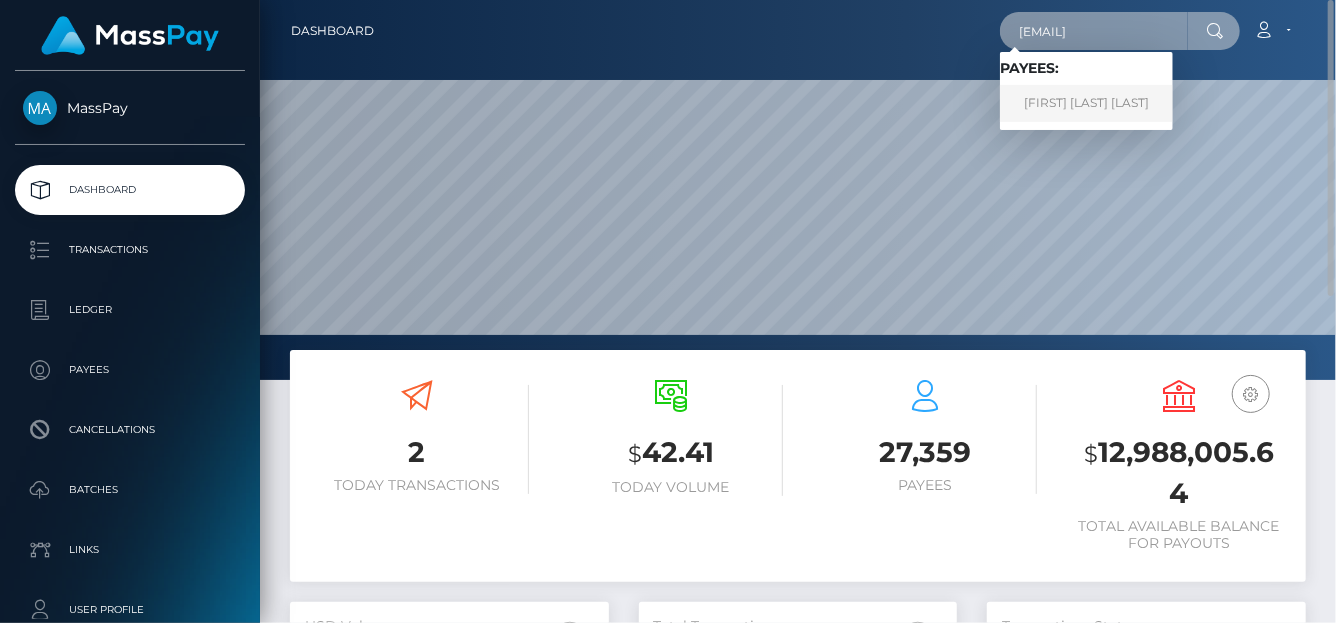 type on "[USERNAME]@[DOMAIN]" 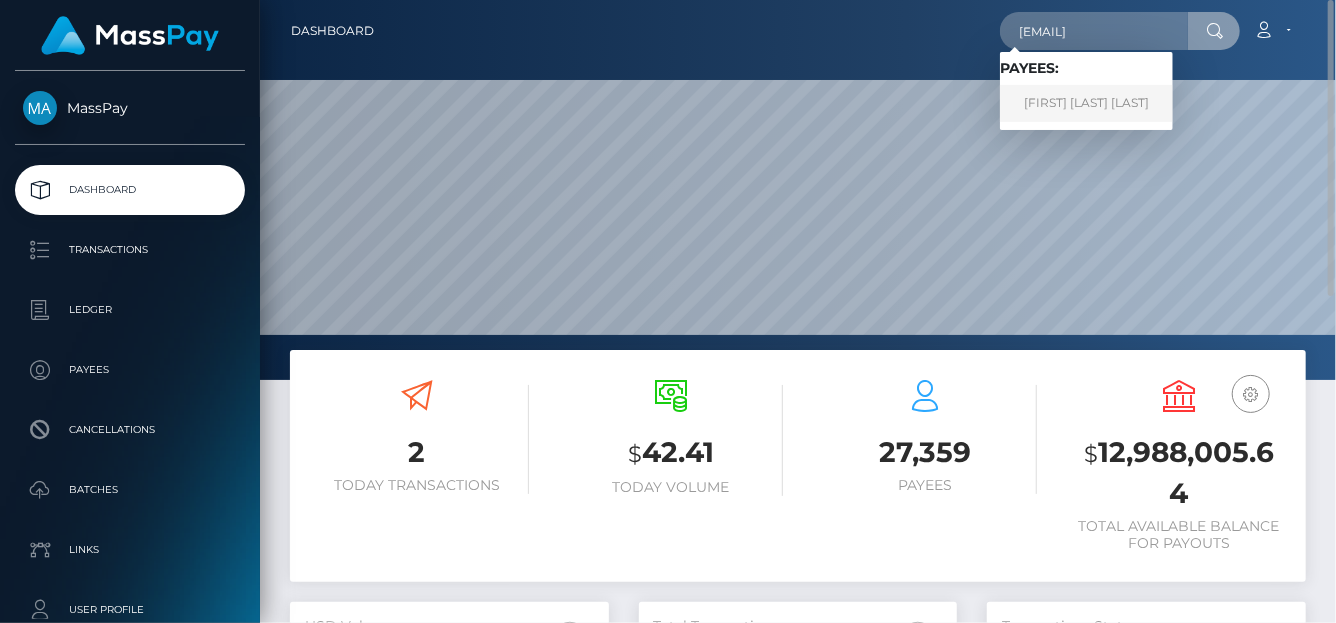 click on "Althea Madila Desamparado" at bounding box center [1086, 103] 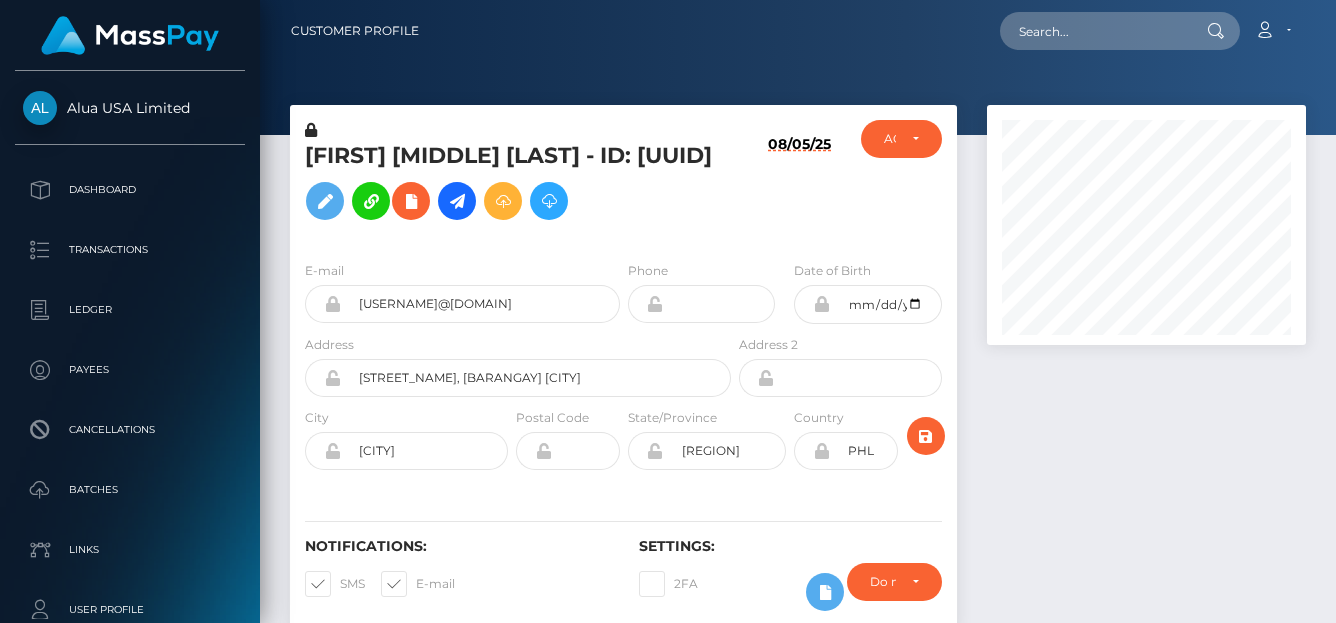 scroll, scrollTop: 0, scrollLeft: 0, axis: both 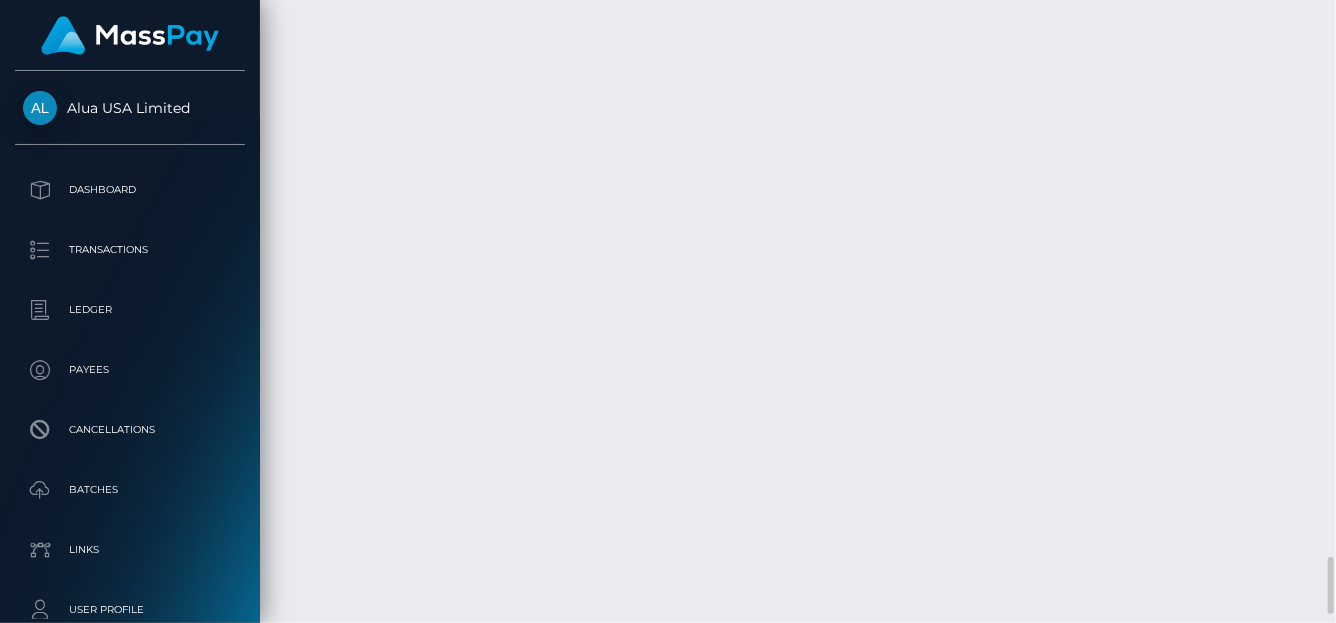 drag, startPoint x: 596, startPoint y: 425, endPoint x: 884, endPoint y: 424, distance: 288.00174 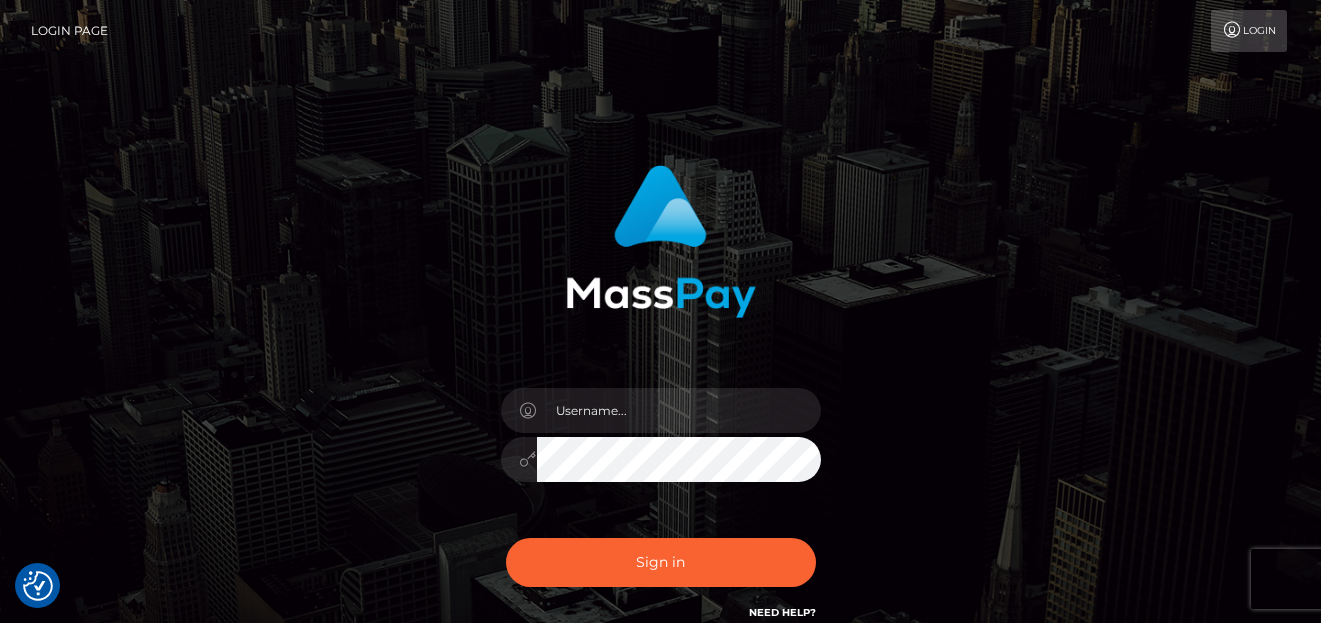 scroll, scrollTop: 0, scrollLeft: 0, axis: both 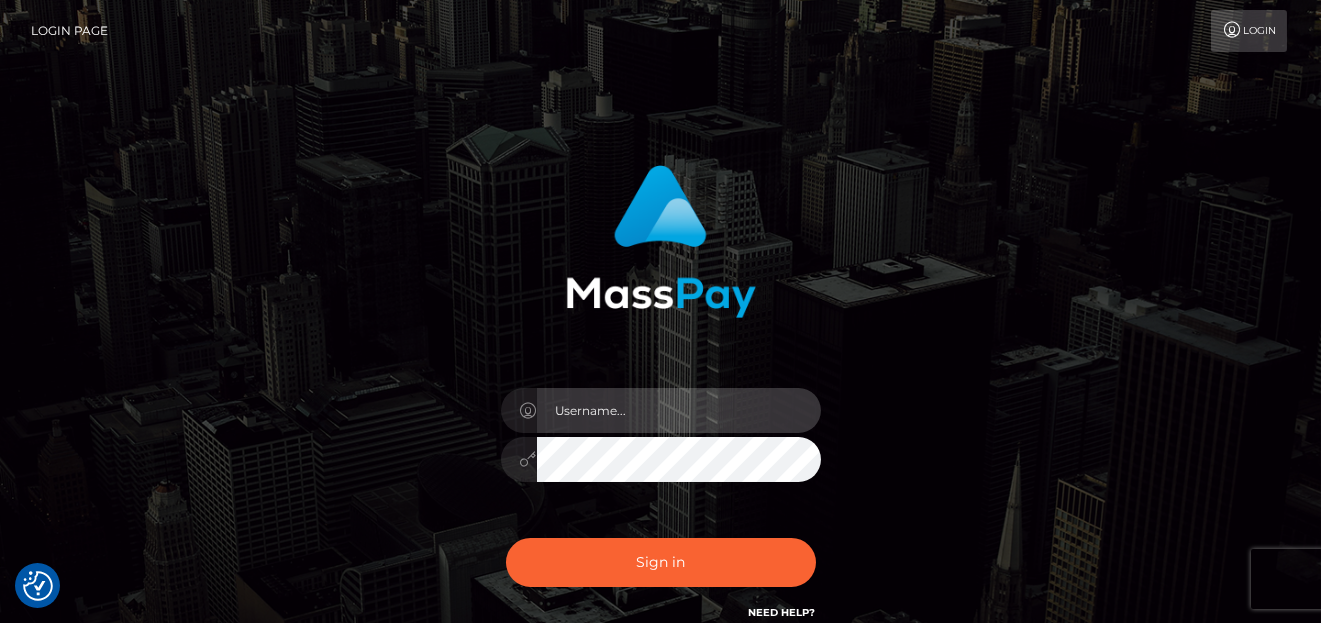 type on "denise" 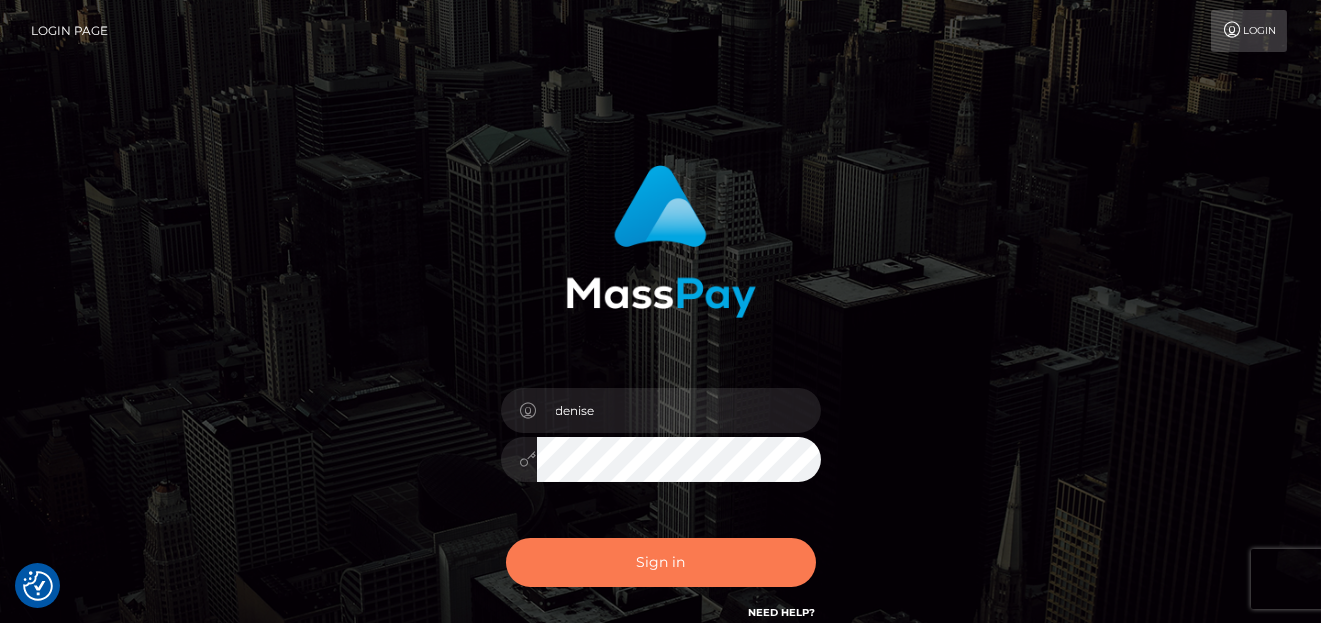 click on "Sign in" at bounding box center (661, 562) 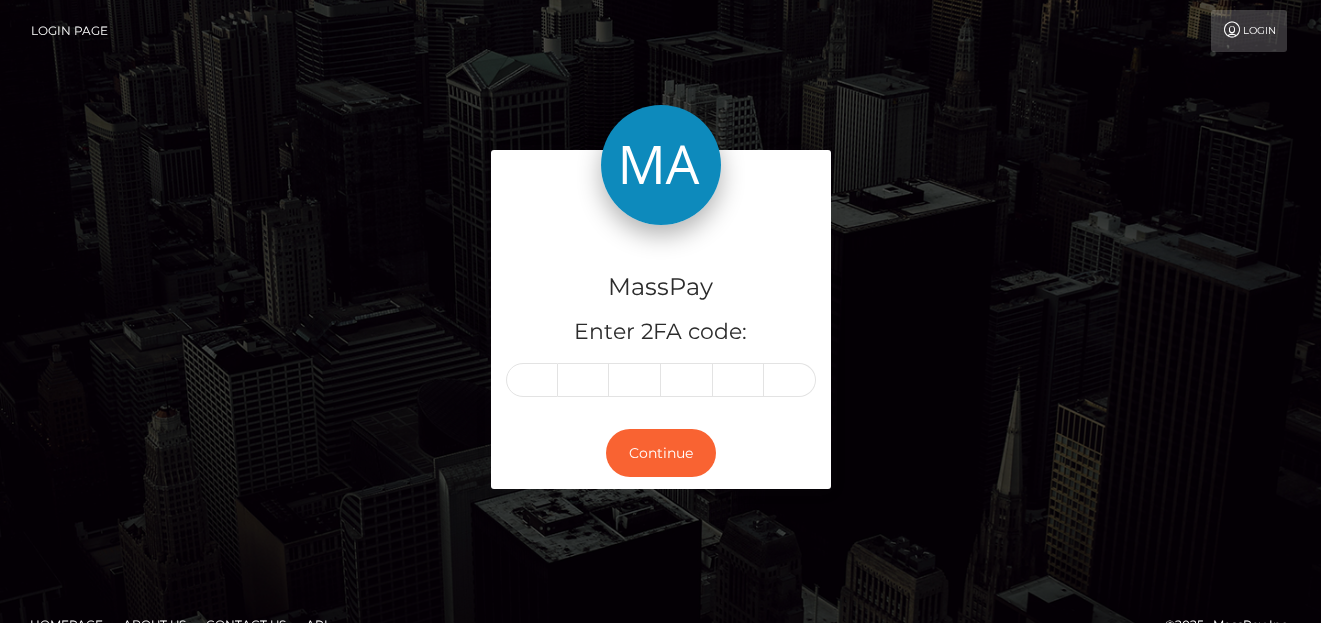 scroll, scrollTop: 0, scrollLeft: 0, axis: both 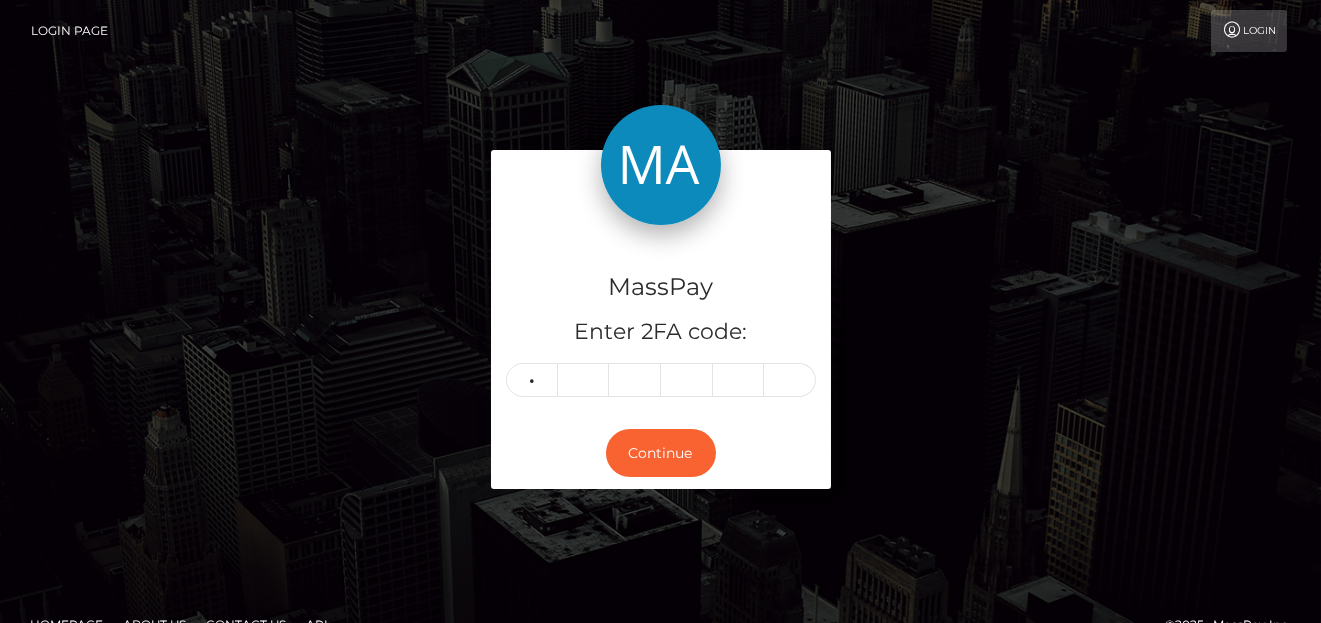 type on "6" 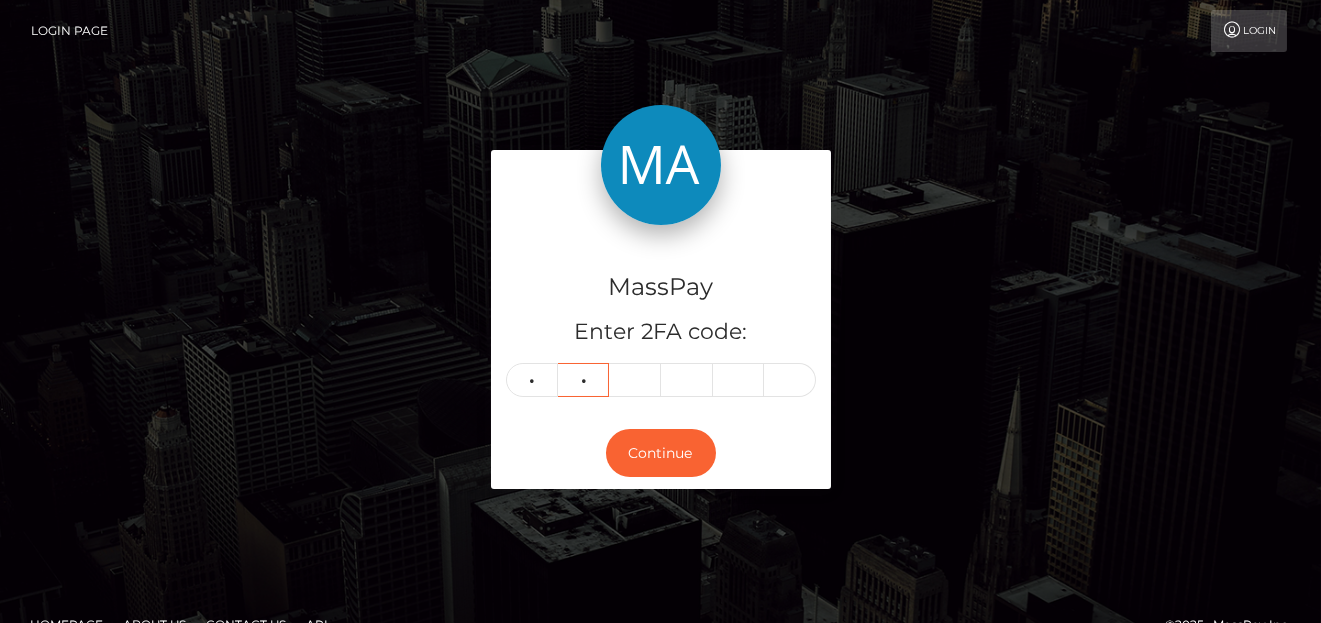 type on "0" 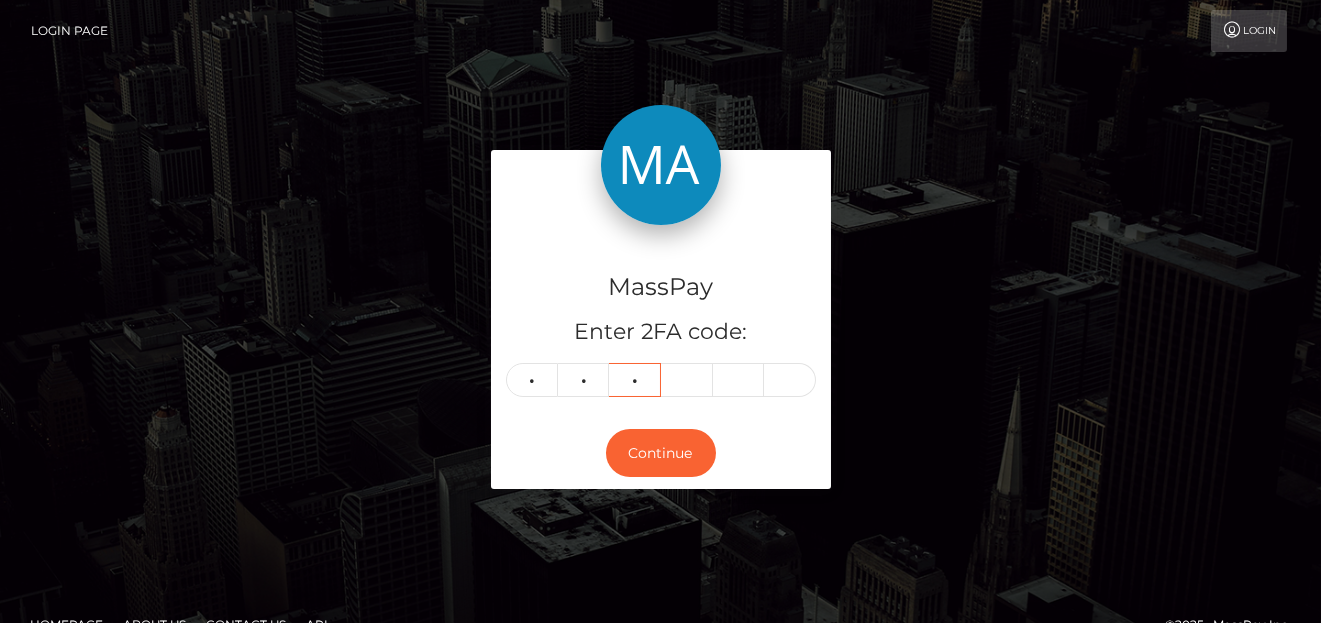 type on "6" 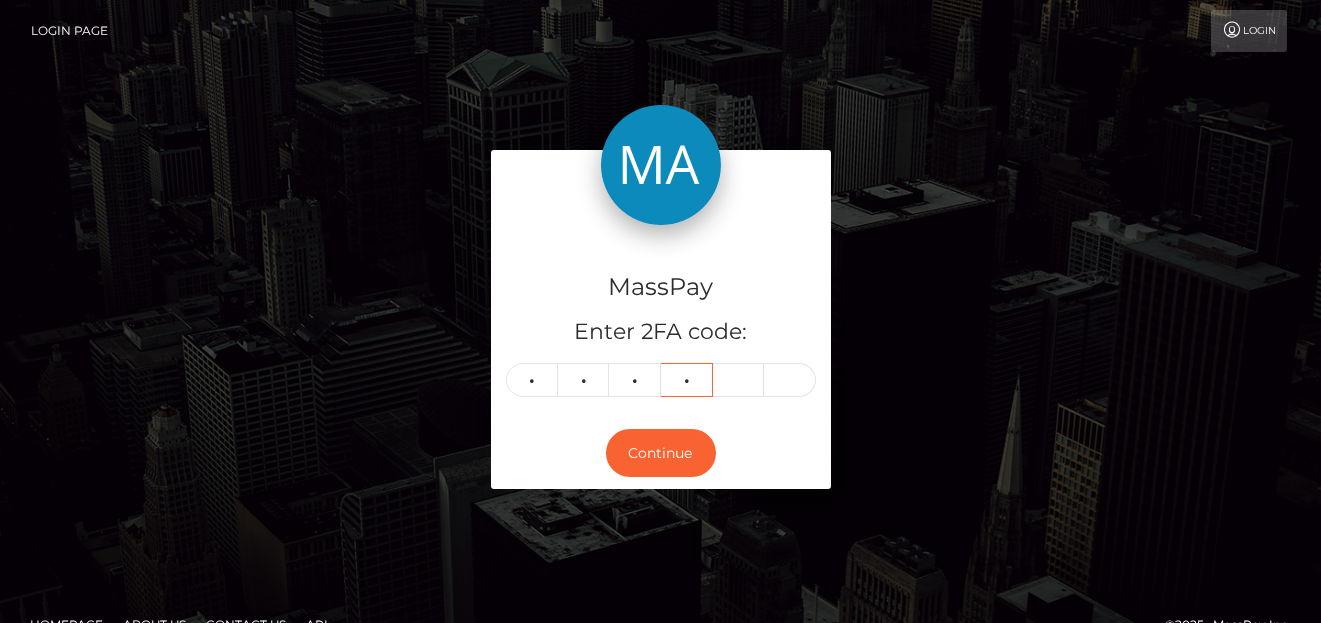 type on "4" 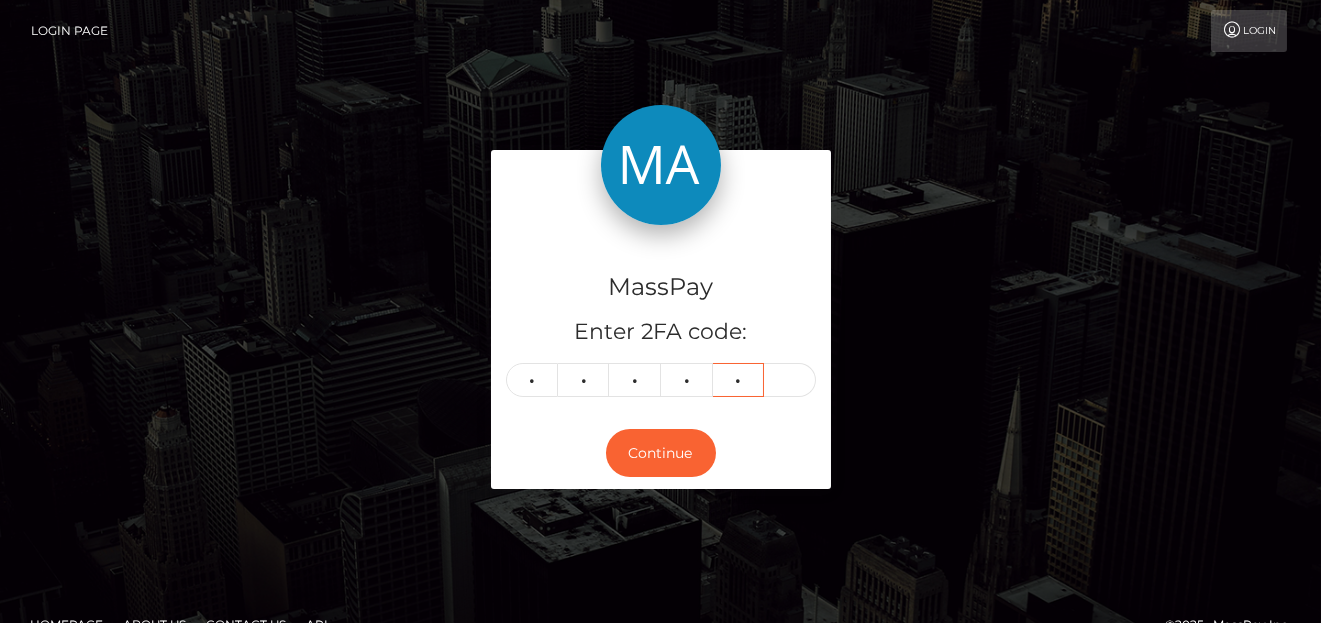 type on "5" 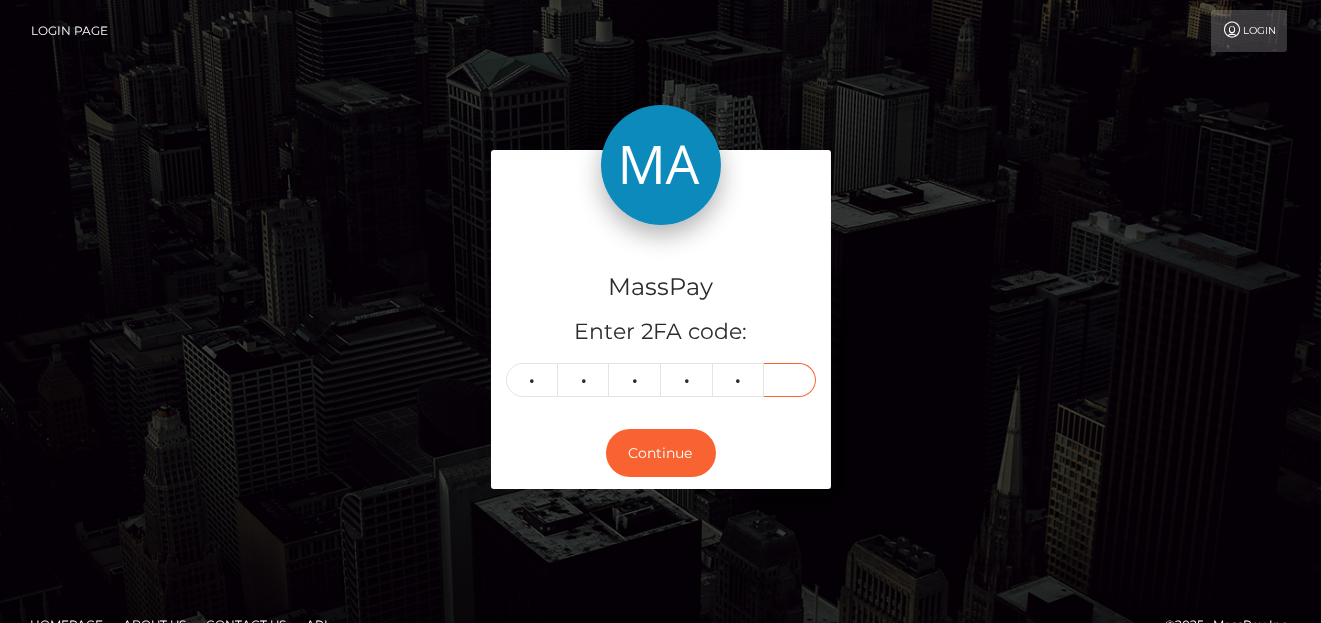 type on "6" 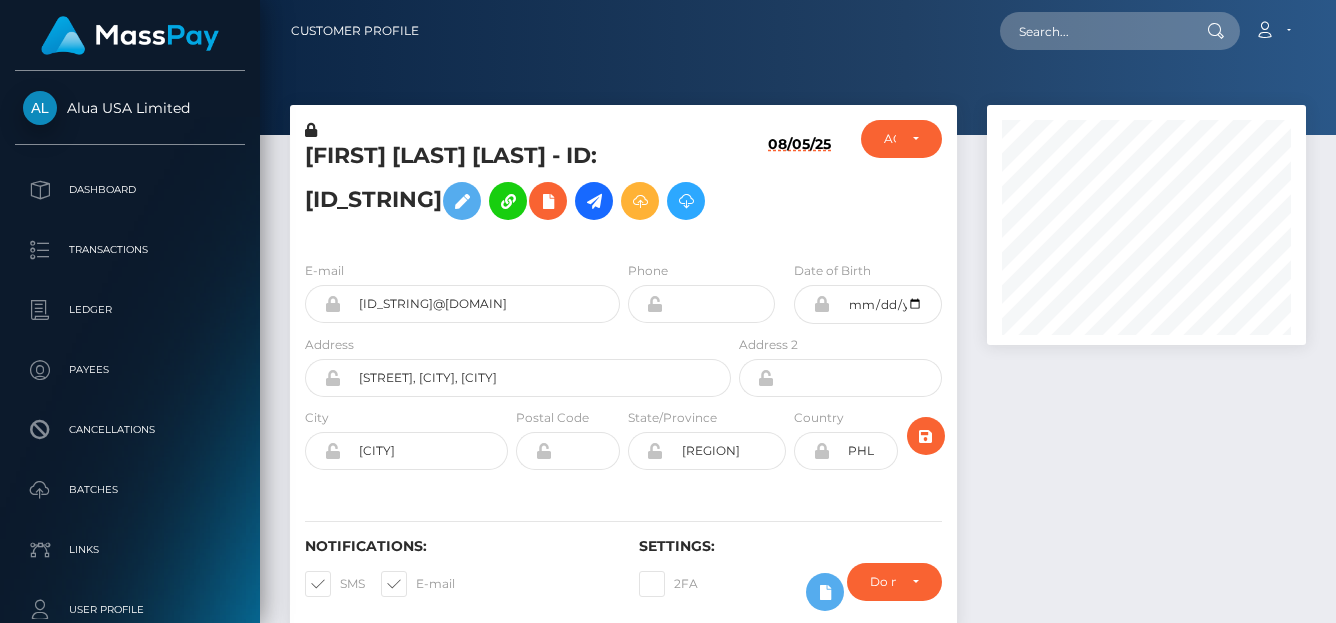 scroll, scrollTop: 0, scrollLeft: 0, axis: both 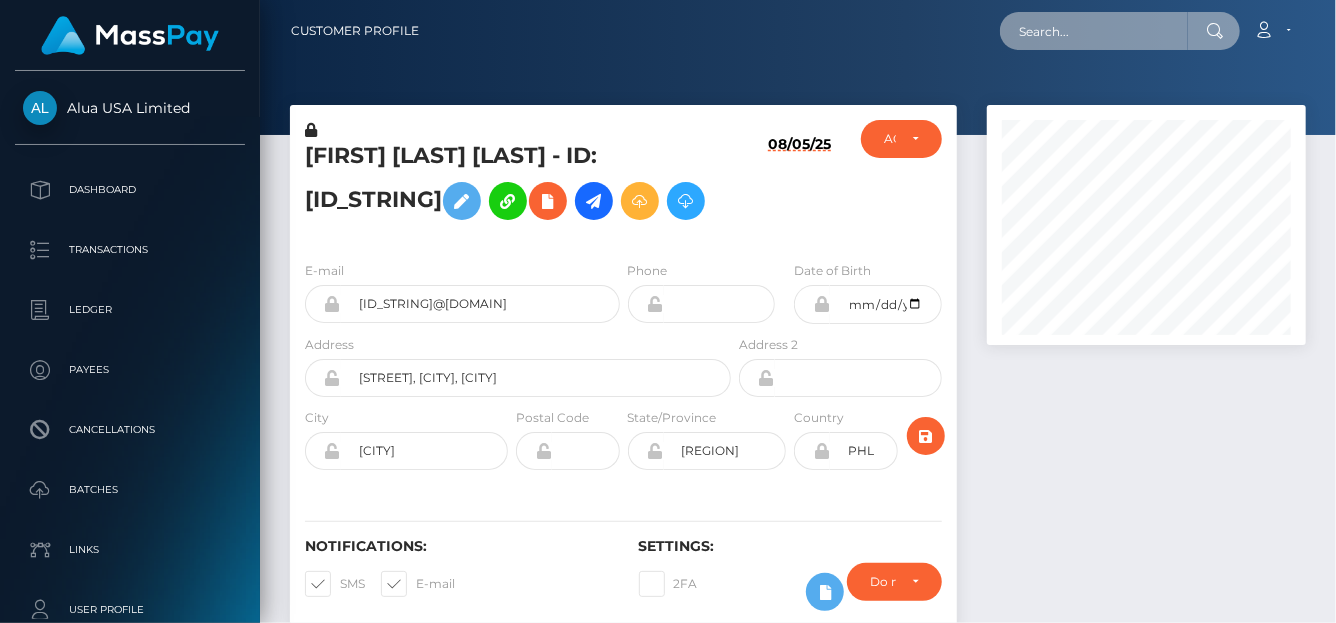 click at bounding box center [1094, 31] 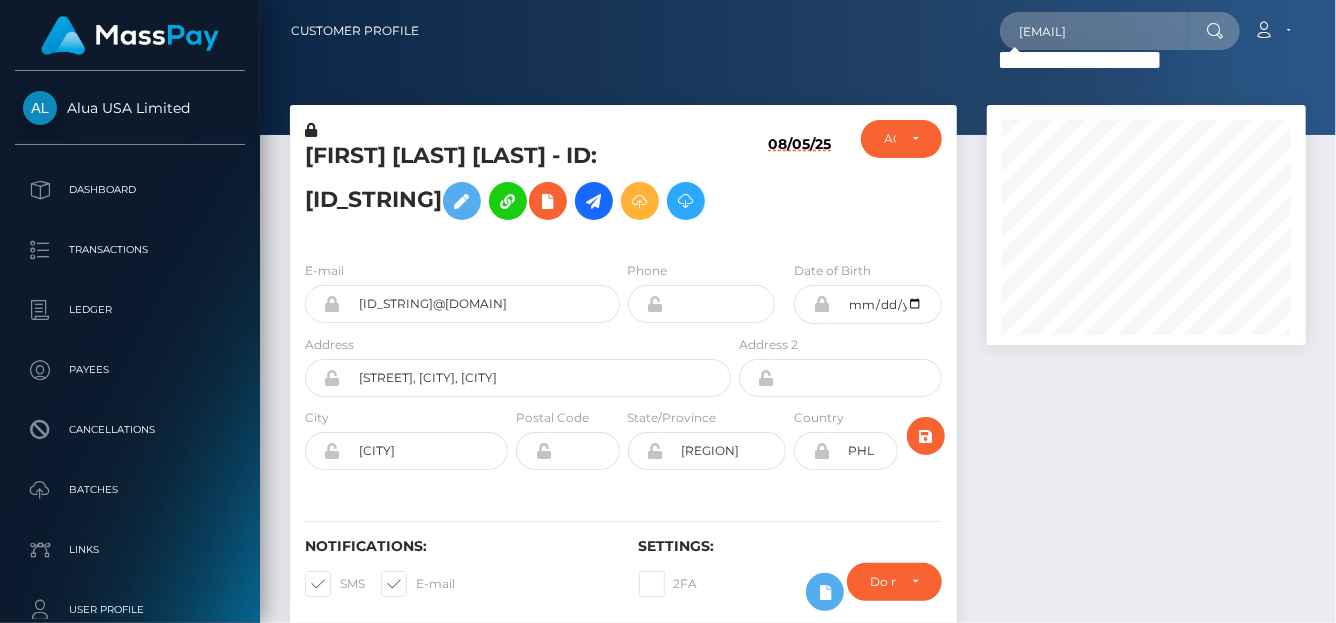 scroll, scrollTop: 0, scrollLeft: 0, axis: both 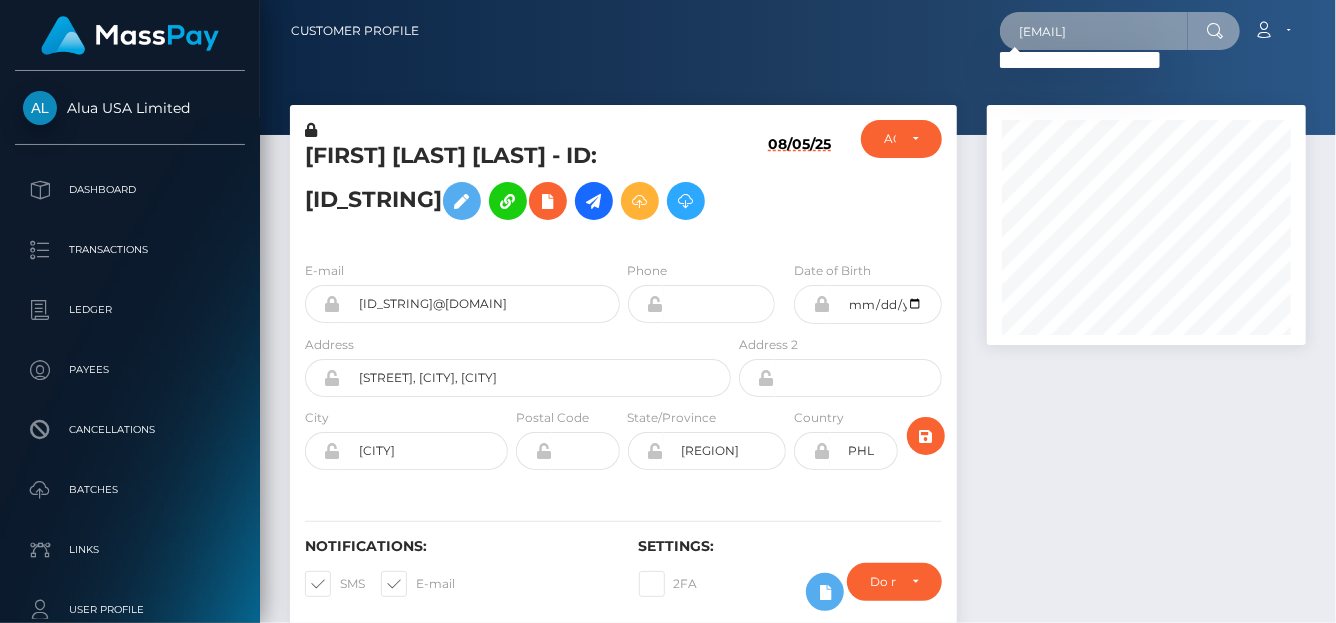 drag, startPoint x: 1017, startPoint y: 34, endPoint x: 1324, endPoint y: 35, distance: 307.00162 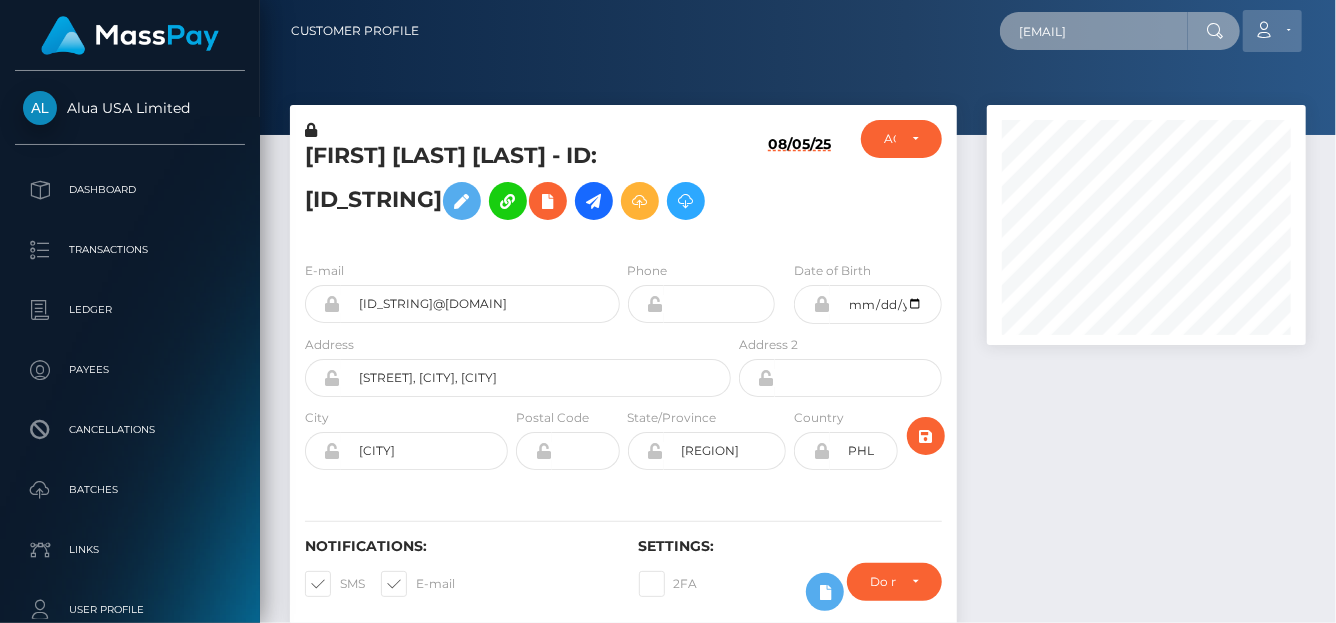 paste on "Friedmankt" 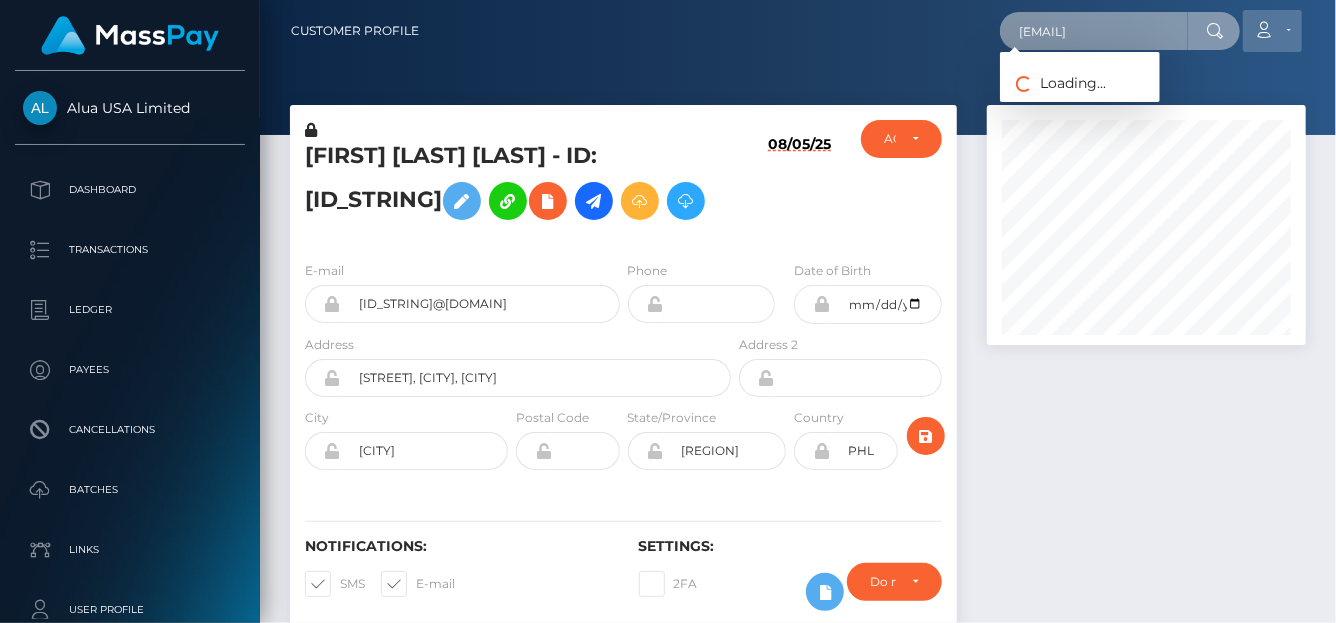type on "[EMAIL]" 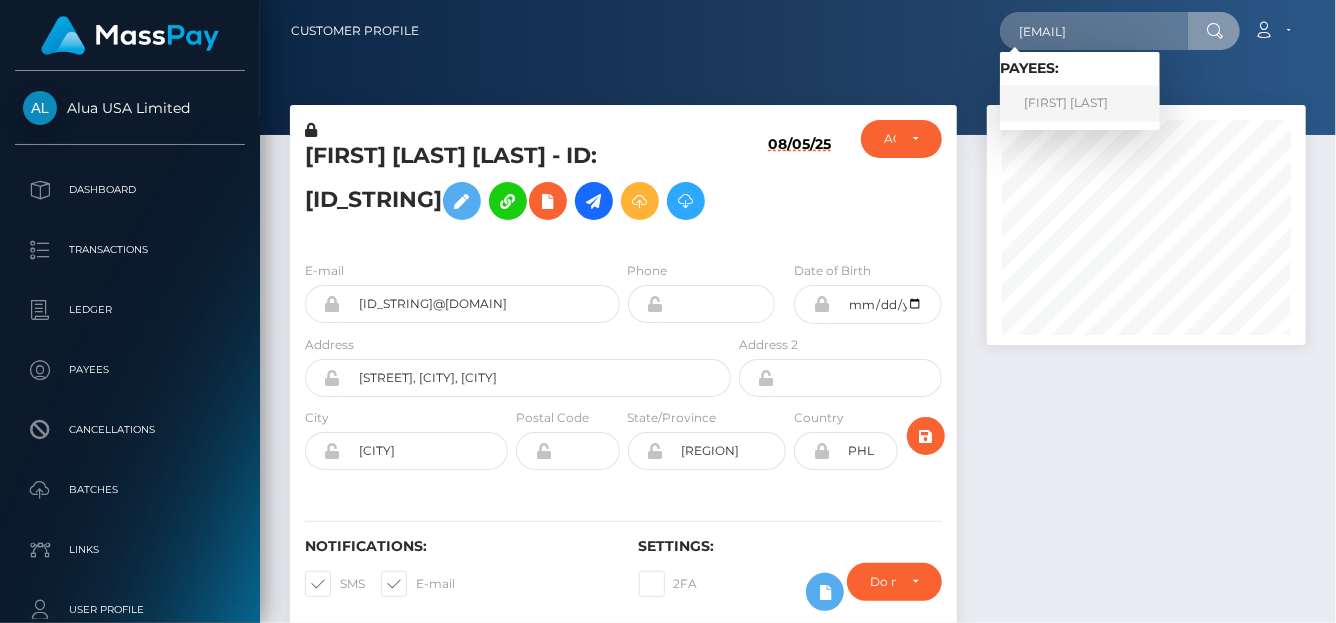click on "[FIRST]  [LAST]" at bounding box center [1080, 103] 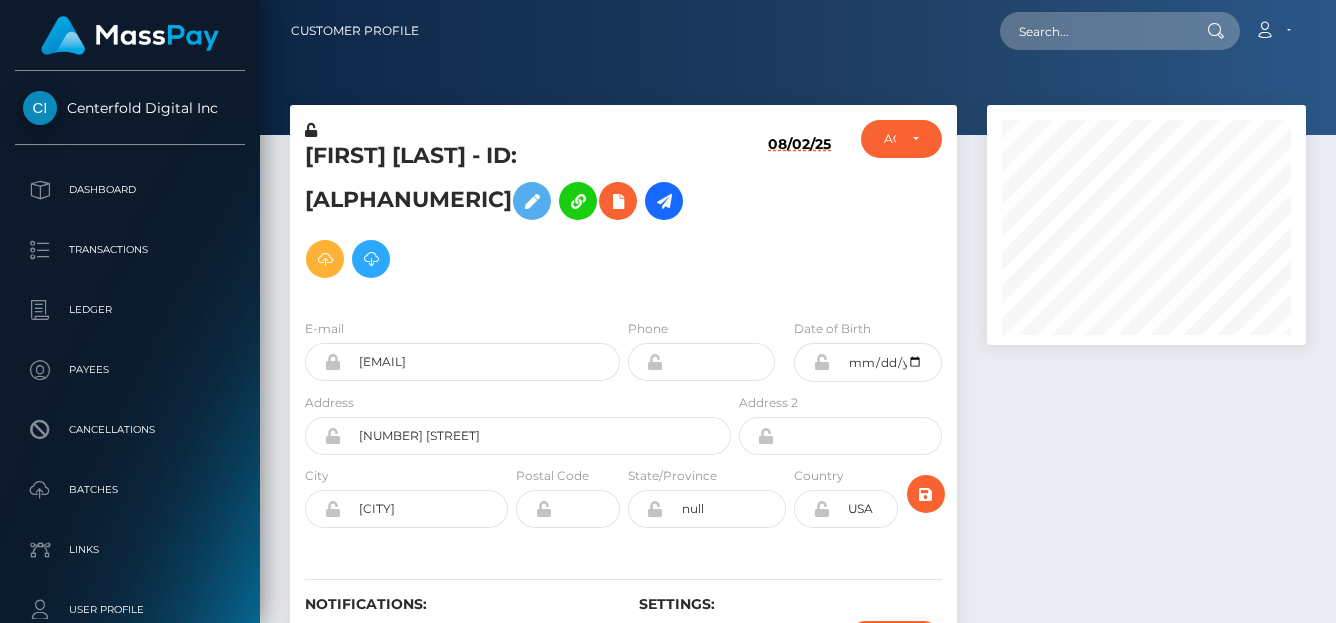 scroll, scrollTop: 0, scrollLeft: 0, axis: both 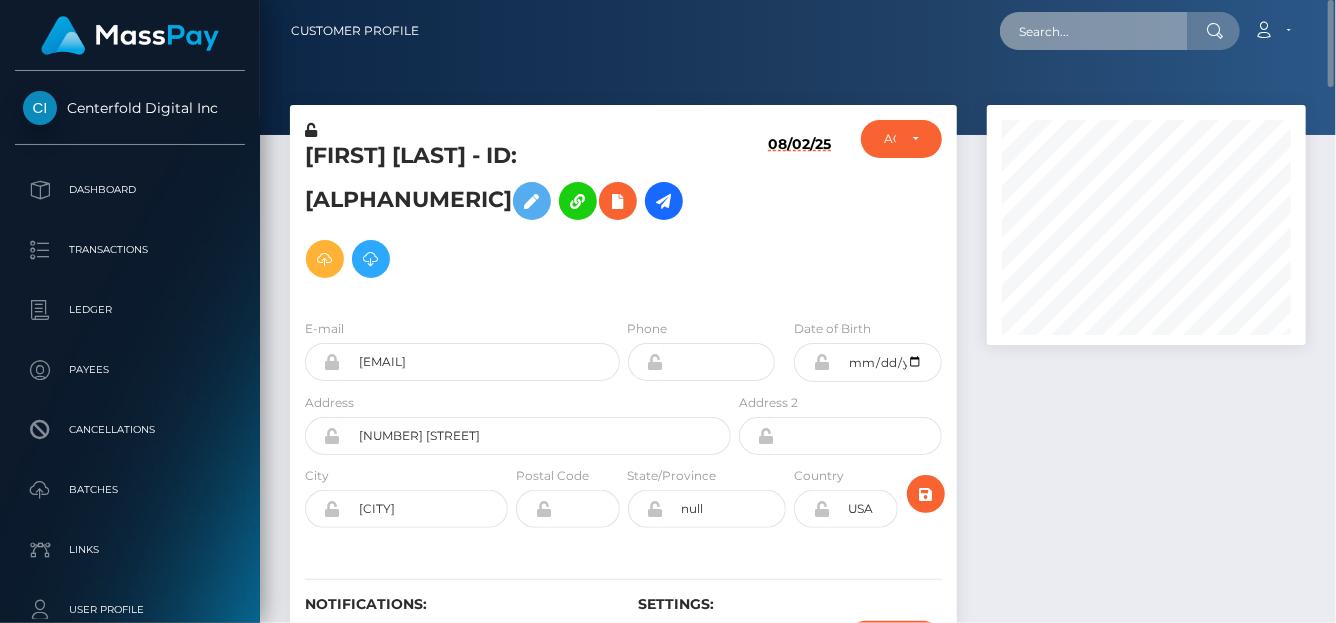 click at bounding box center (1094, 31) 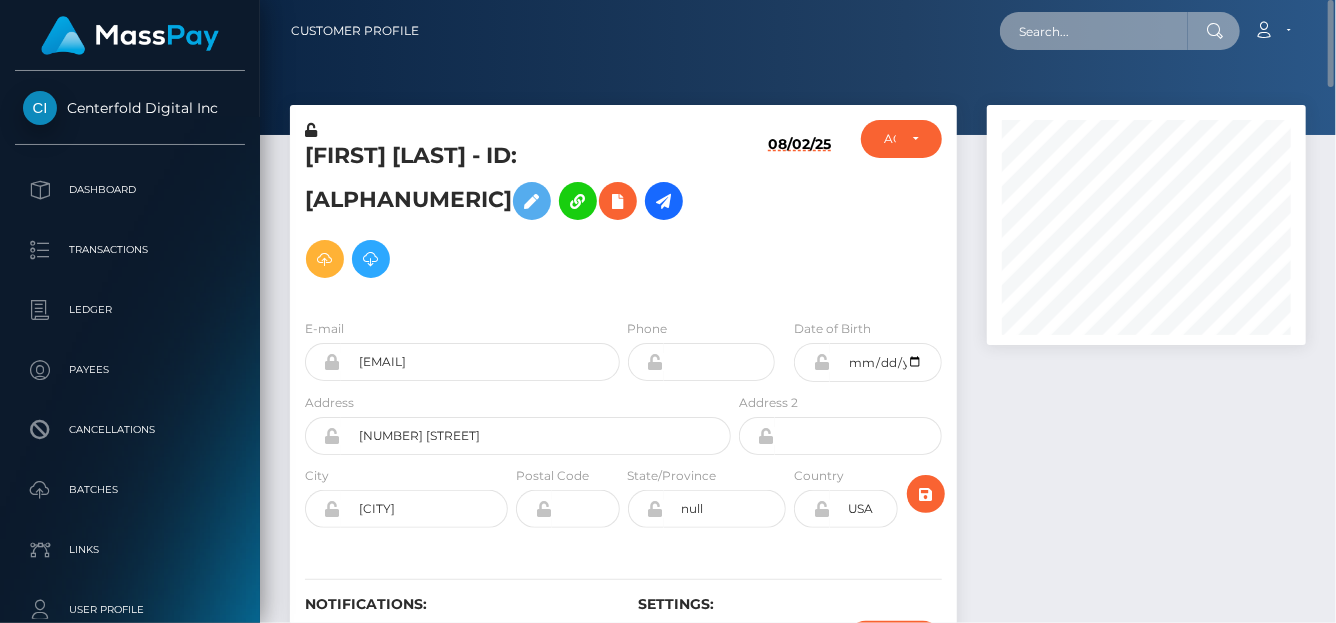 paste on "darlingcreme@gmail.com" 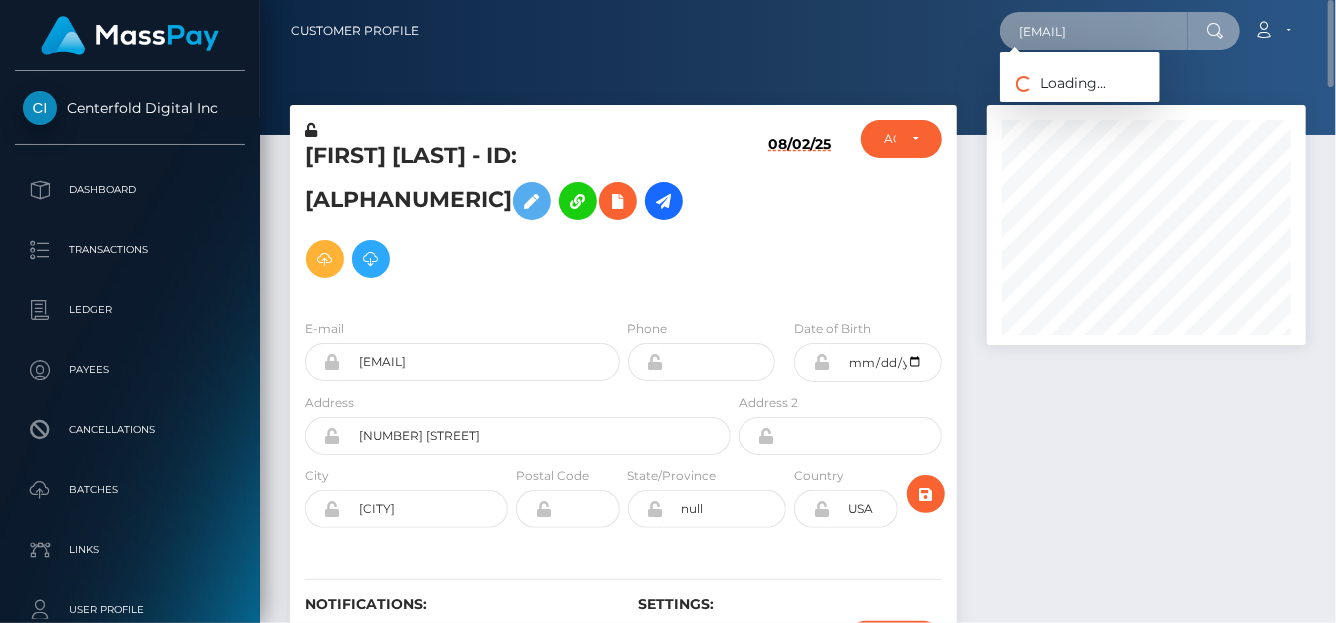 scroll, scrollTop: 0, scrollLeft: 10, axis: horizontal 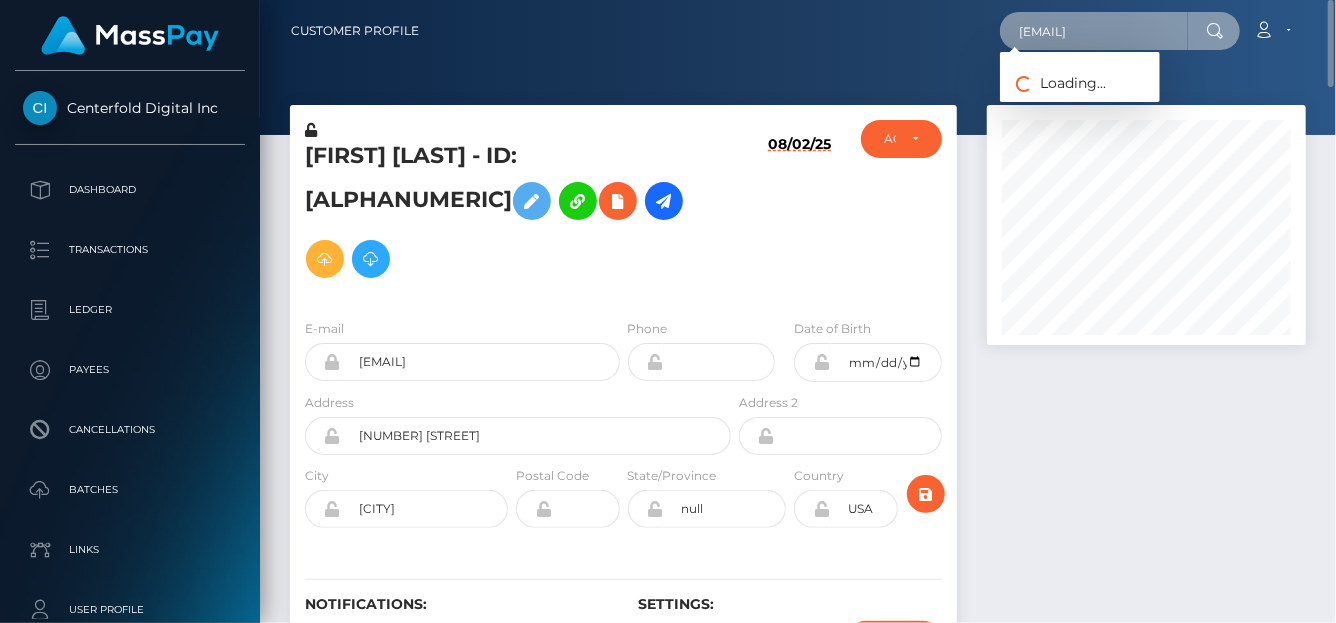 type on "darlingcreme@gmail.com" 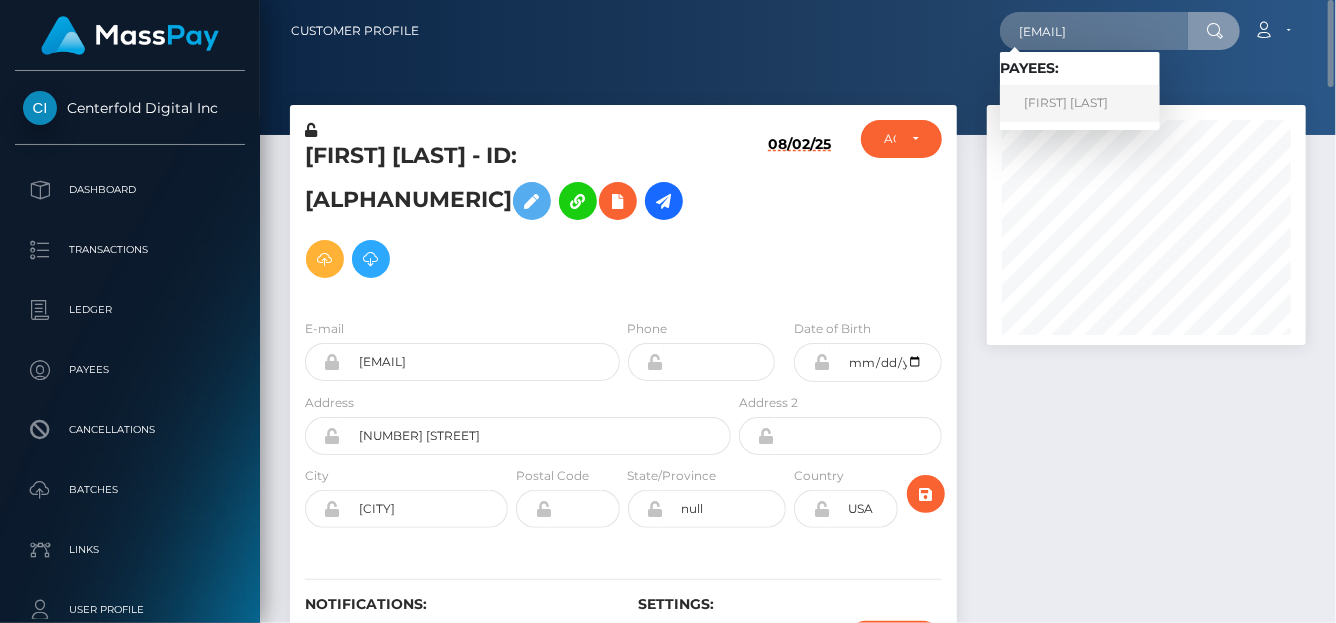 click on "SOPHIE FLORENCE MOUCHON" at bounding box center [1080, 103] 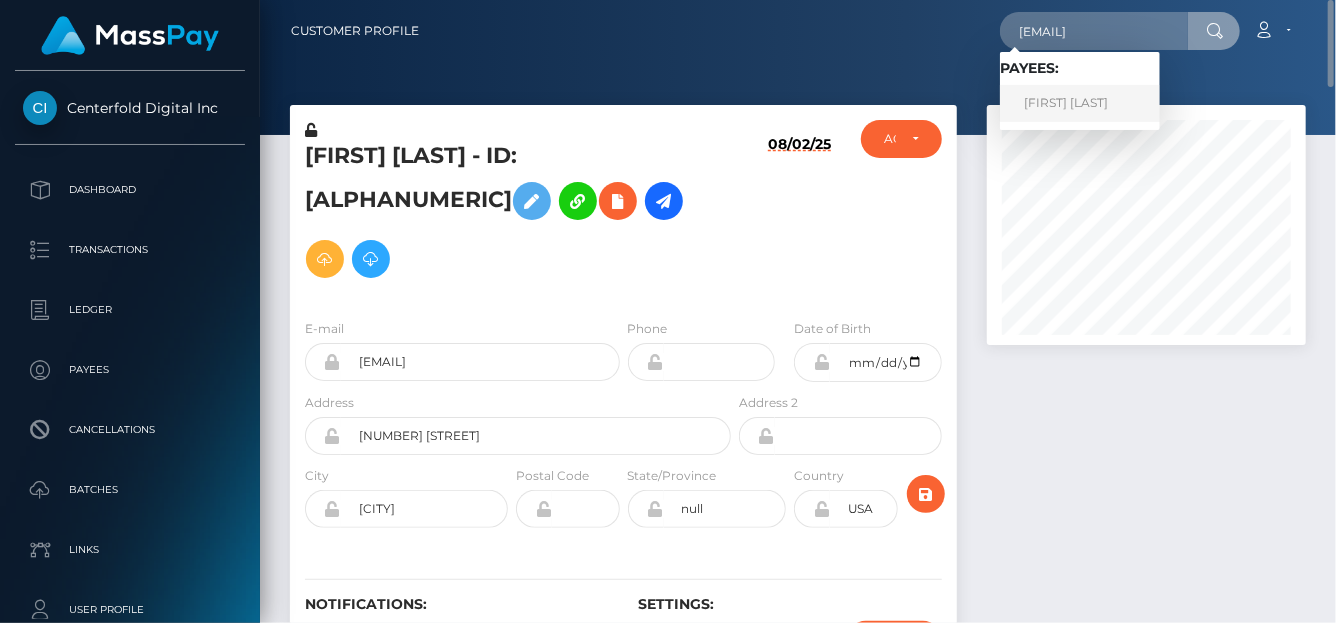 scroll, scrollTop: 0, scrollLeft: 0, axis: both 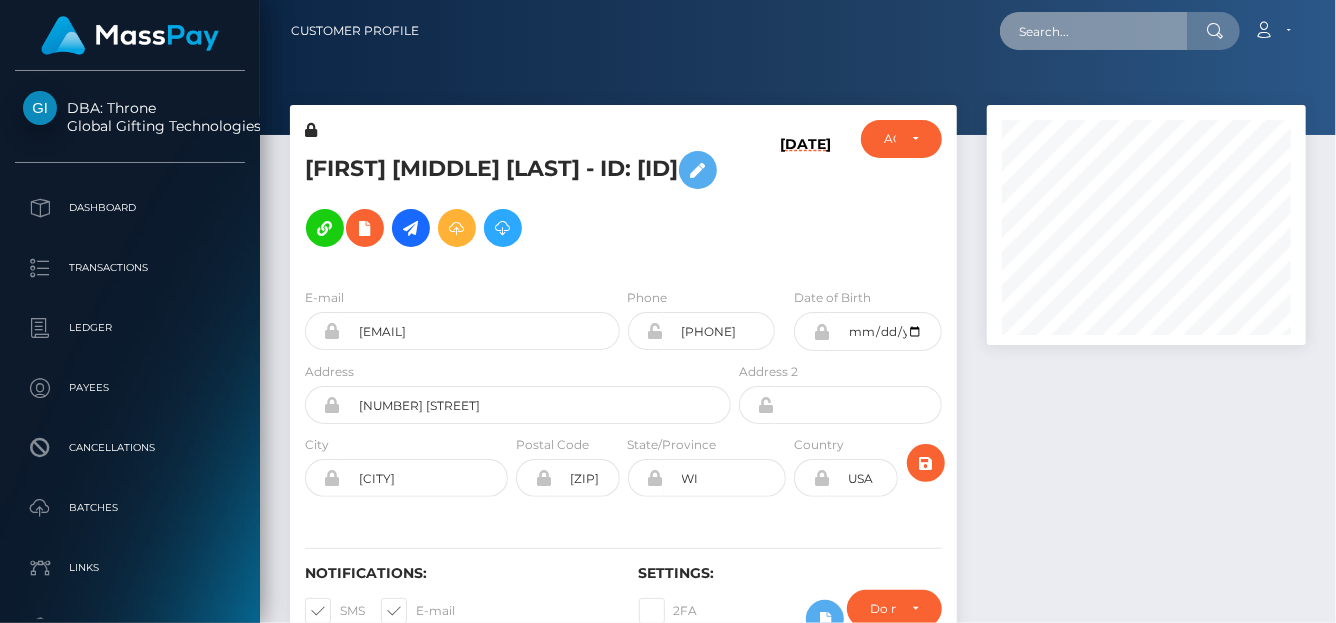 click at bounding box center (1094, 31) 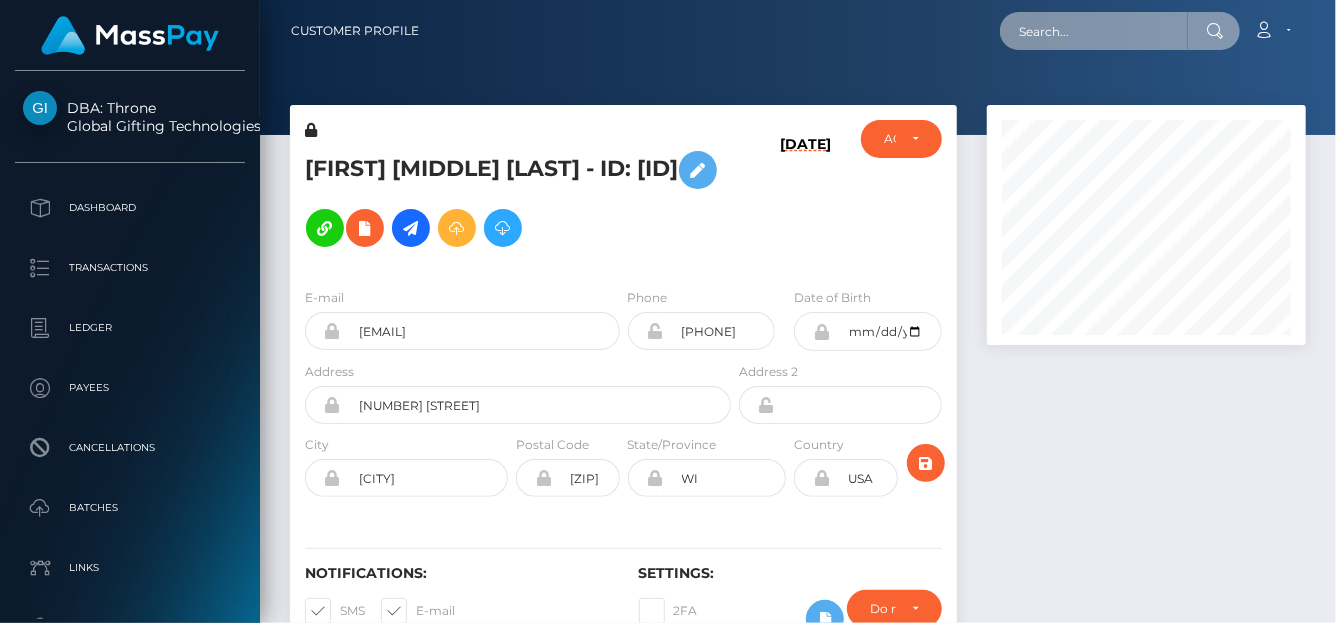 paste on "[EMAIL]" 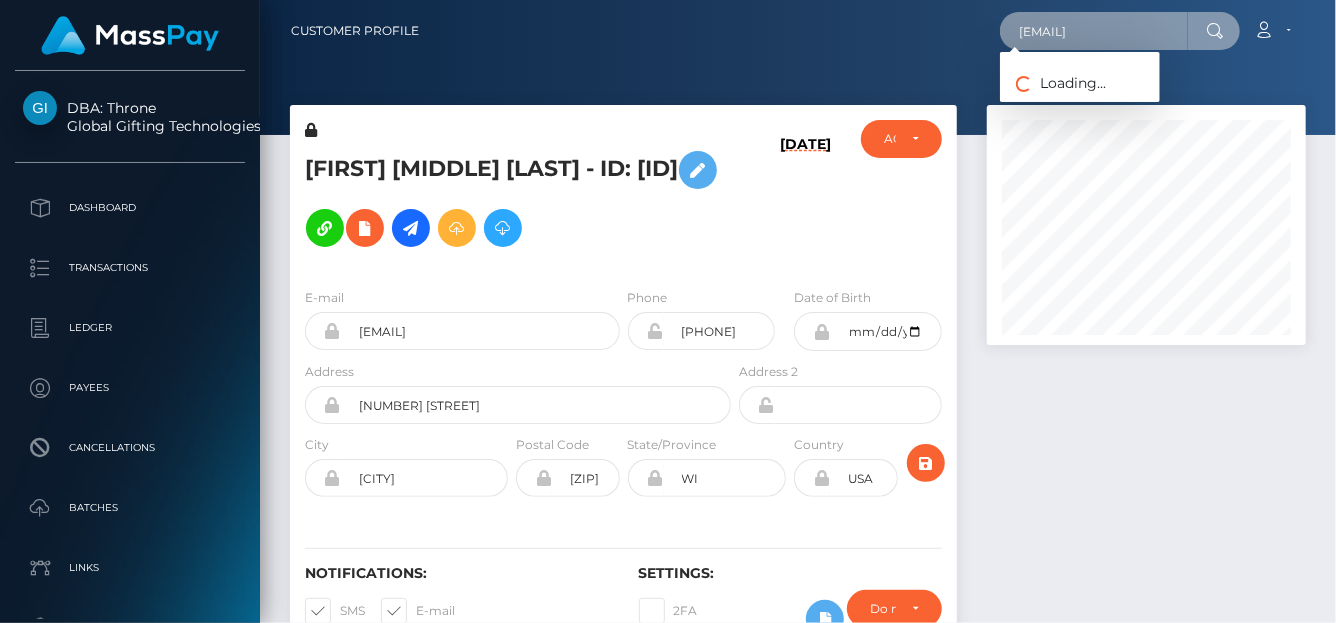 scroll, scrollTop: 0, scrollLeft: 49, axis: horizontal 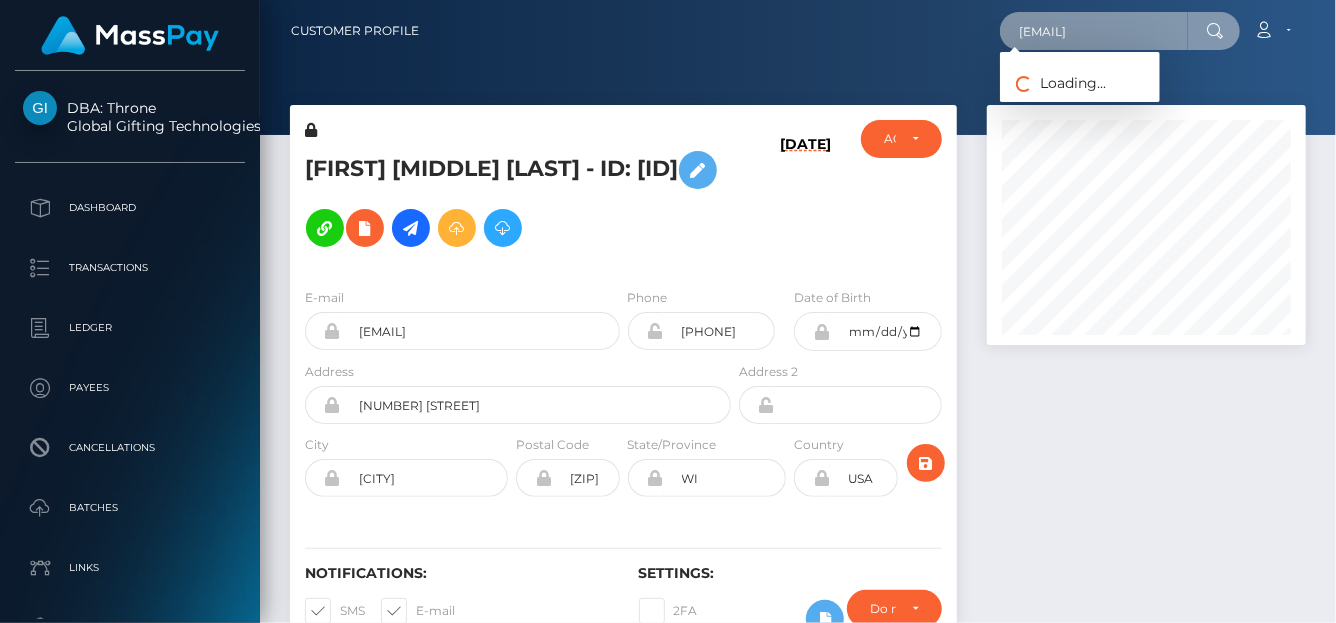 type on "[EMAIL]" 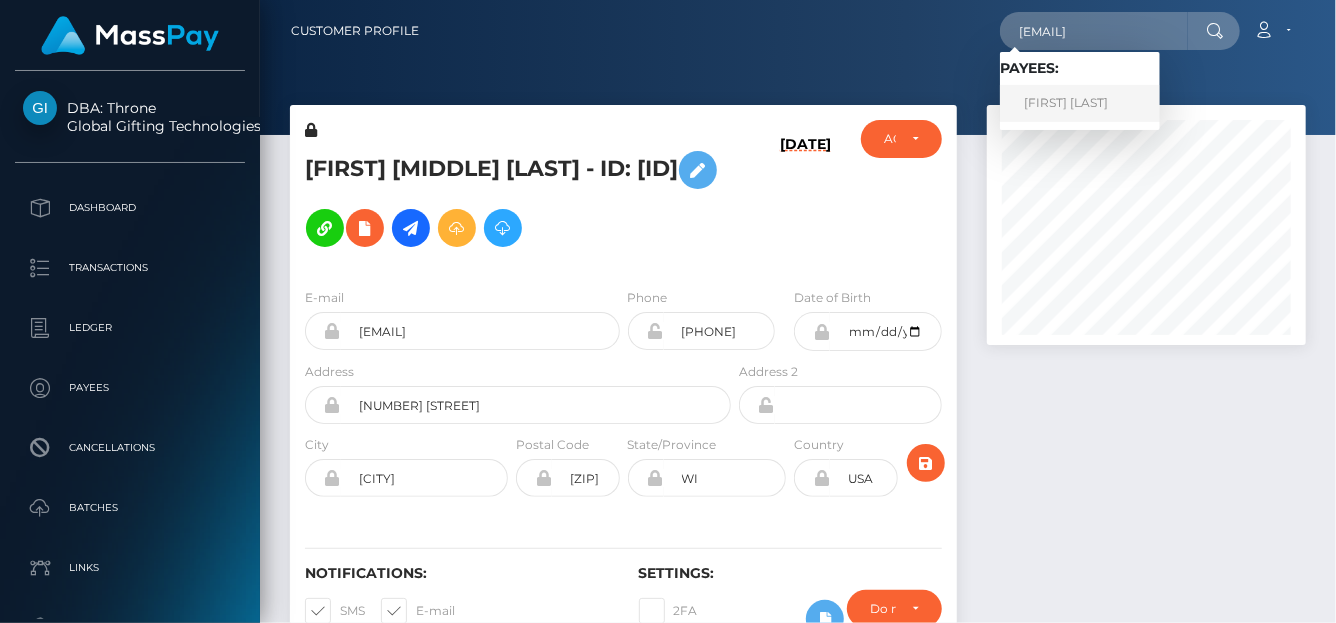 scroll, scrollTop: 0, scrollLeft: 0, axis: both 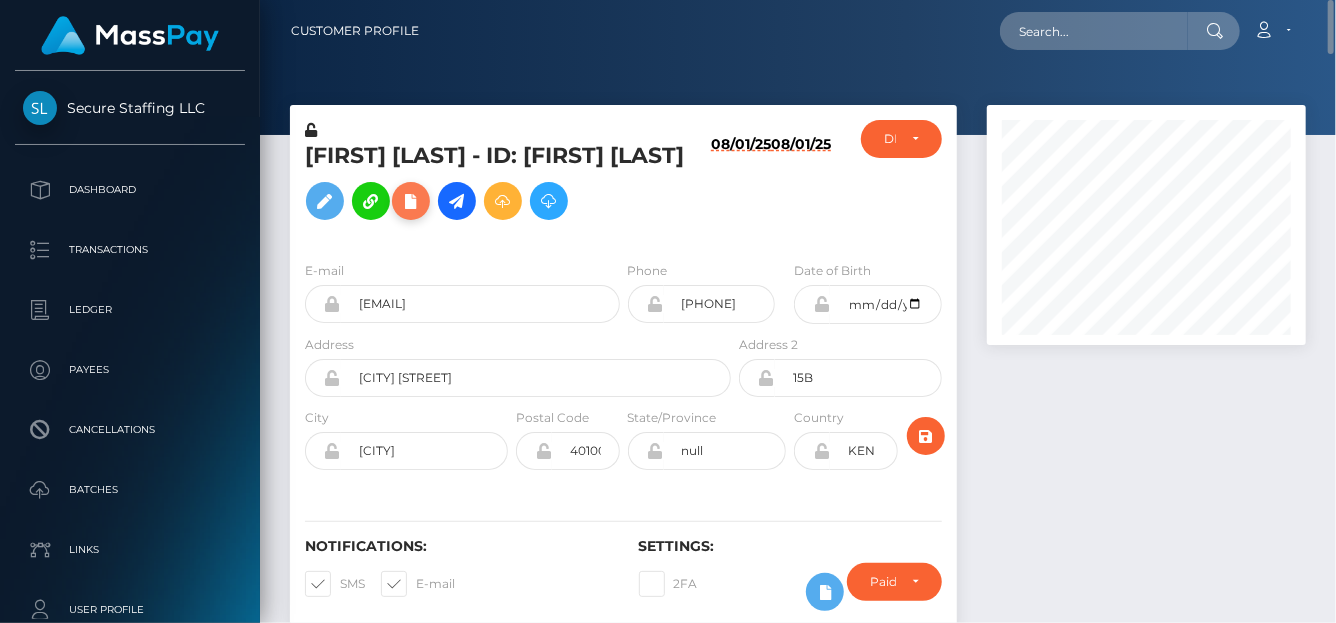 click at bounding box center [411, 201] 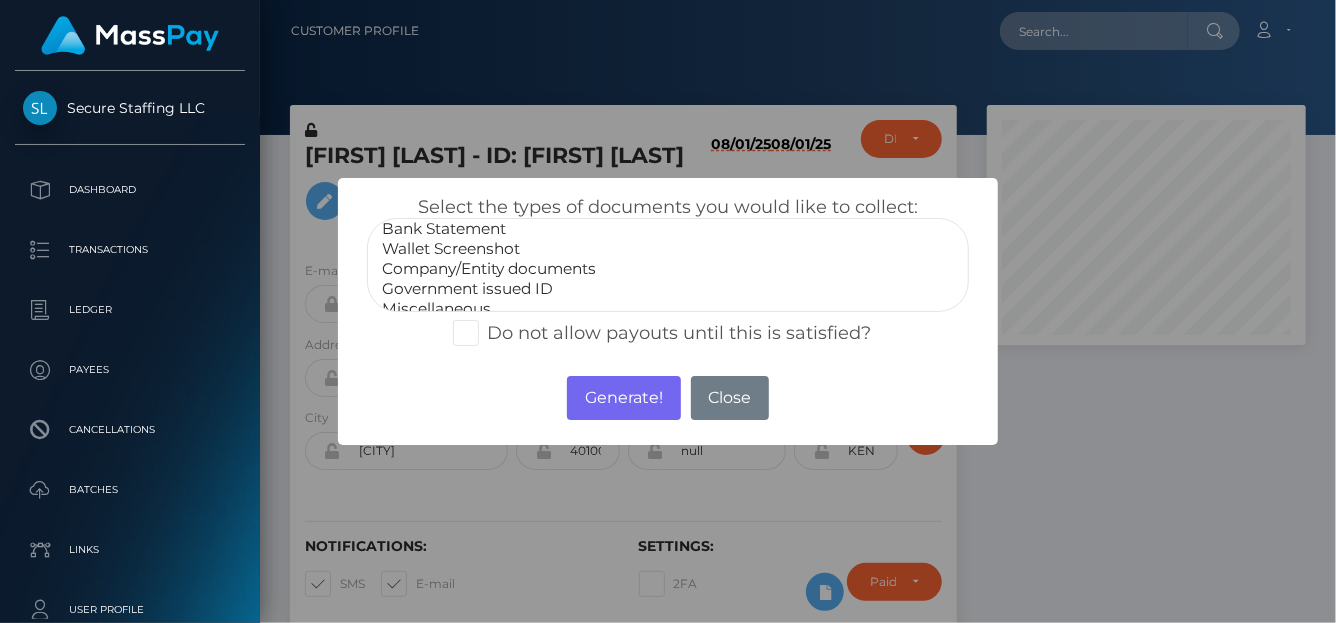 scroll, scrollTop: 39, scrollLeft: 0, axis: vertical 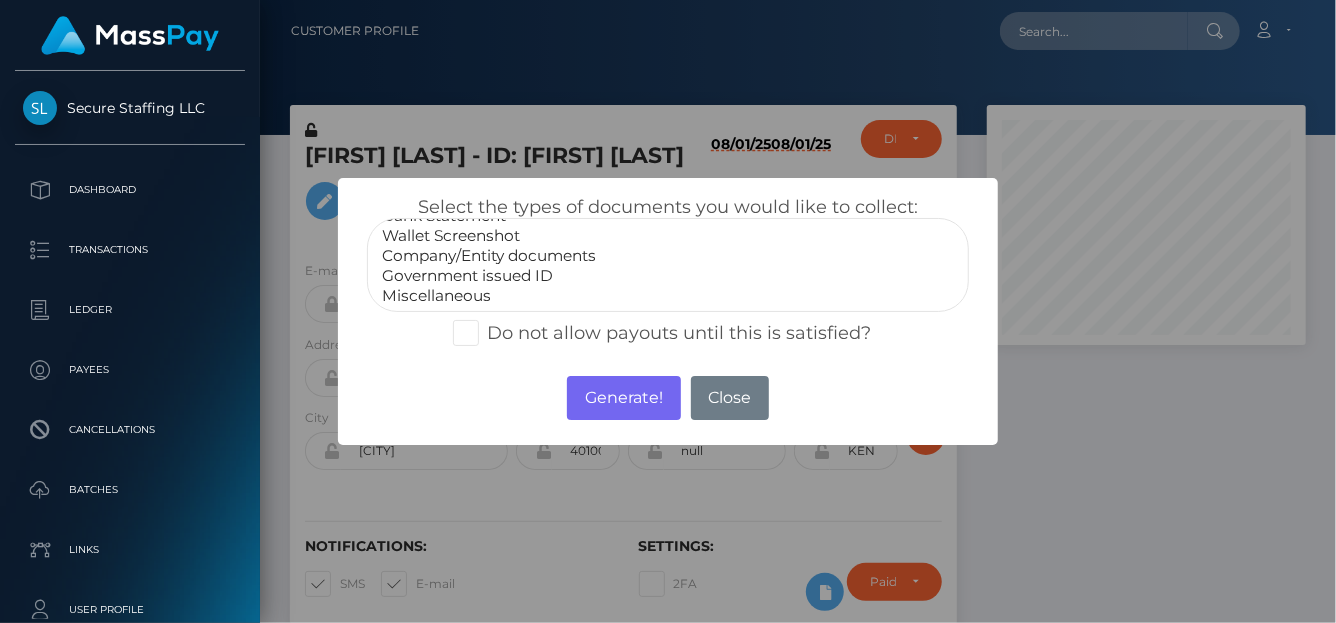 select on "Wallet Screenshot" 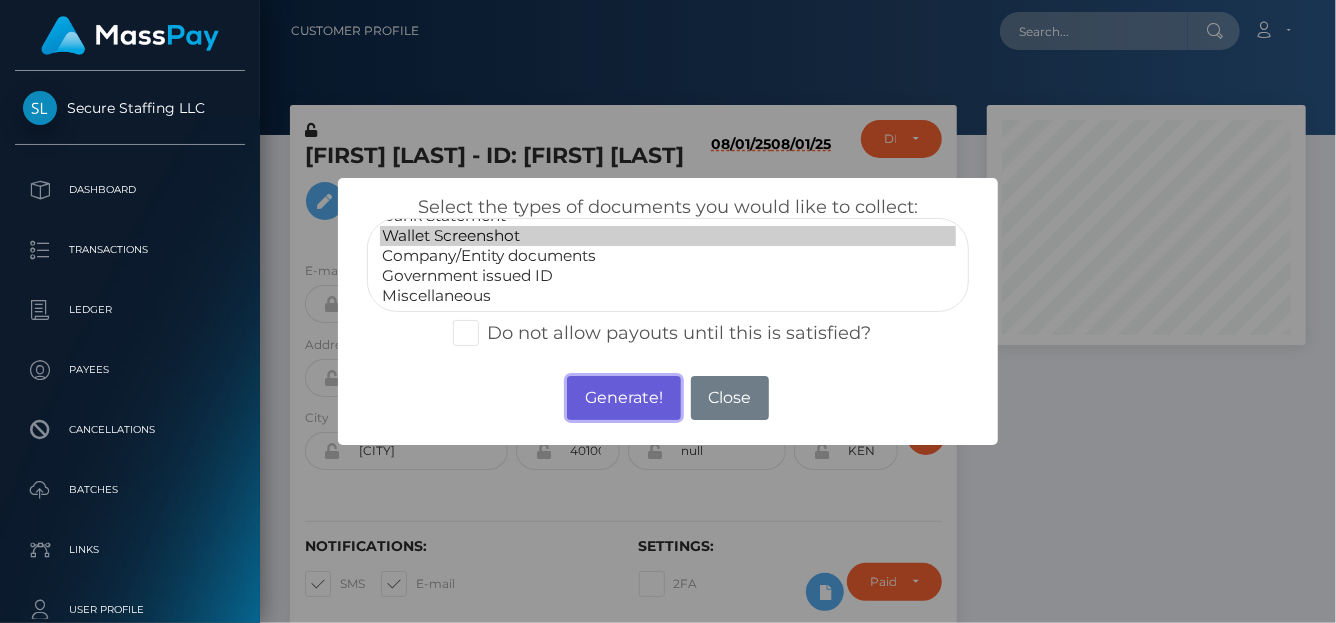 click on "Generate!" at bounding box center (623, 398) 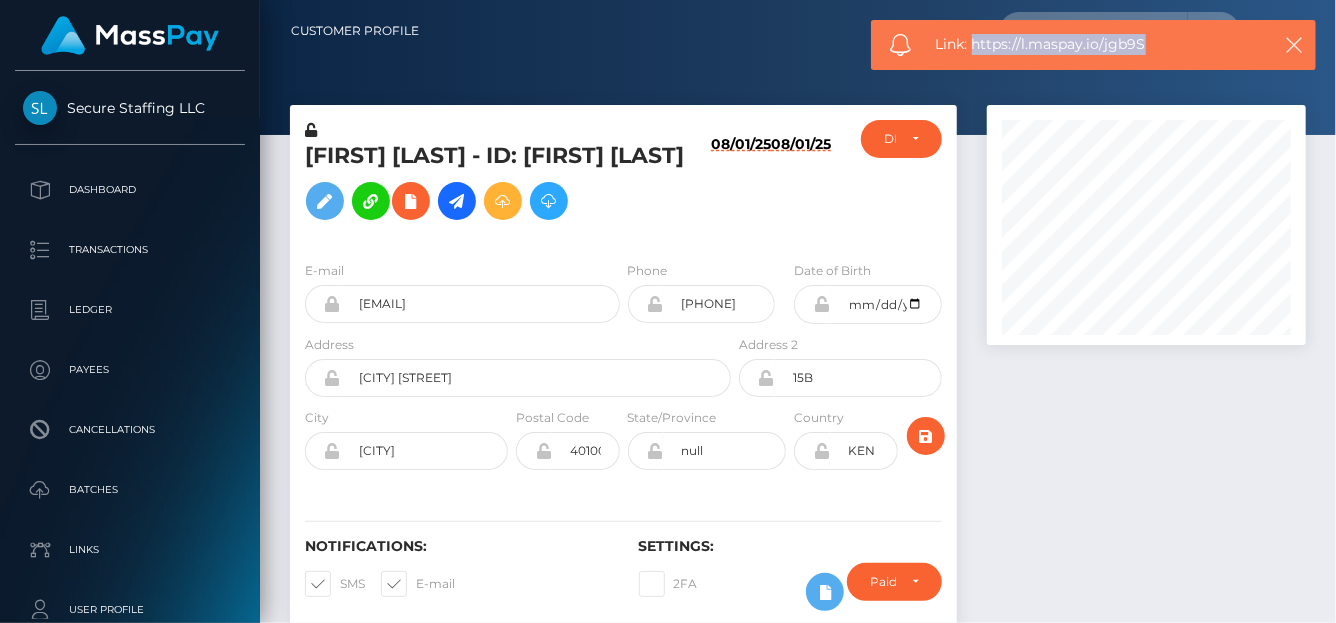 drag, startPoint x: 1171, startPoint y: 58, endPoint x: 971, endPoint y: 53, distance: 200.06248 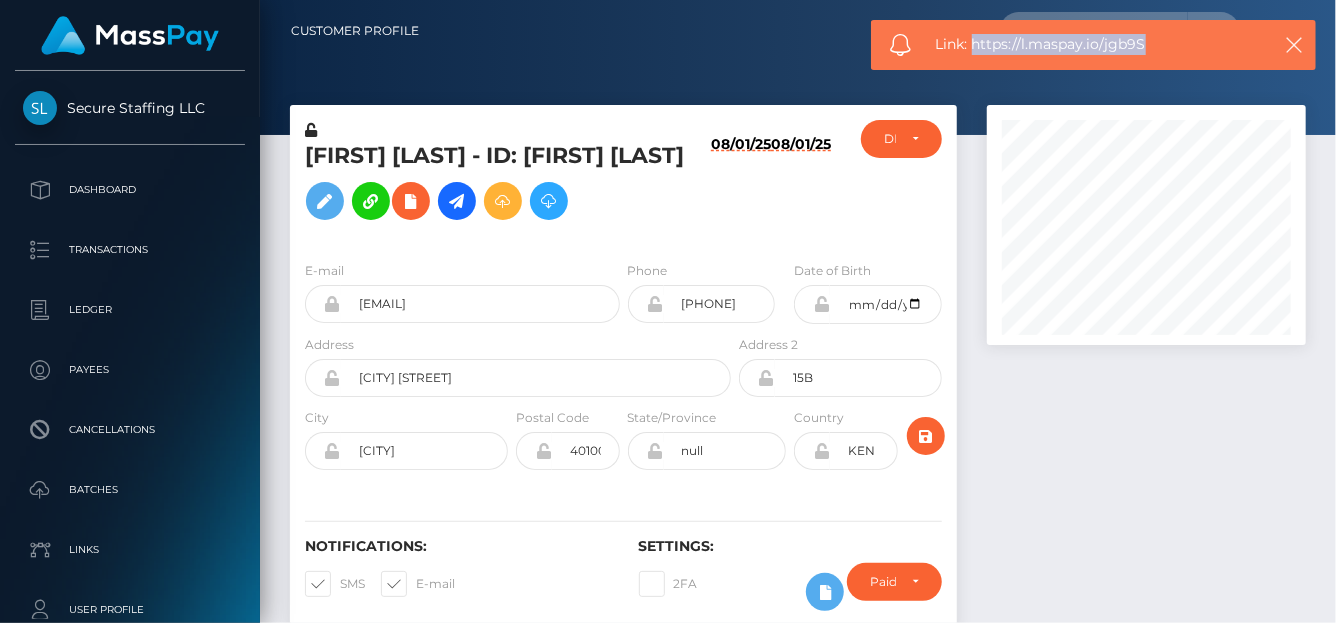 click on "Link: https://l.maspay.io/jgb9S" at bounding box center (1093, 45) 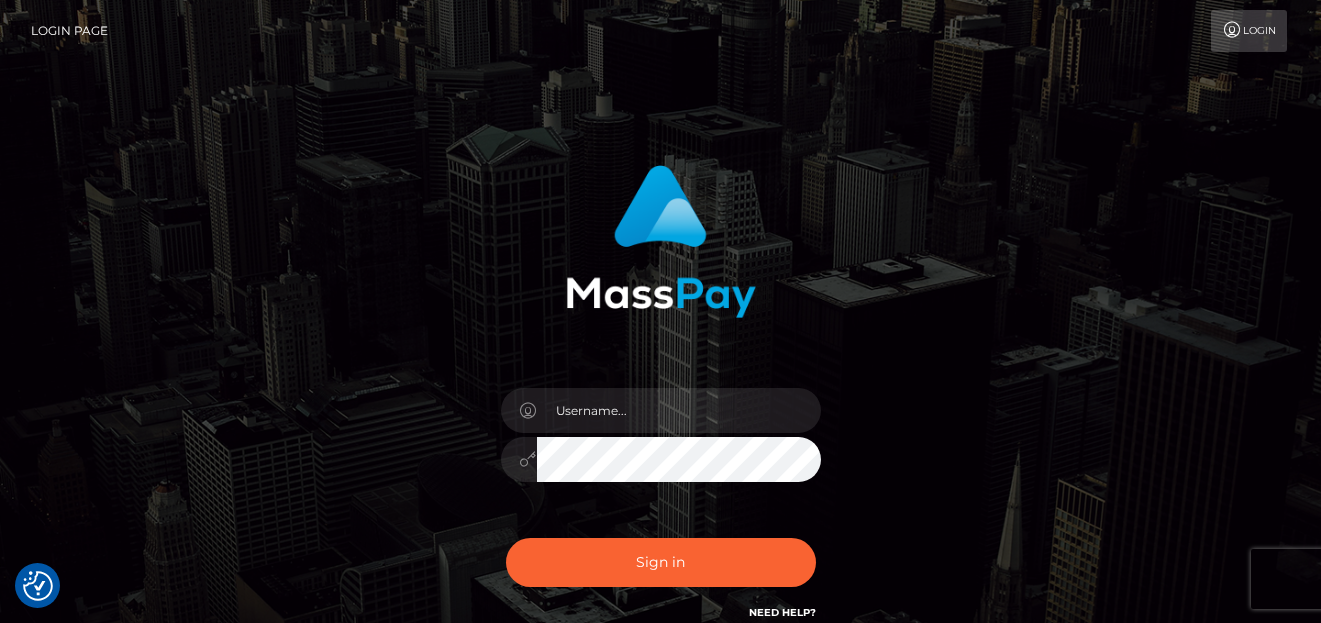 scroll, scrollTop: 0, scrollLeft: 0, axis: both 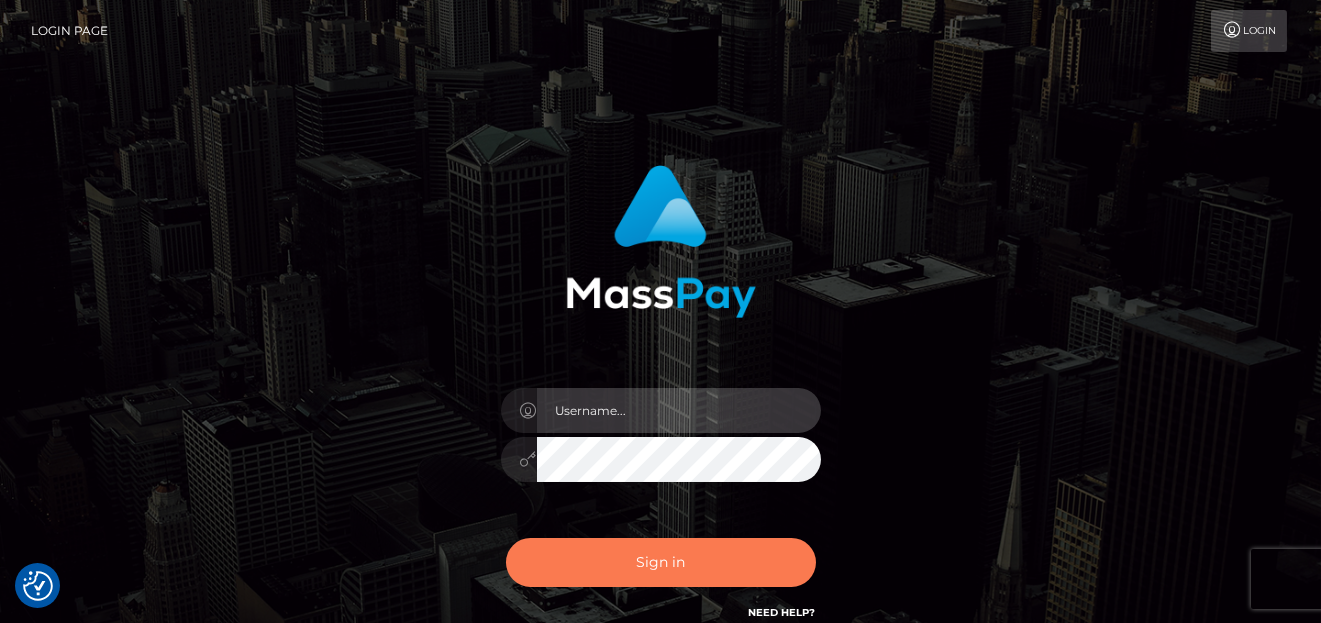 type on "denise" 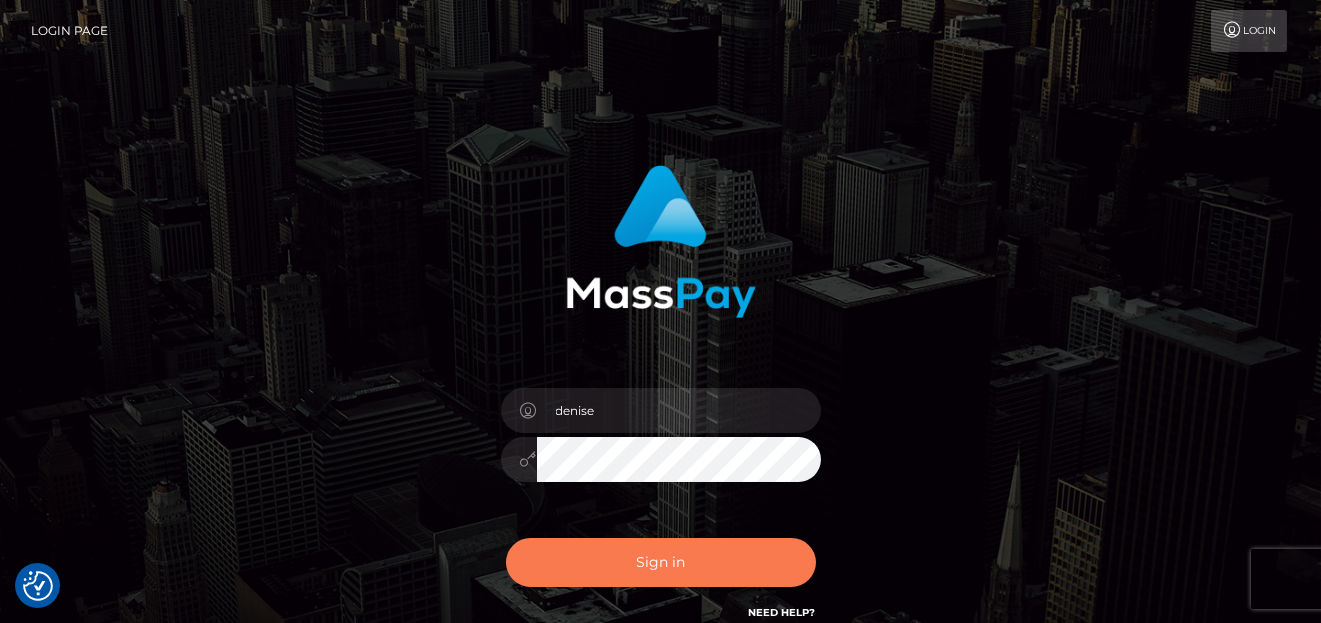 click on "Sign in" at bounding box center [661, 562] 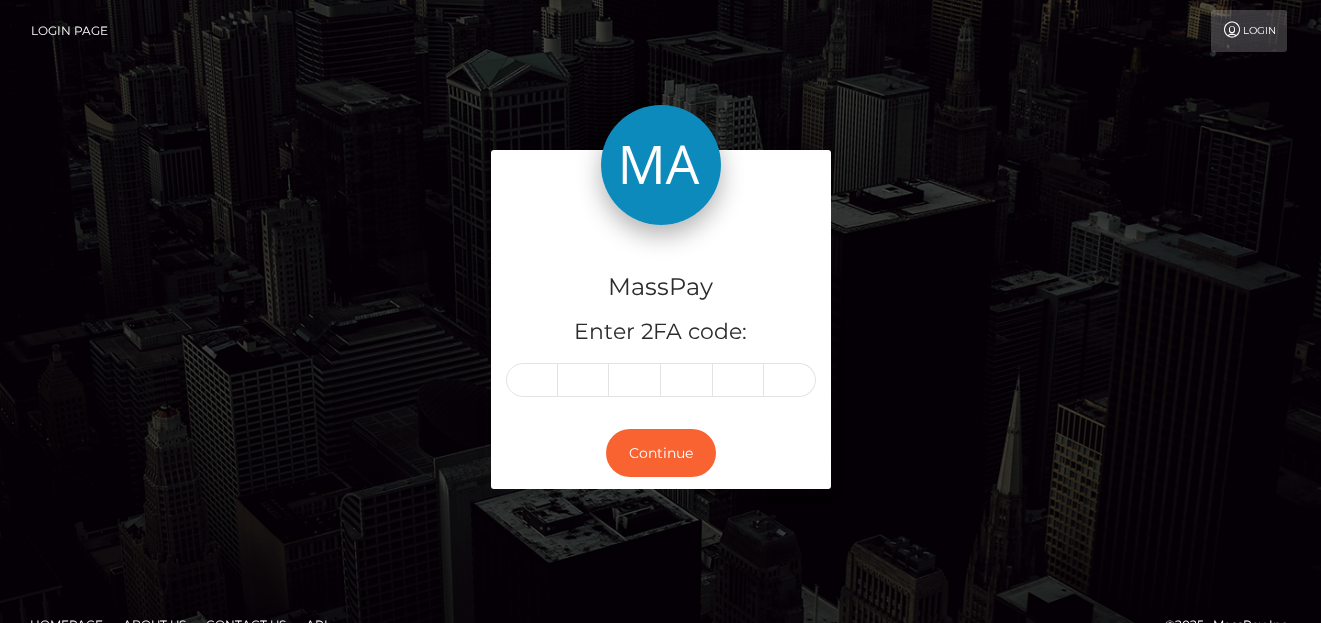 scroll, scrollTop: 0, scrollLeft: 0, axis: both 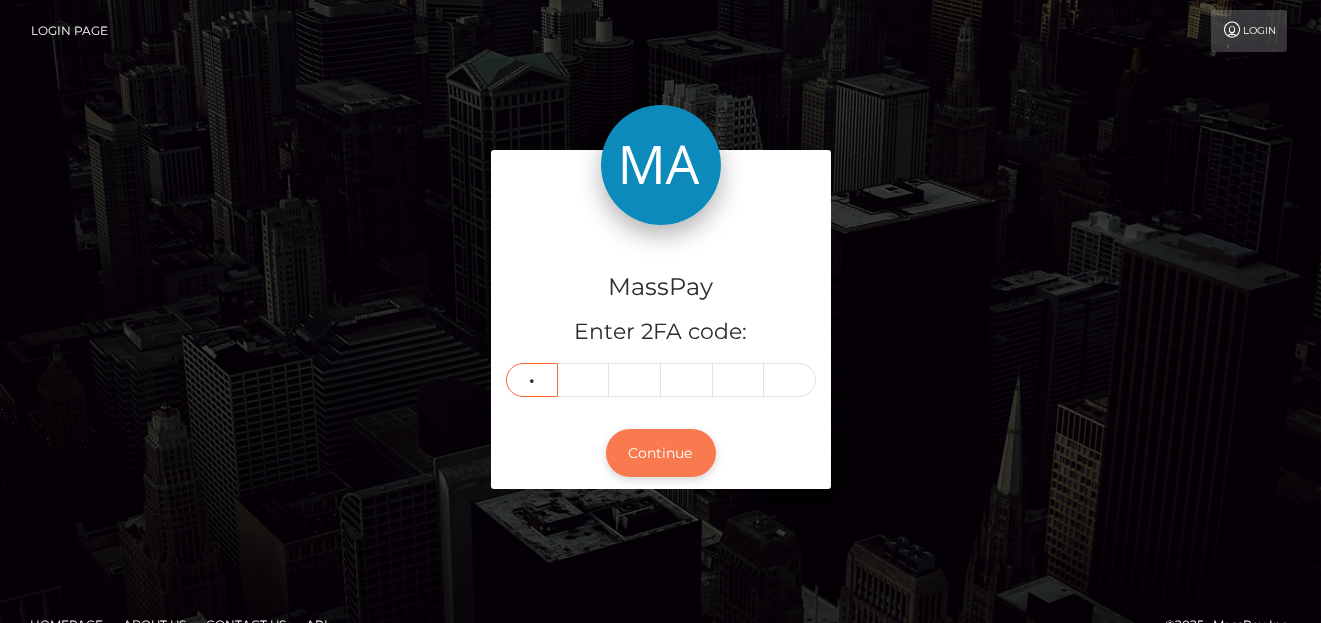 type on "4" 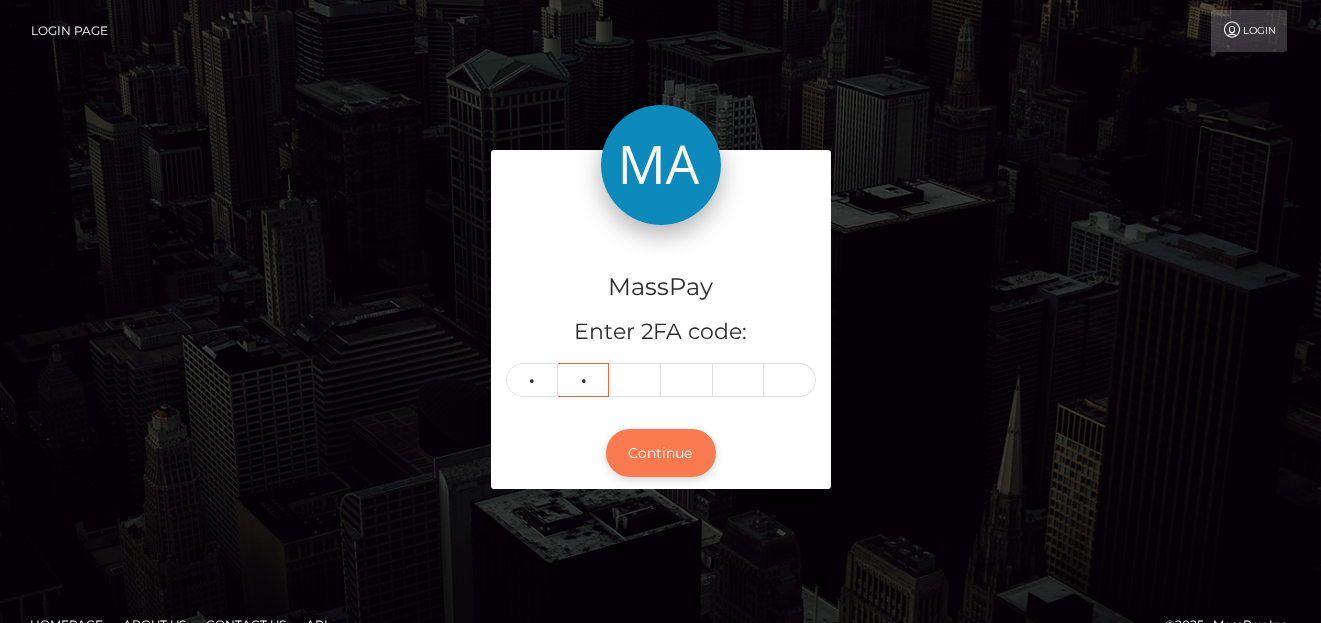 type on "3" 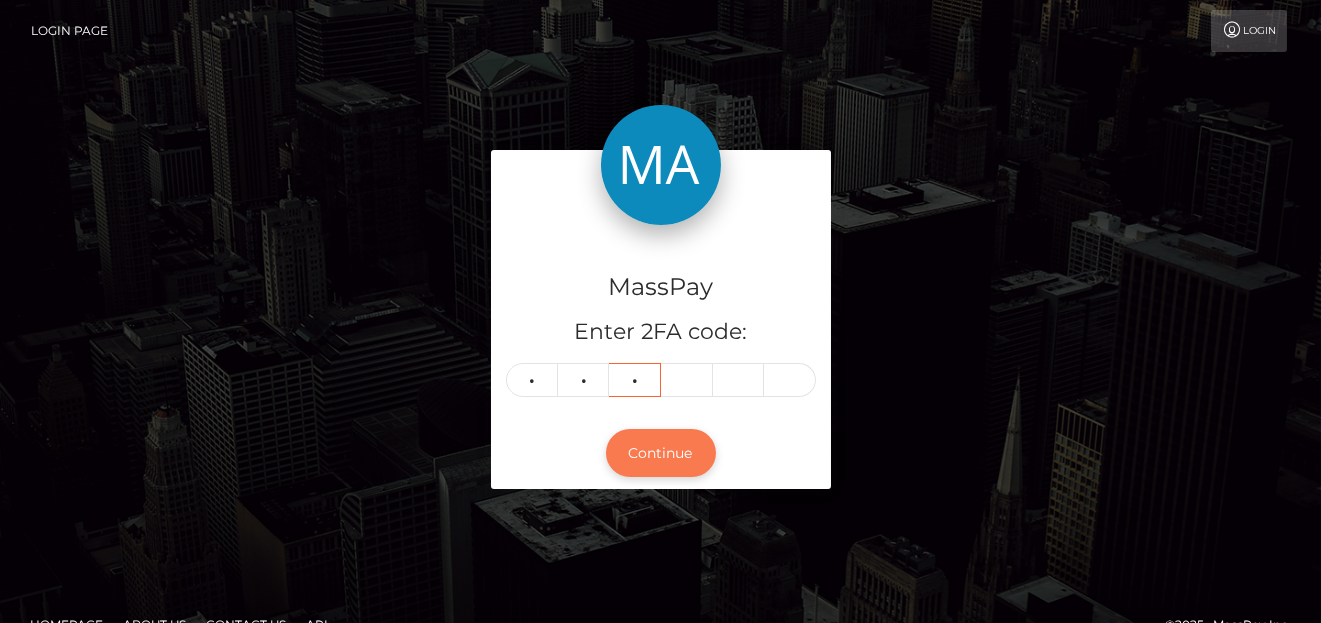 type on "1" 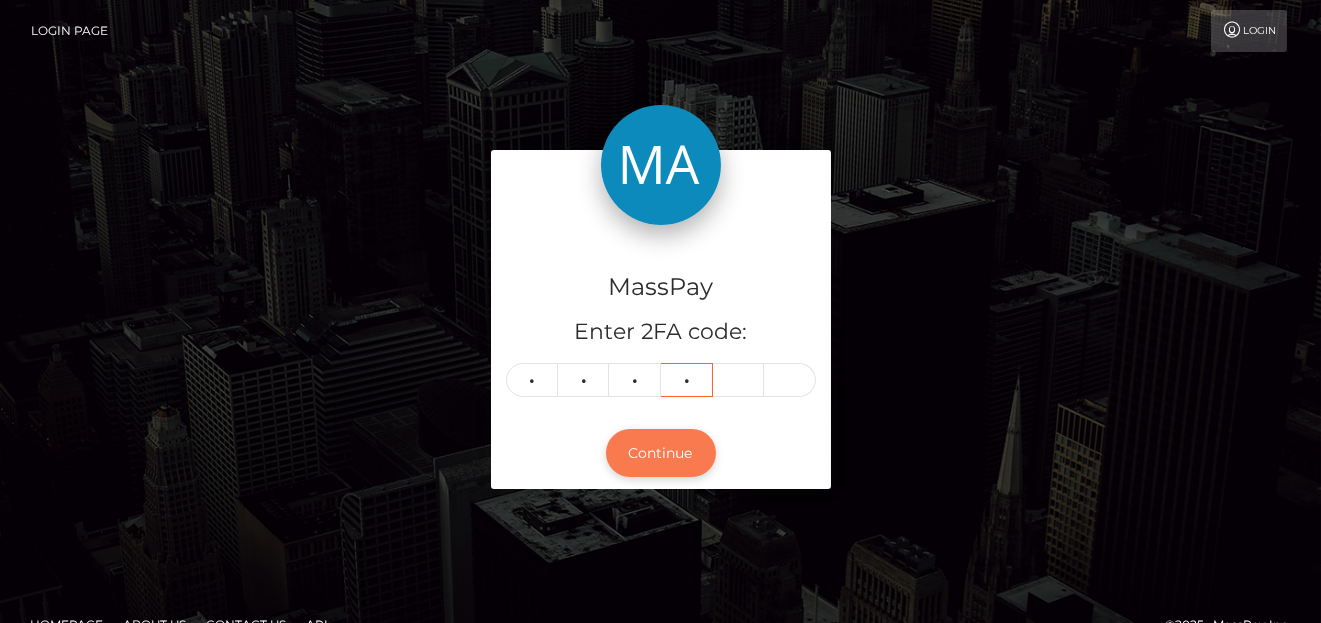 type on "4" 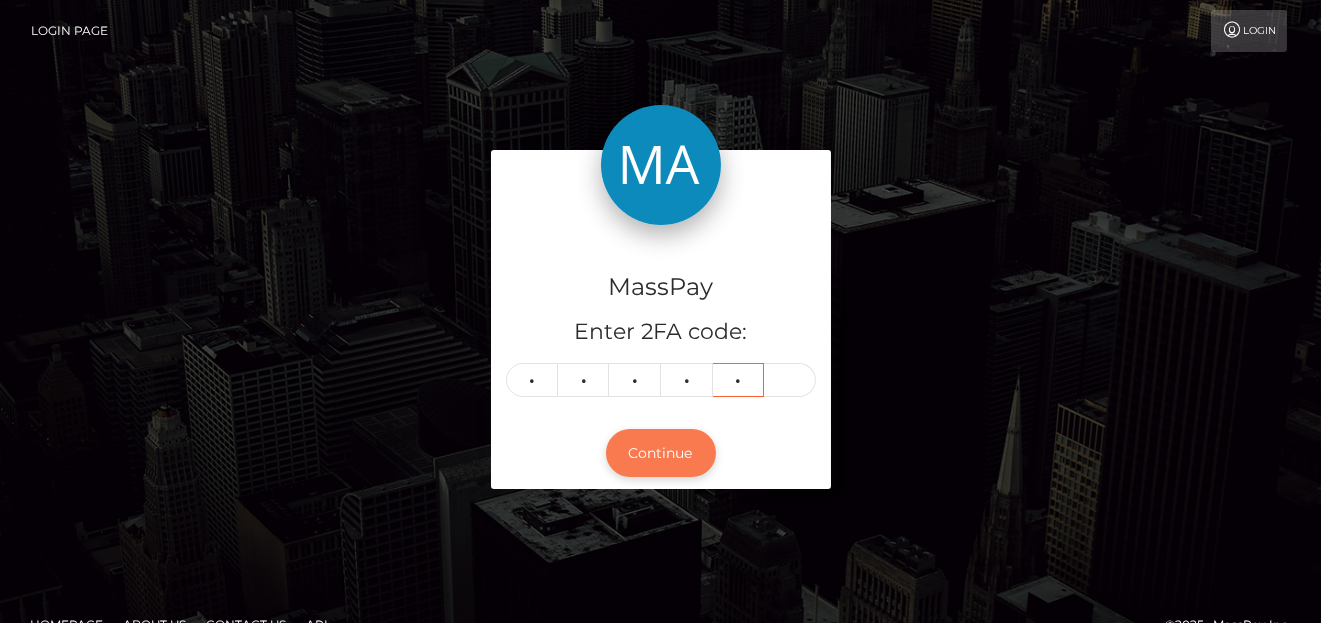 type on "2" 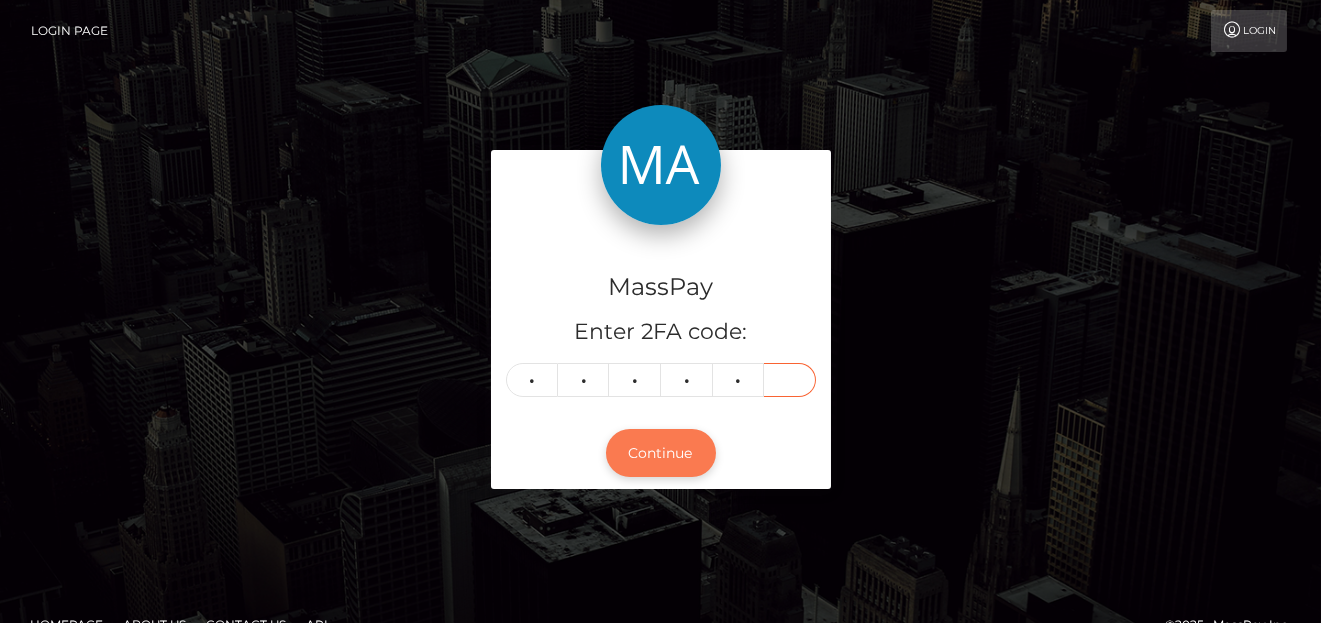 type on "6" 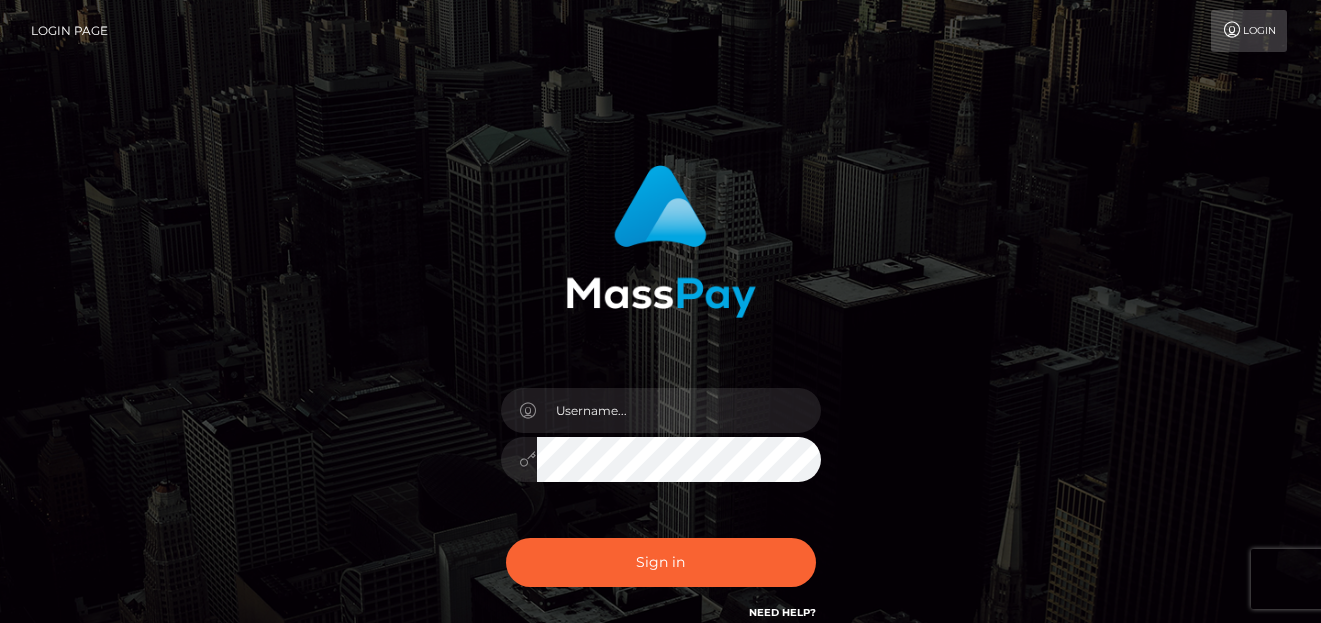scroll, scrollTop: 0, scrollLeft: 0, axis: both 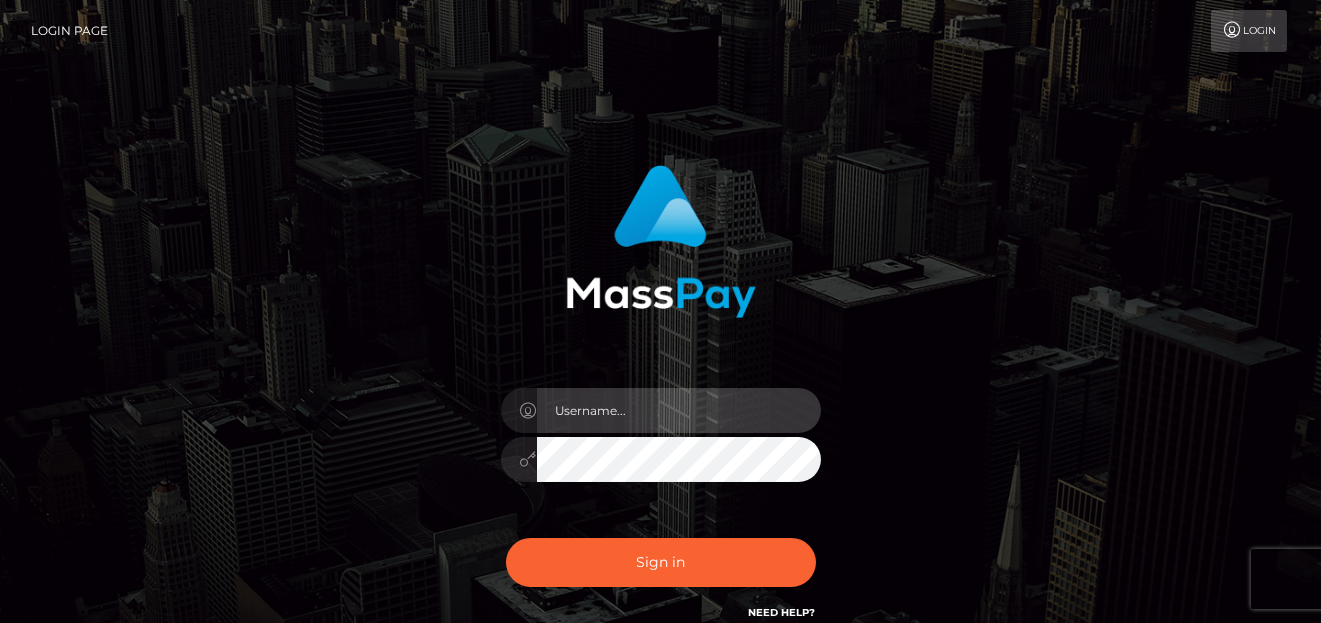 type on "denise" 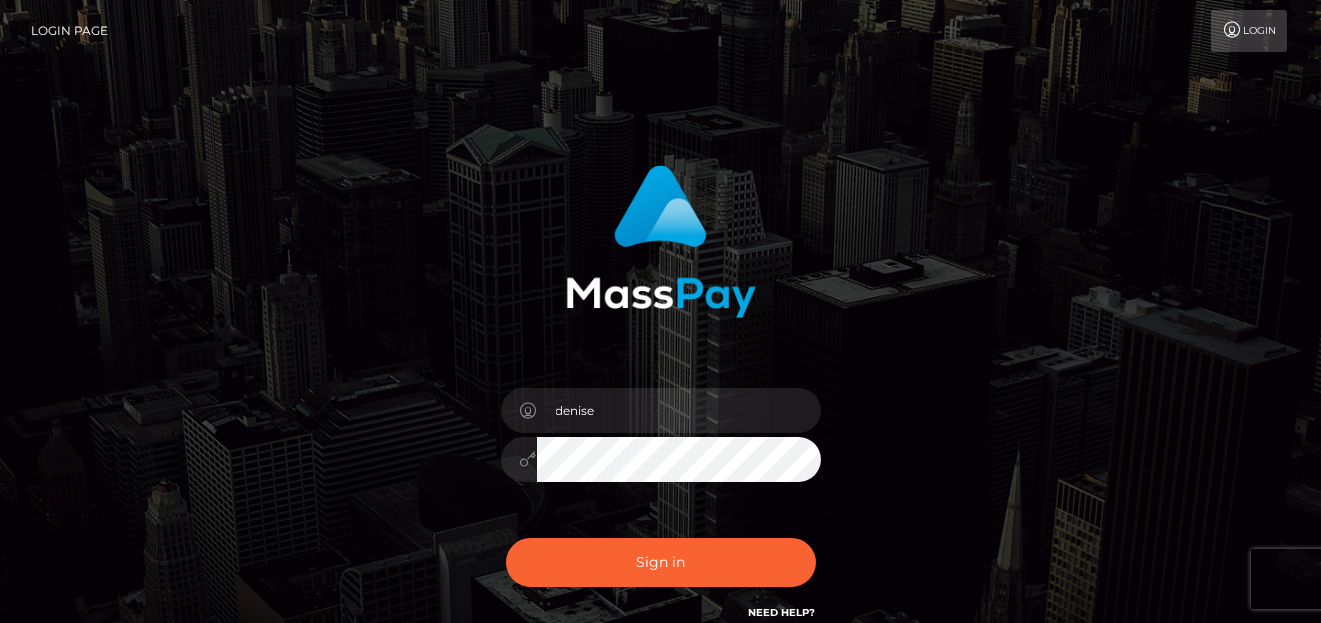 click on "Sign in
Need
Help?" at bounding box center [661, 570] 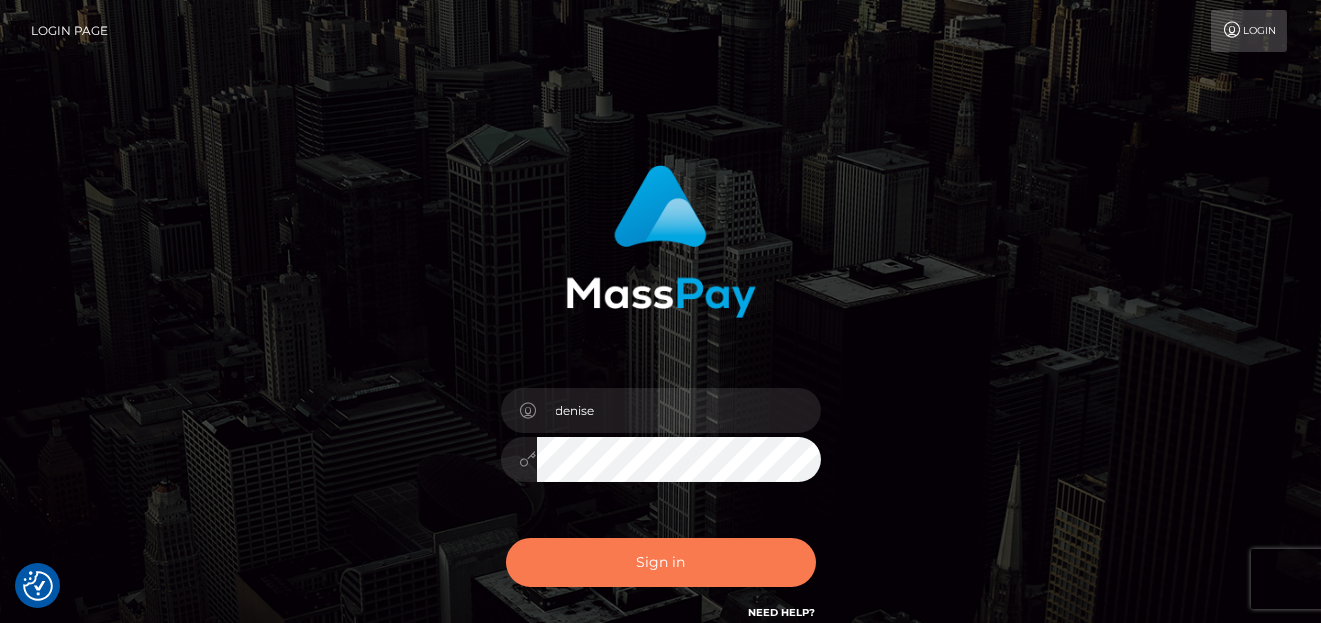 click on "Sign in" at bounding box center [661, 562] 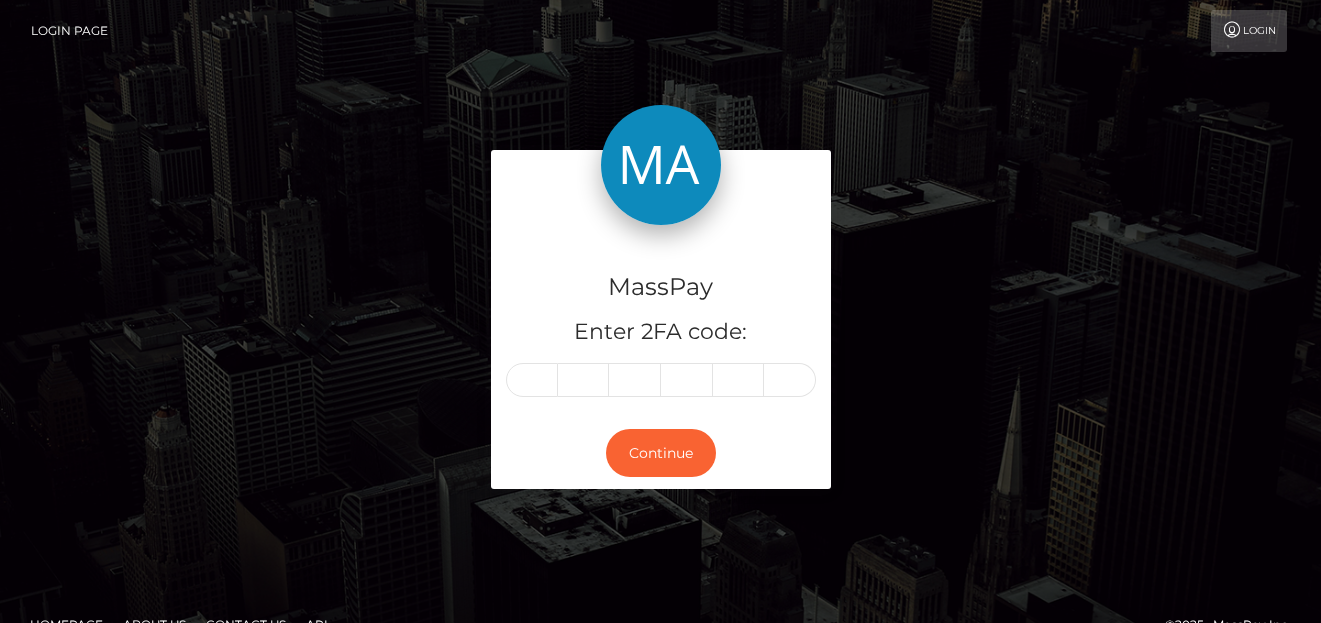 scroll, scrollTop: 0, scrollLeft: 0, axis: both 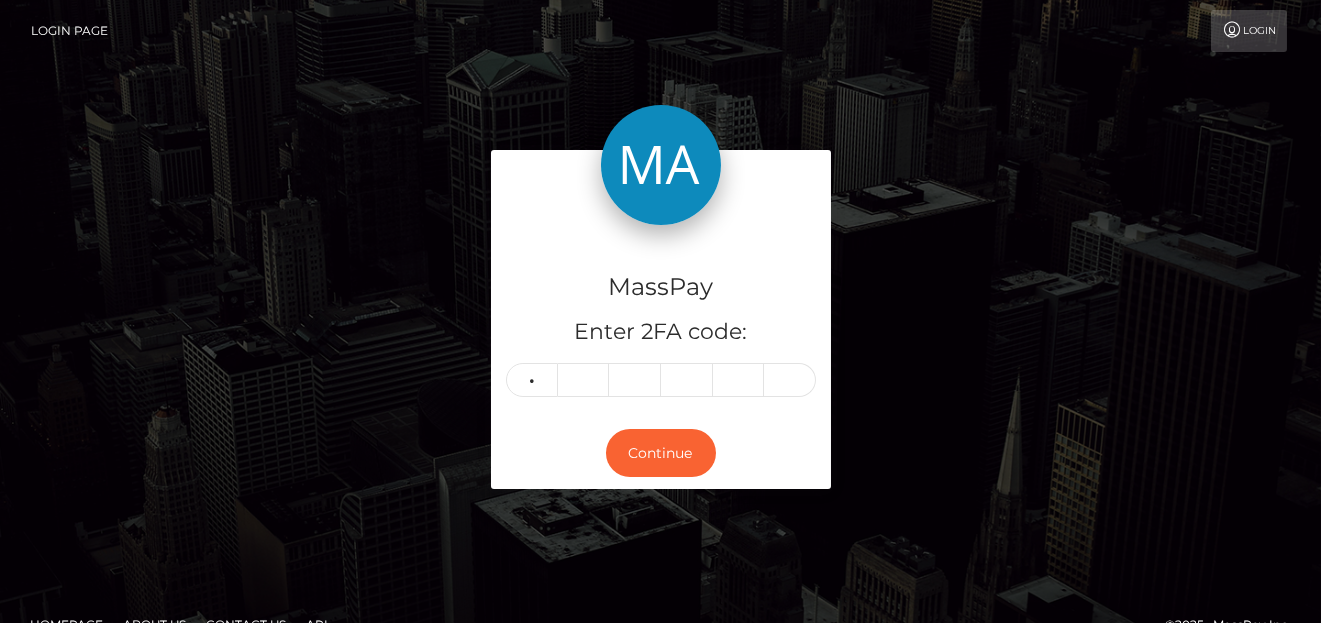 type on "4" 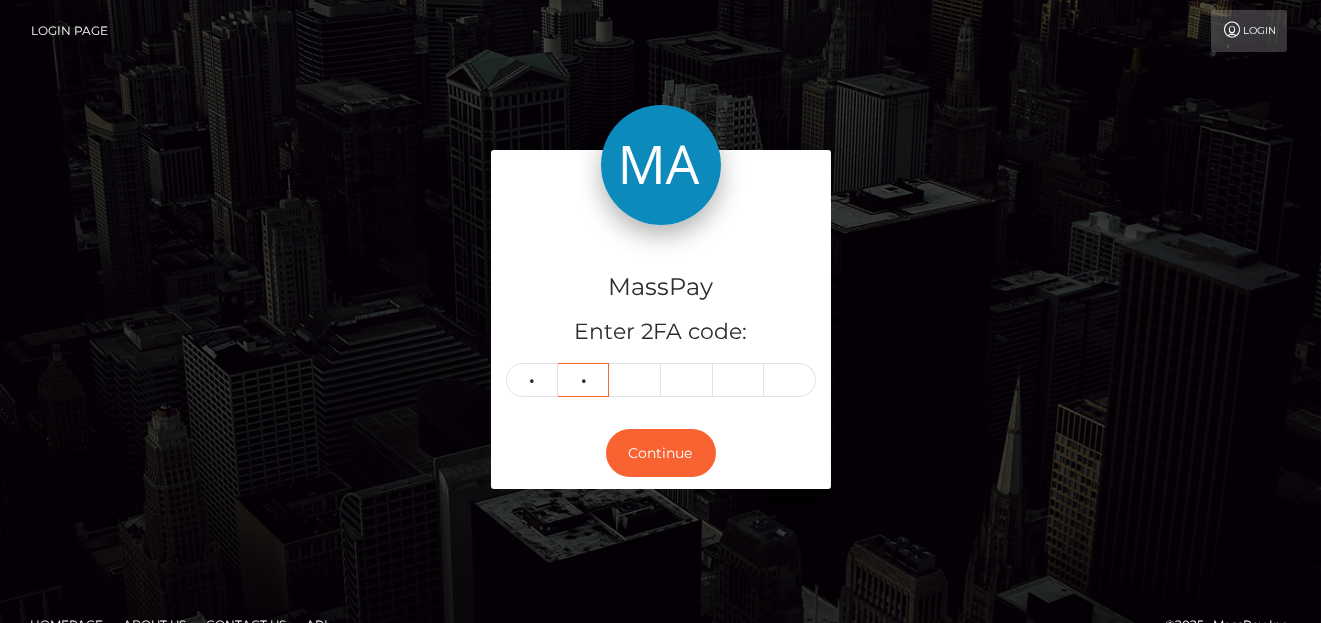 type on "3" 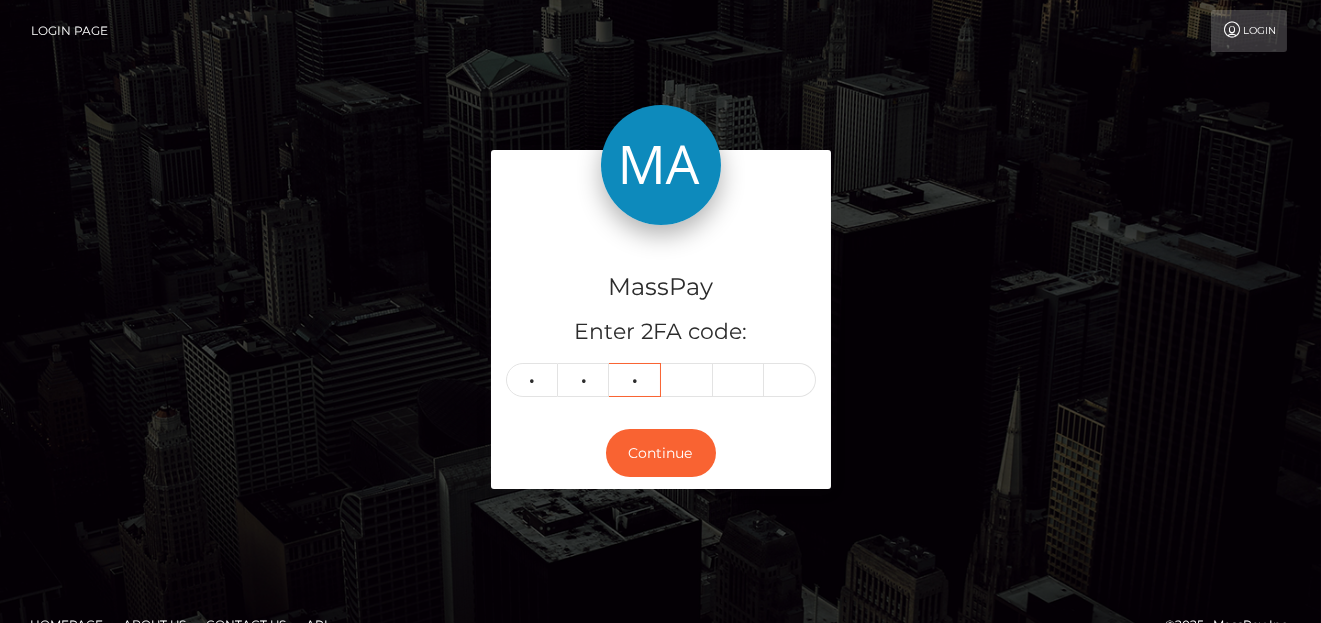type on "1" 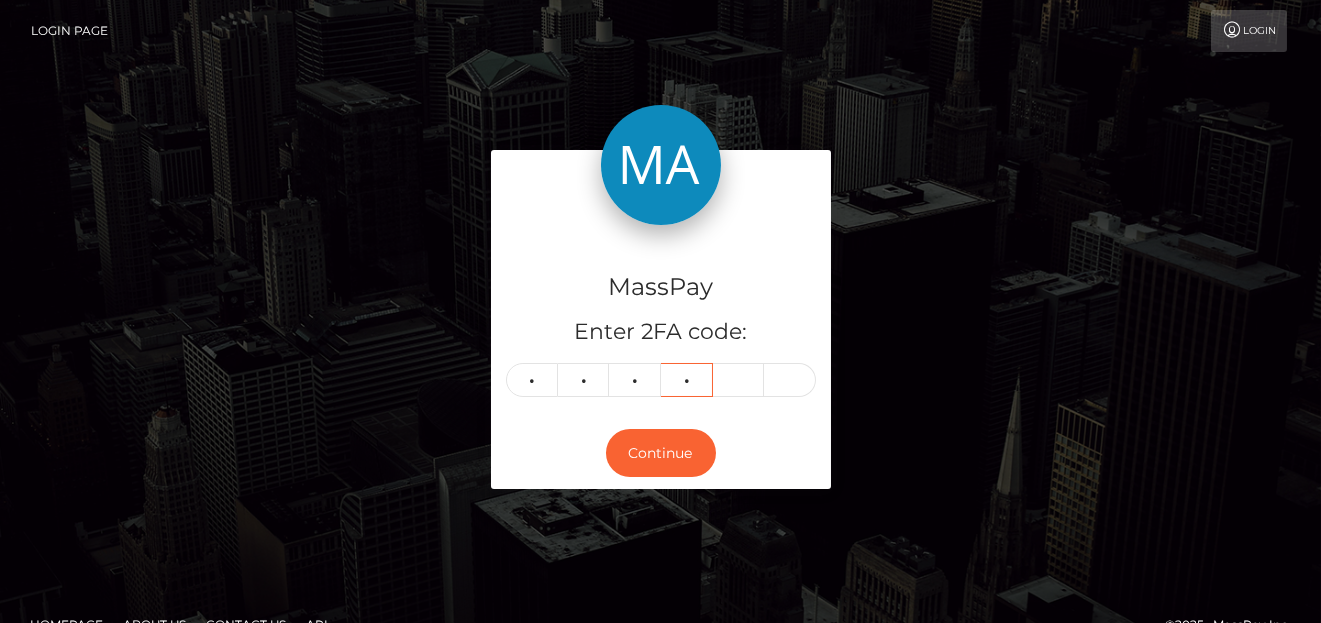 type on "4" 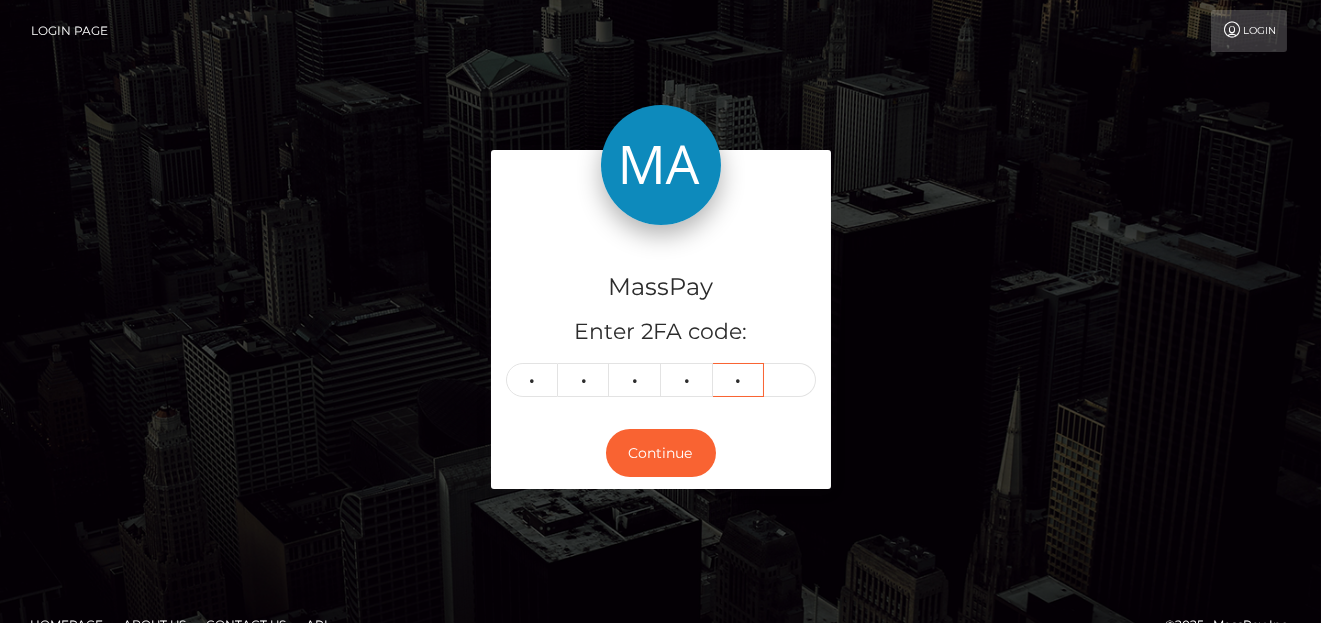 type on "2" 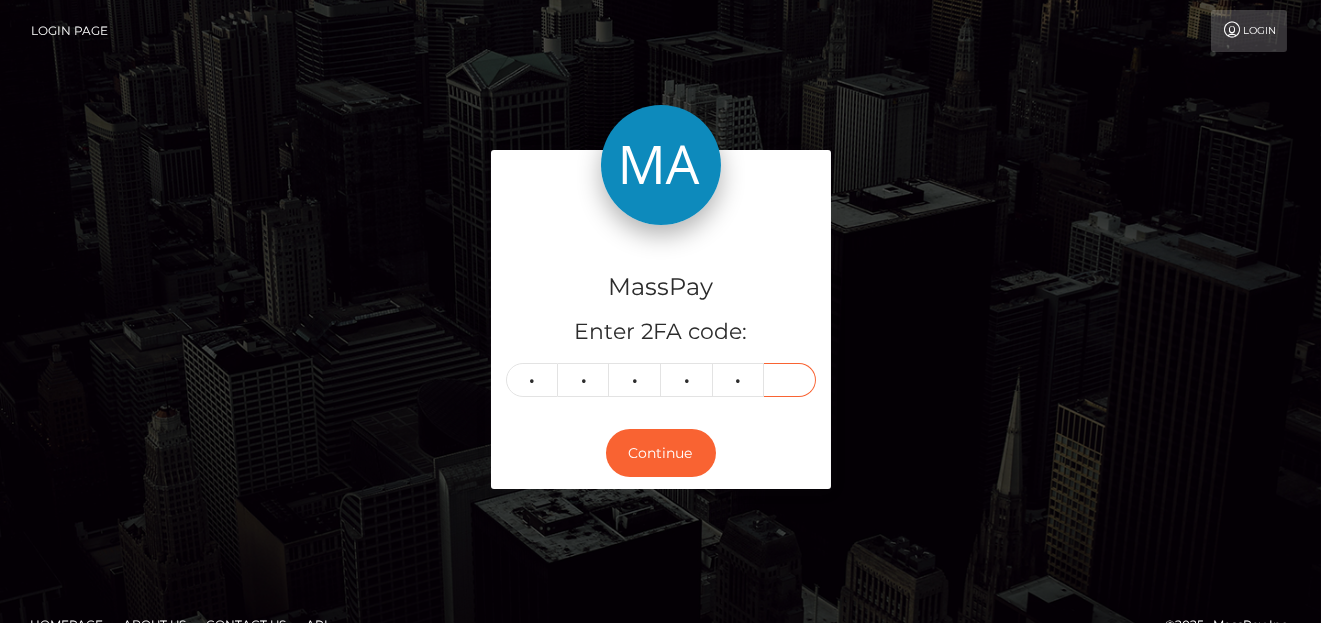 type on "6" 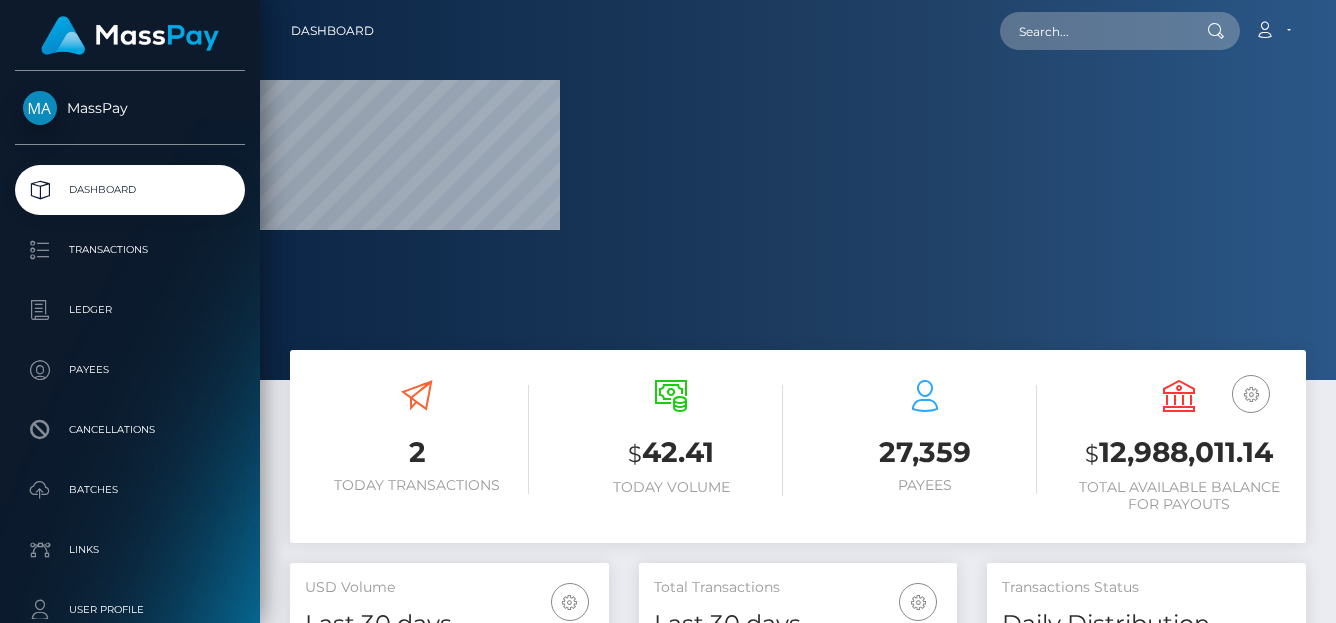 scroll, scrollTop: 0, scrollLeft: 0, axis: both 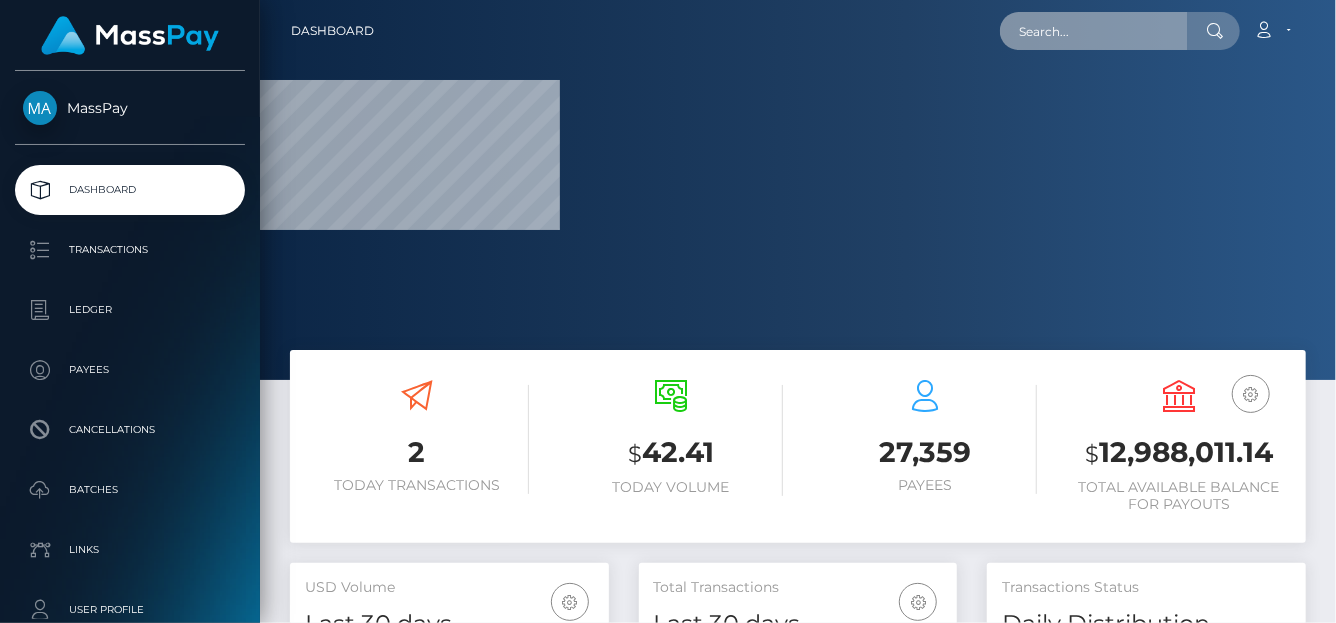 click at bounding box center [1094, 31] 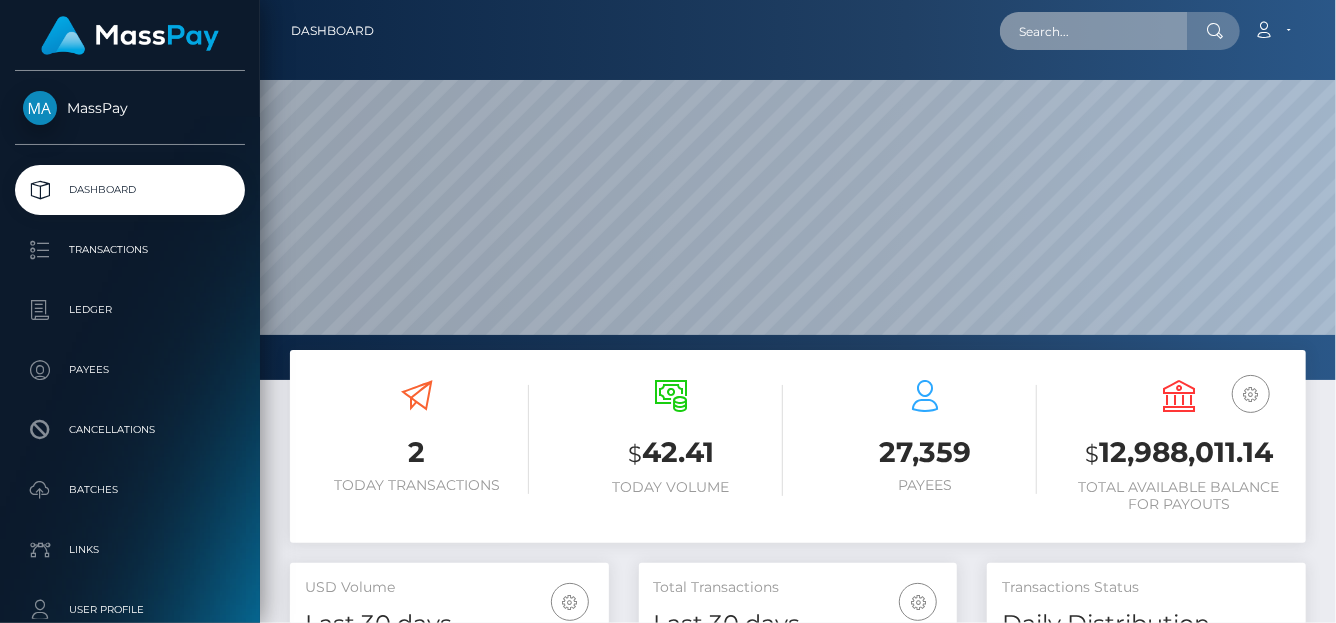 scroll, scrollTop: 999620, scrollLeft: 998923, axis: both 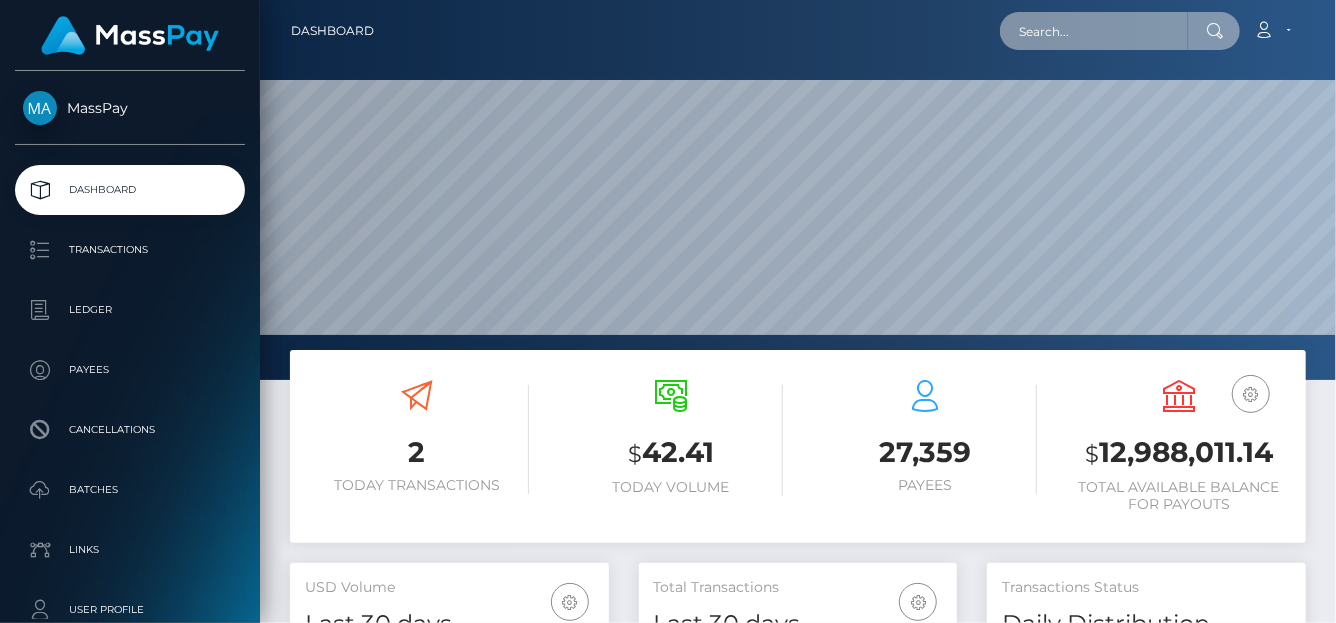 click at bounding box center [1094, 31] 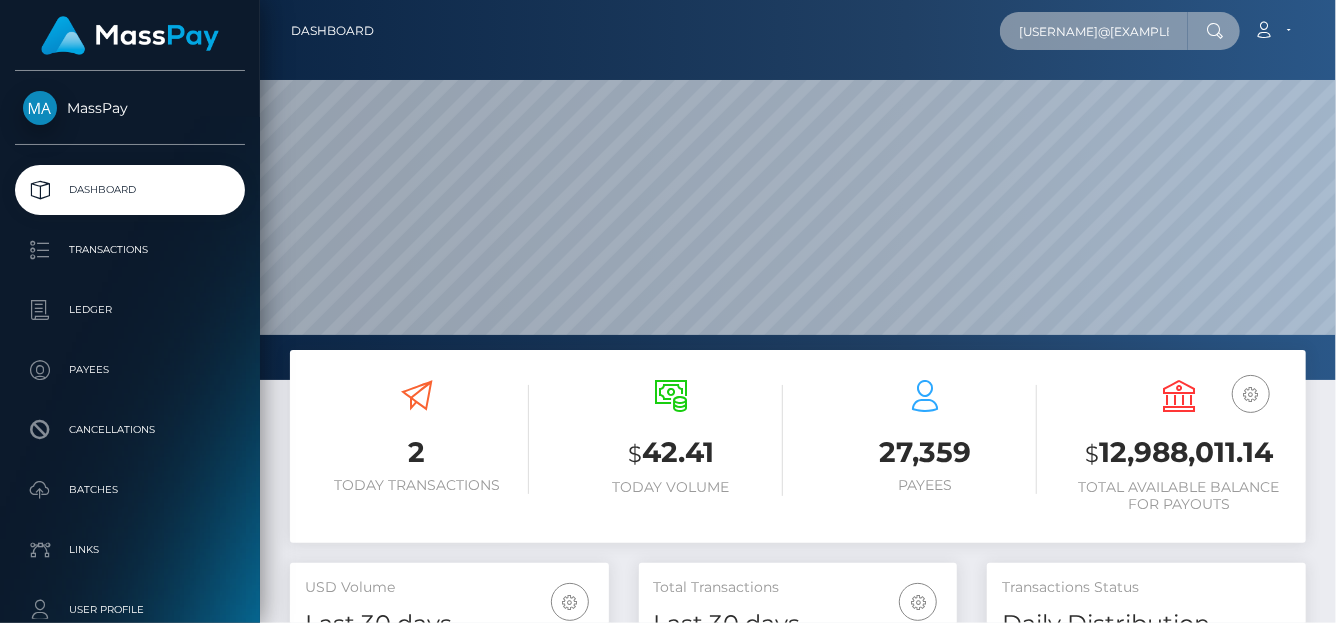 scroll, scrollTop: 0, scrollLeft: 1, axis: horizontal 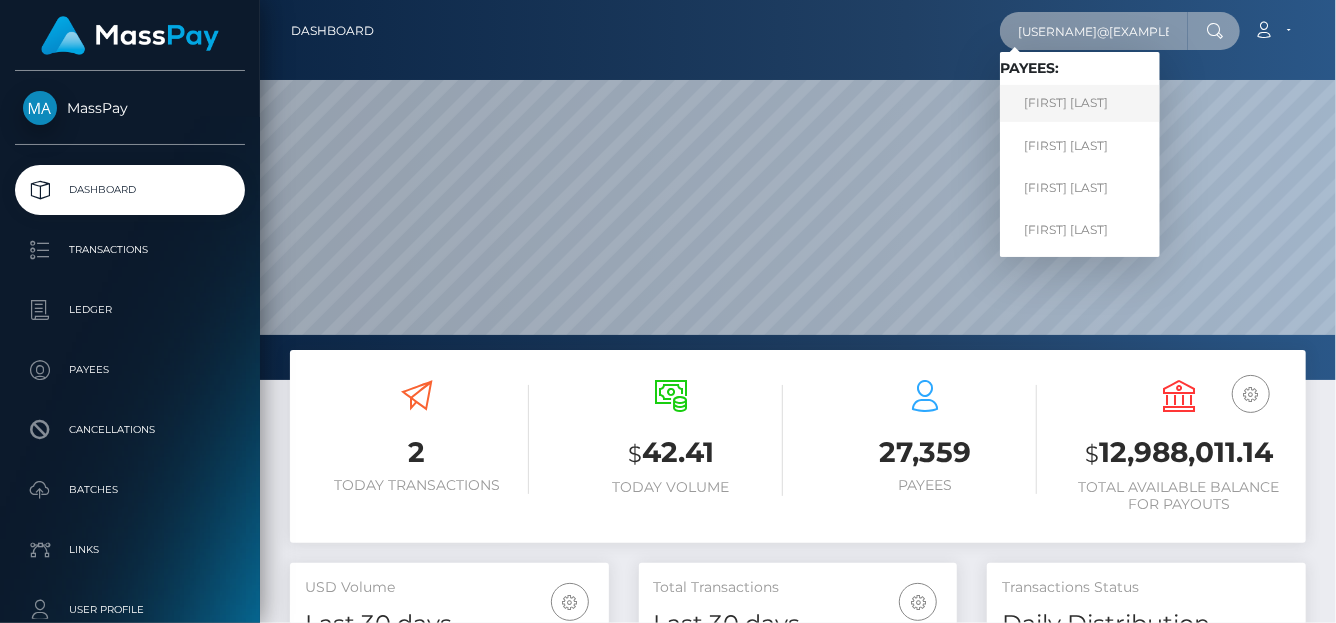 type on "[EMAIL]" 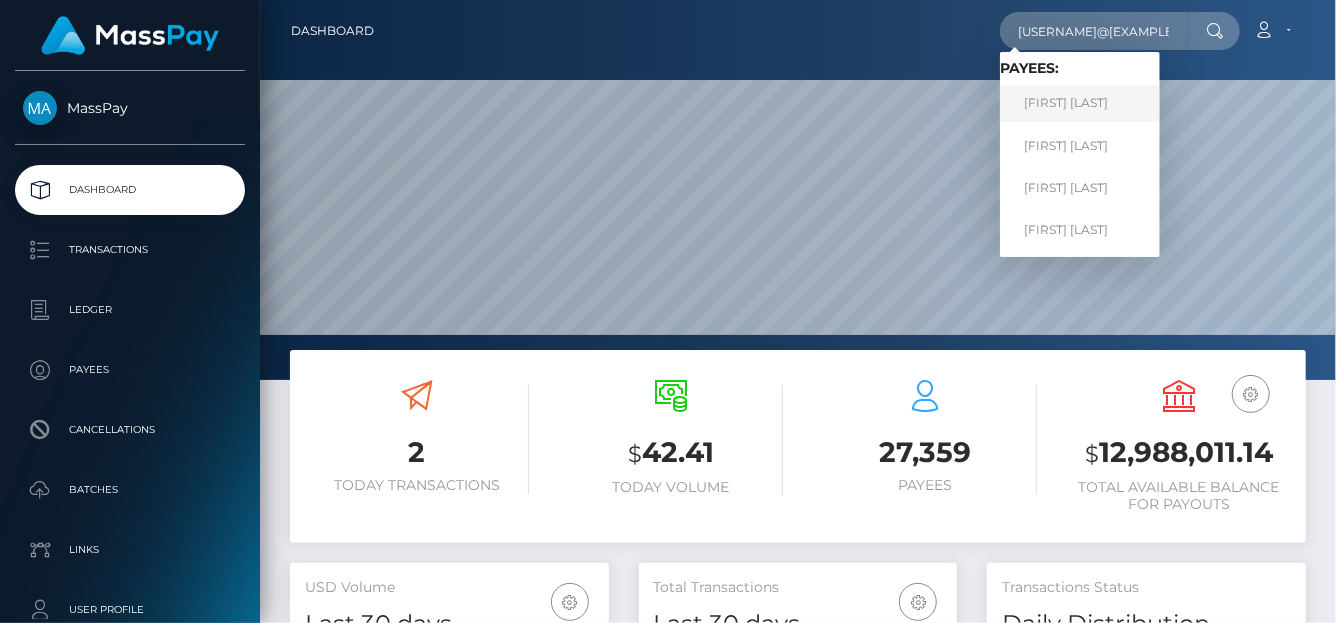 click on "DONALD III  KOOKER" at bounding box center (1080, 103) 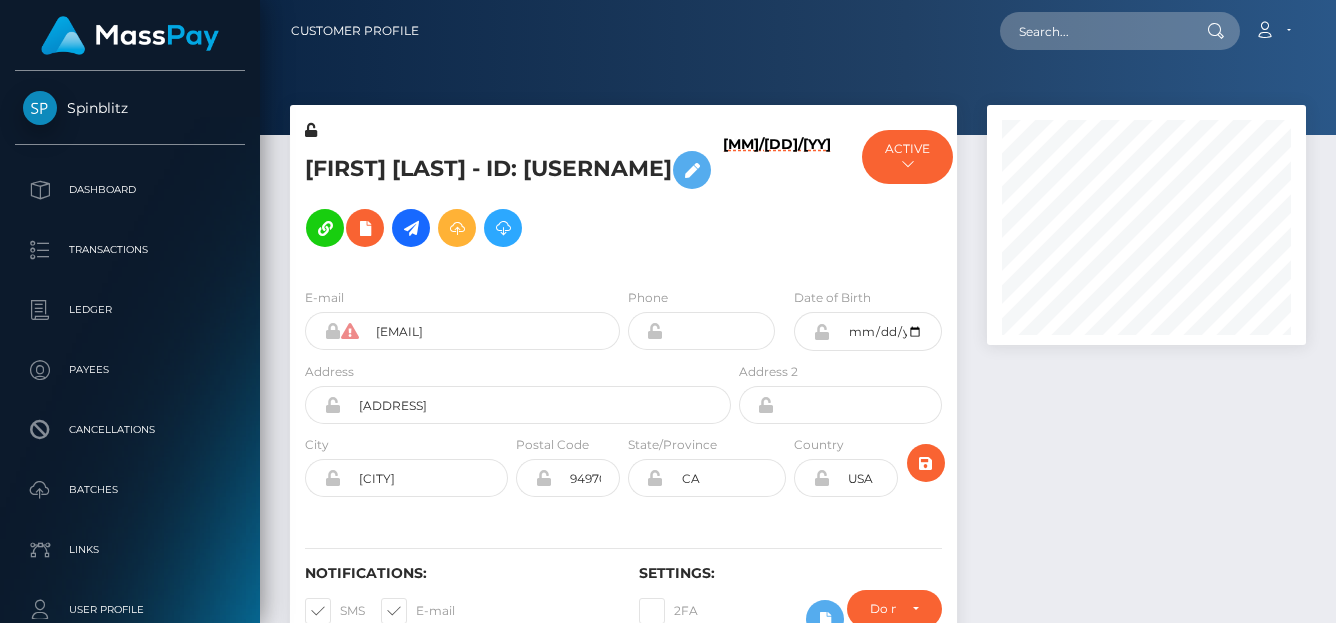 scroll, scrollTop: 0, scrollLeft: 0, axis: both 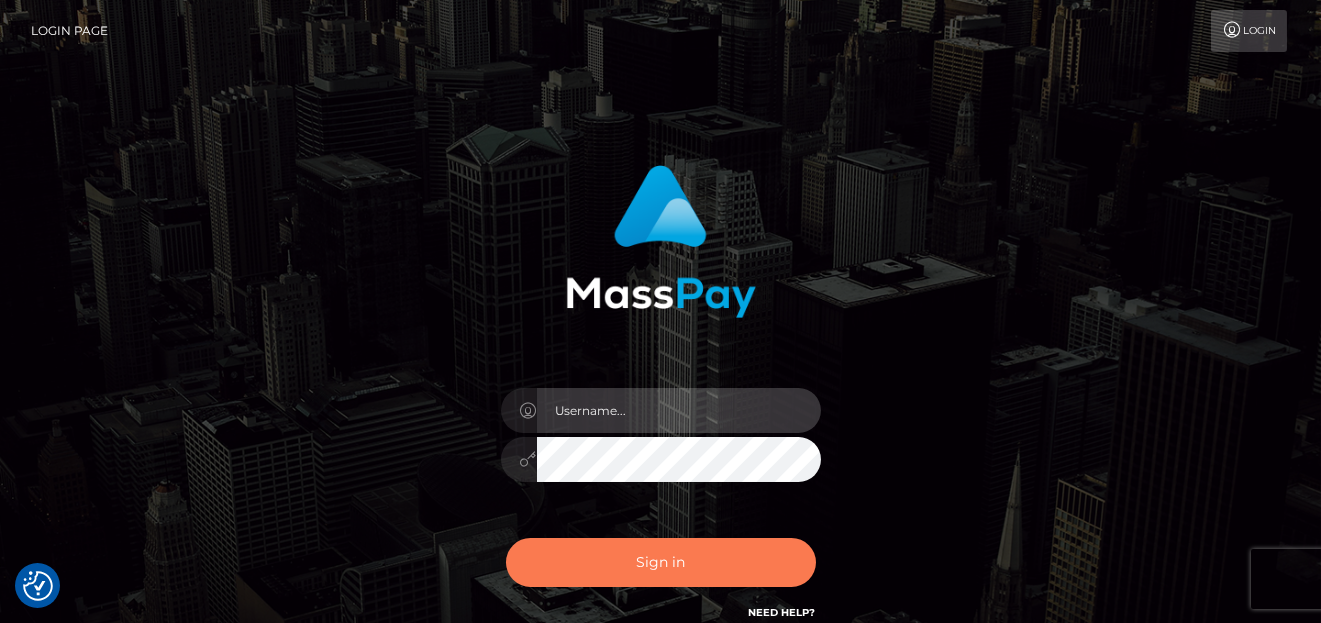 type on "denise" 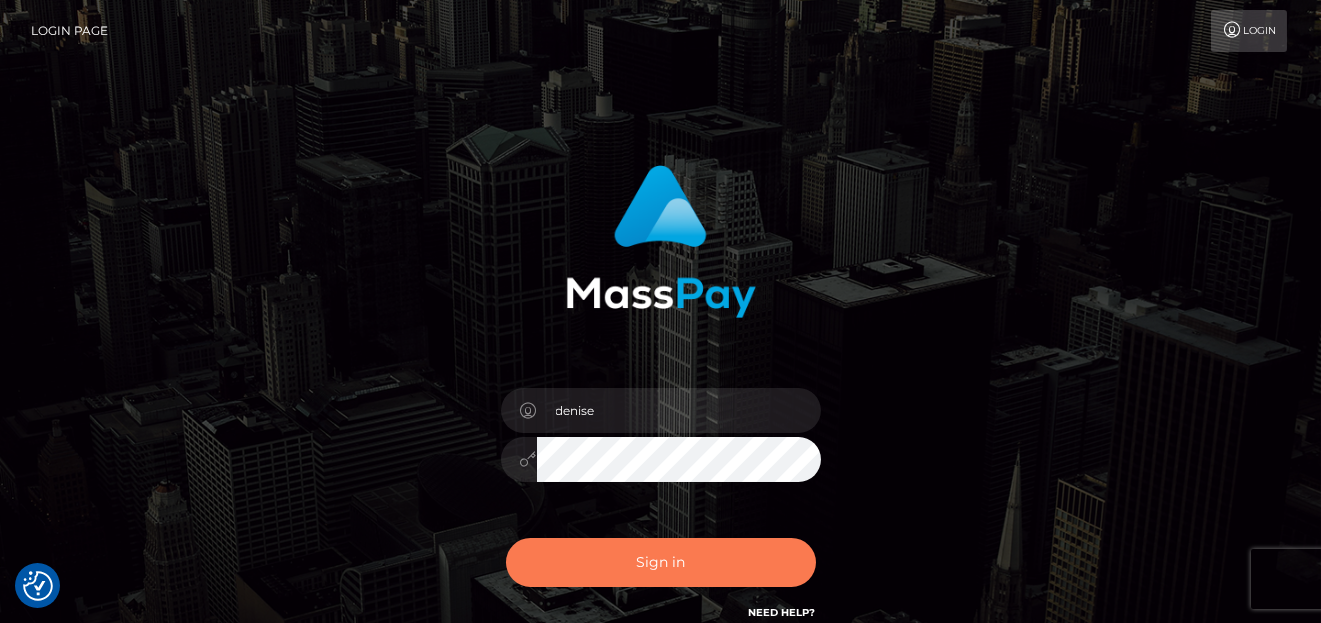 click on "Sign in" at bounding box center [661, 562] 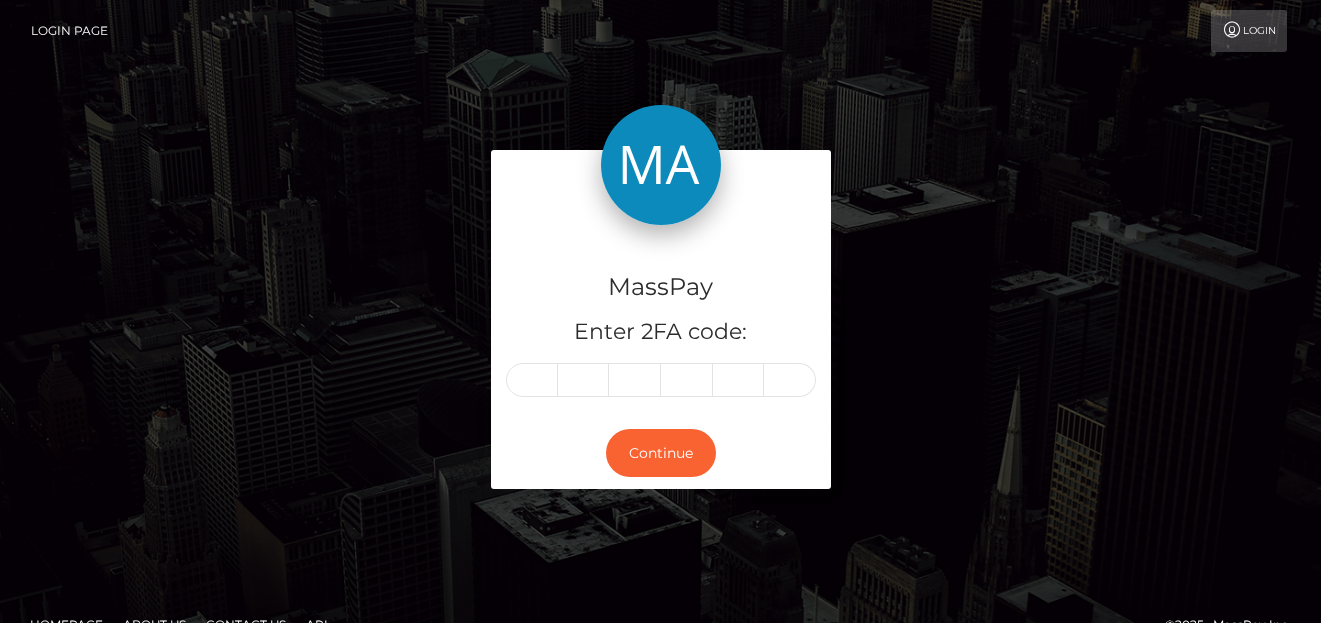 scroll, scrollTop: 0, scrollLeft: 0, axis: both 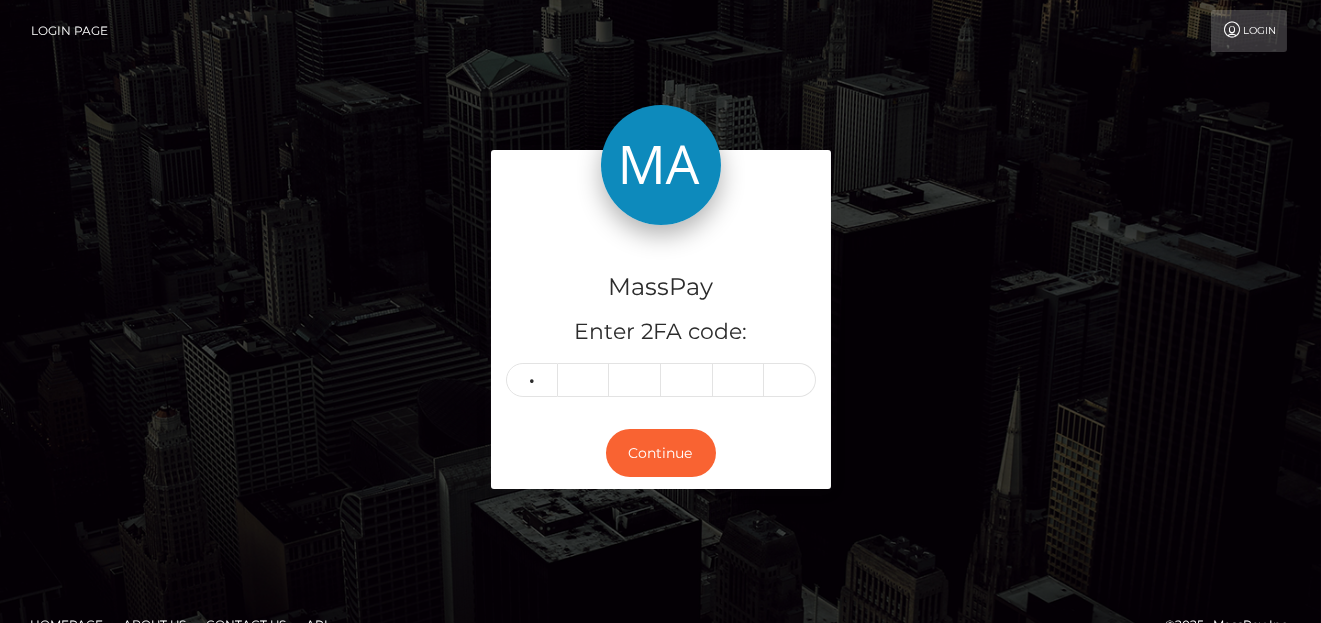 type on "4" 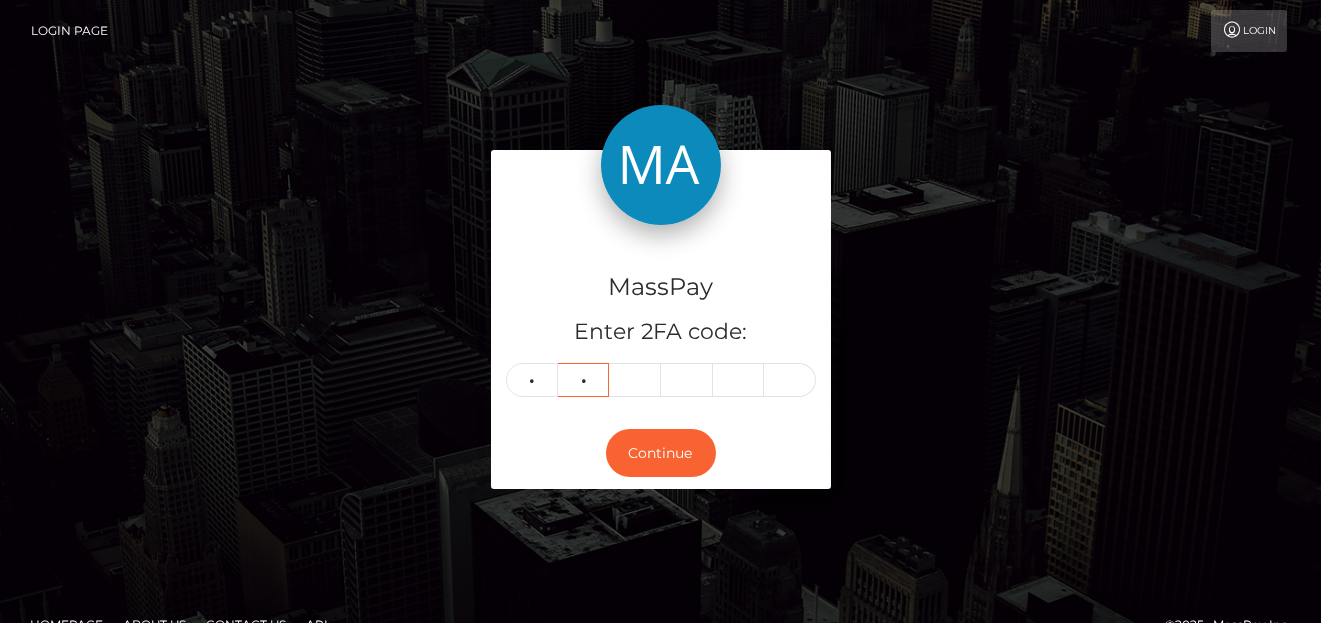 type on "6" 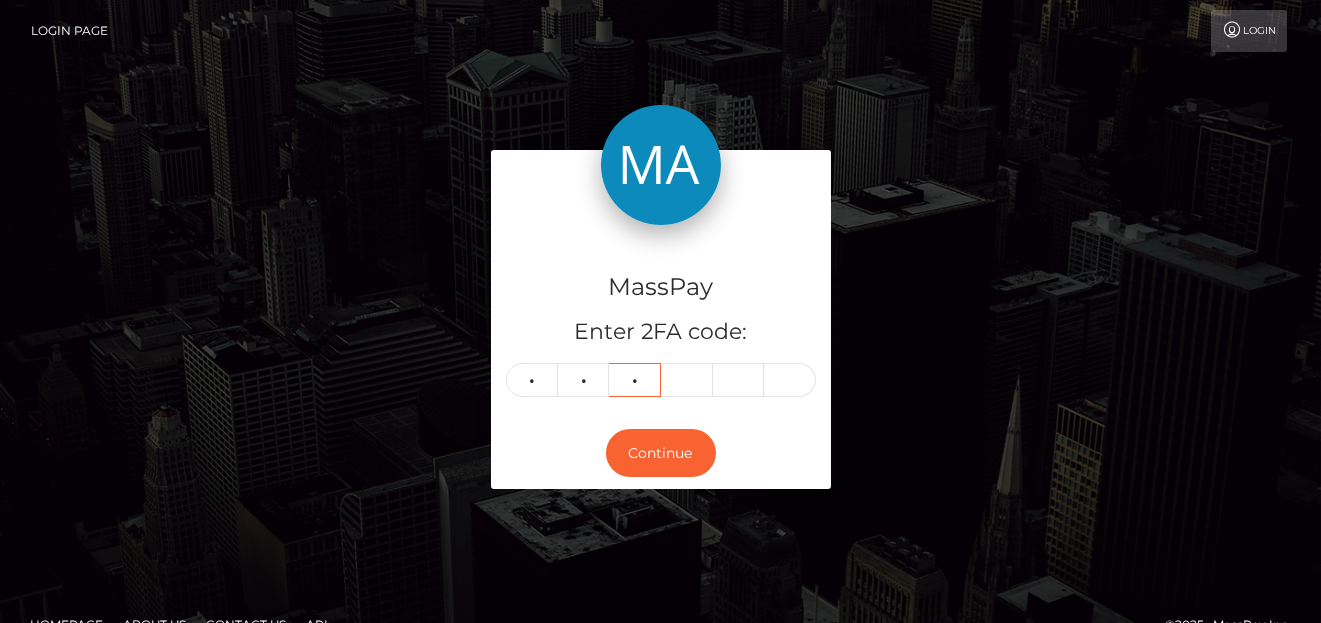 type on "4" 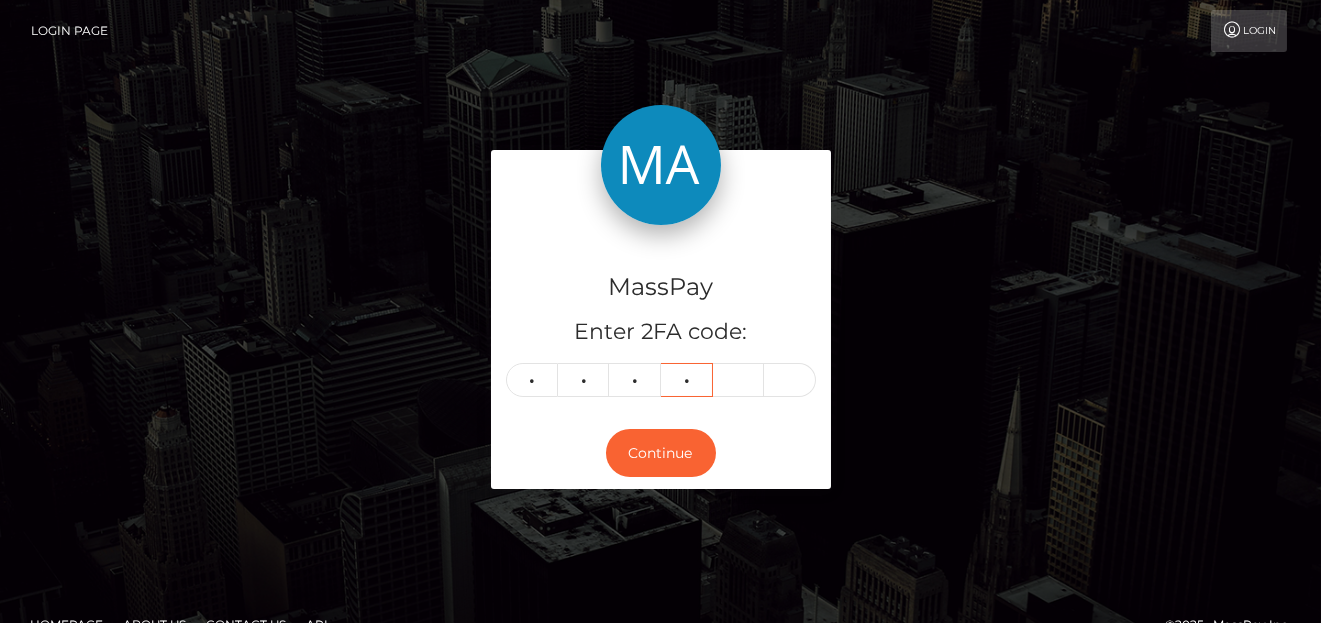 type on "5" 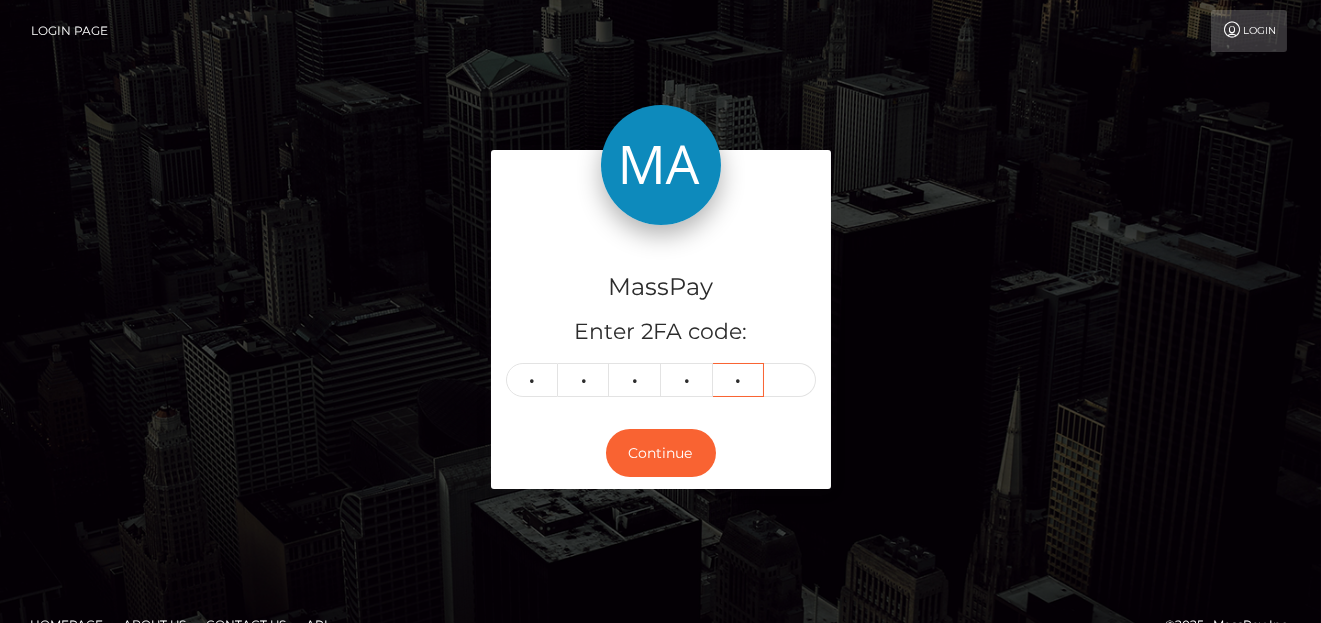 type on "7" 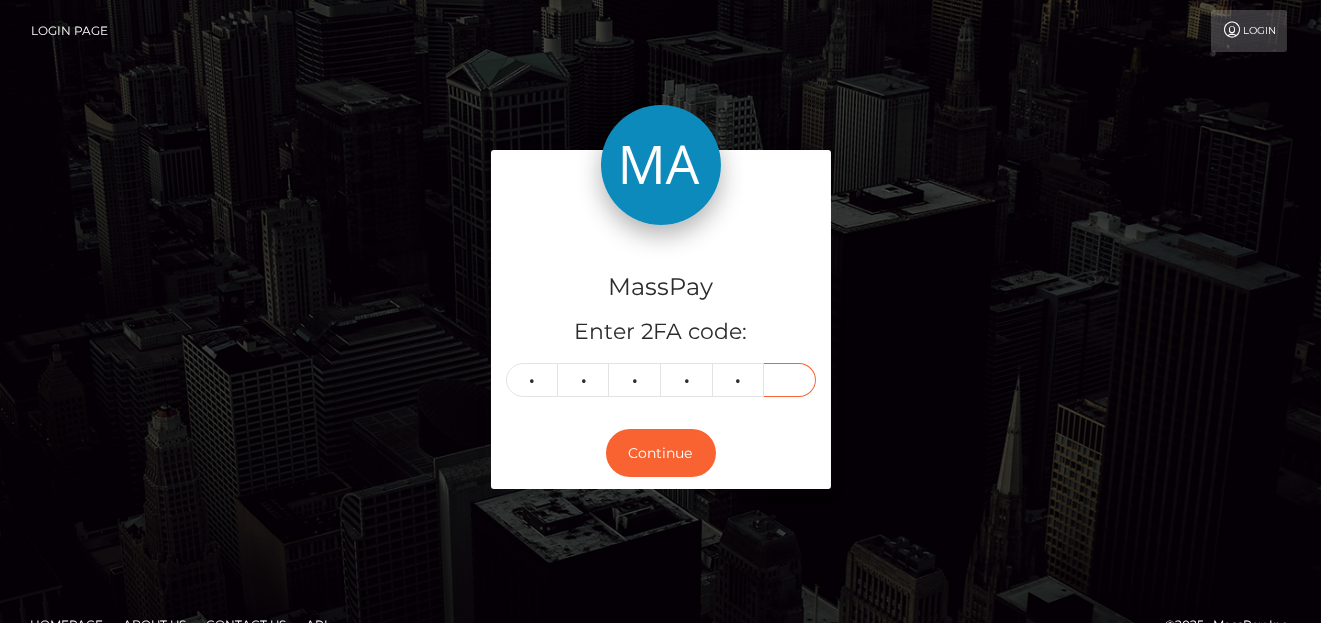 type on "4" 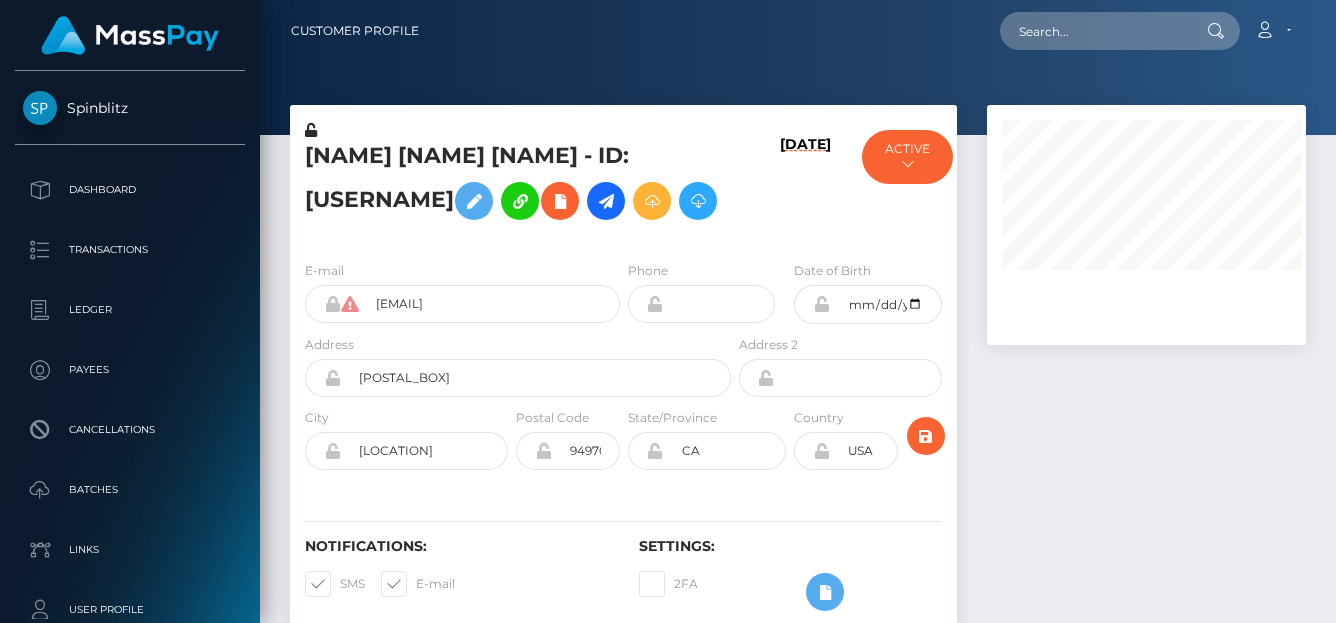 scroll, scrollTop: 0, scrollLeft: 0, axis: both 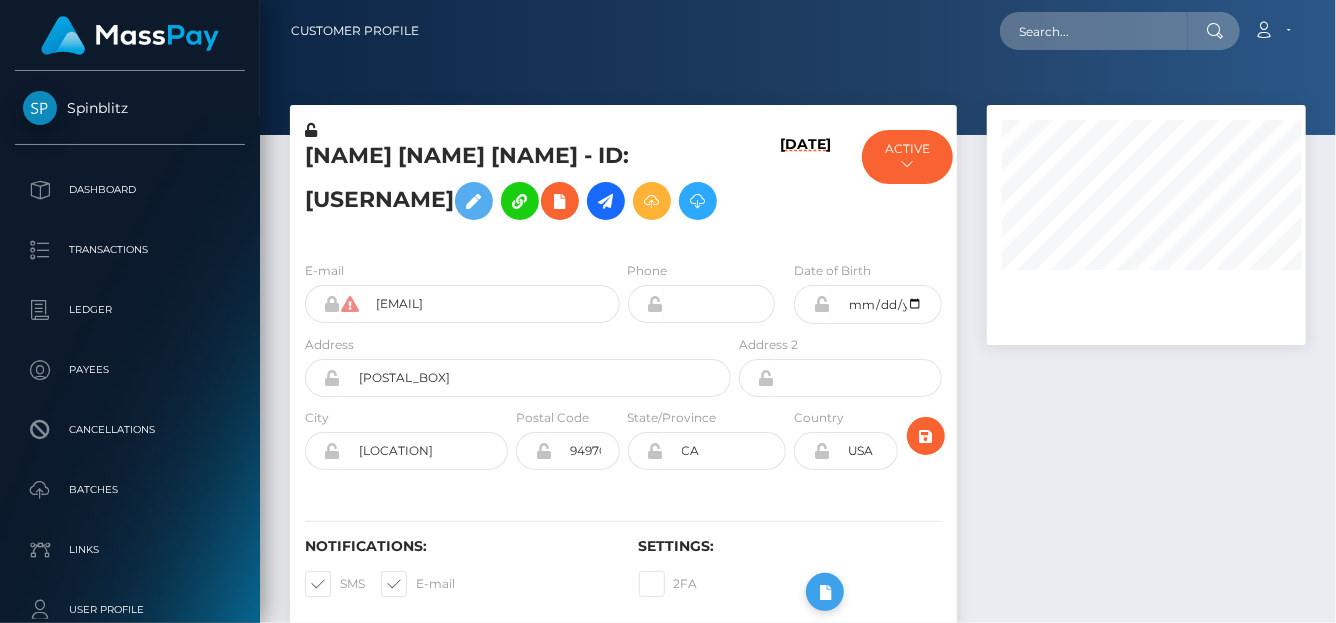 click at bounding box center [825, 592] 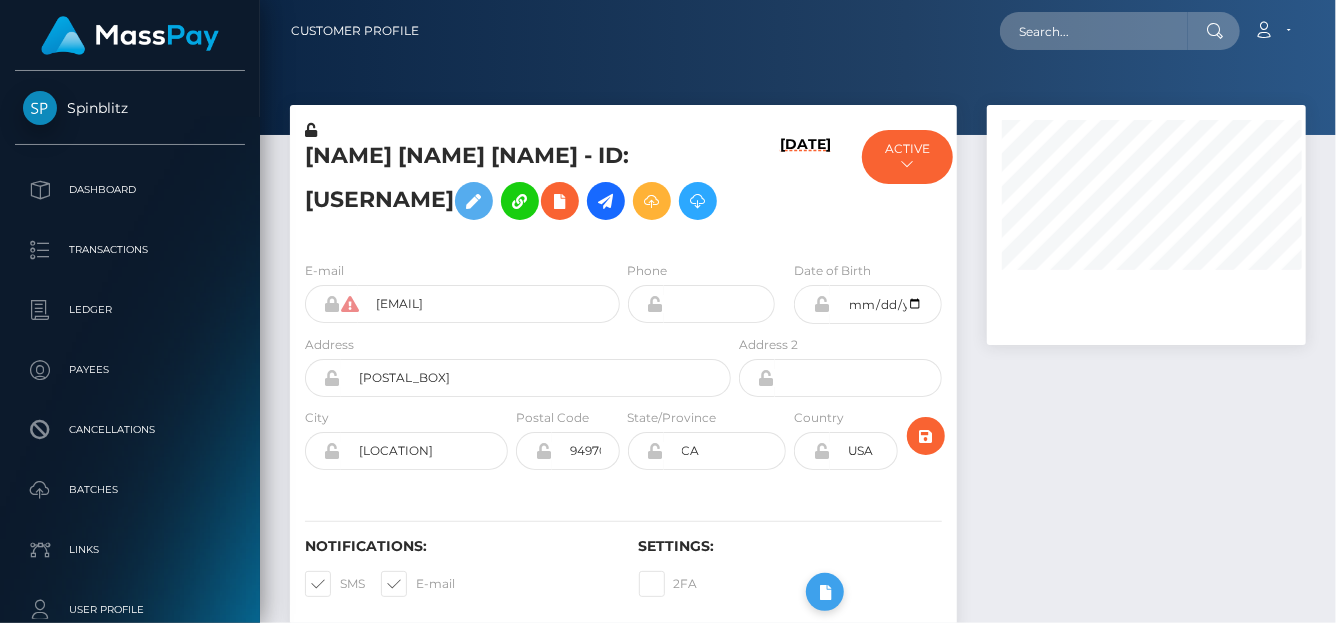 type 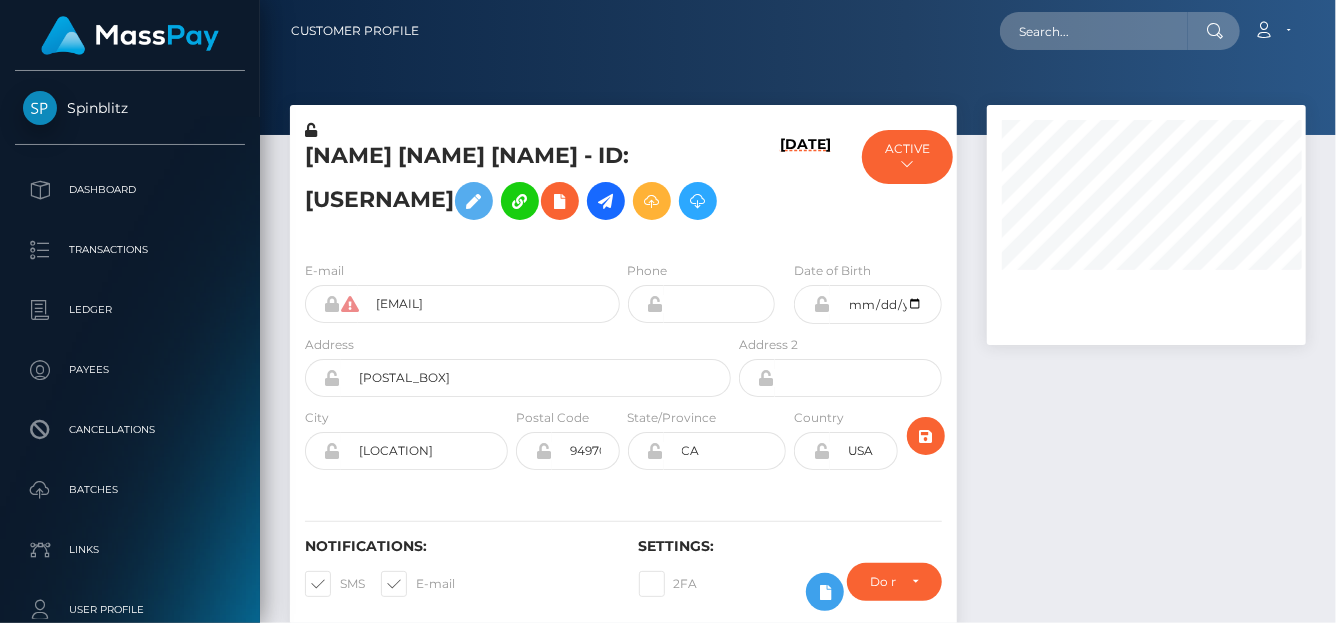 scroll, scrollTop: 999760, scrollLeft: 999681, axis: both 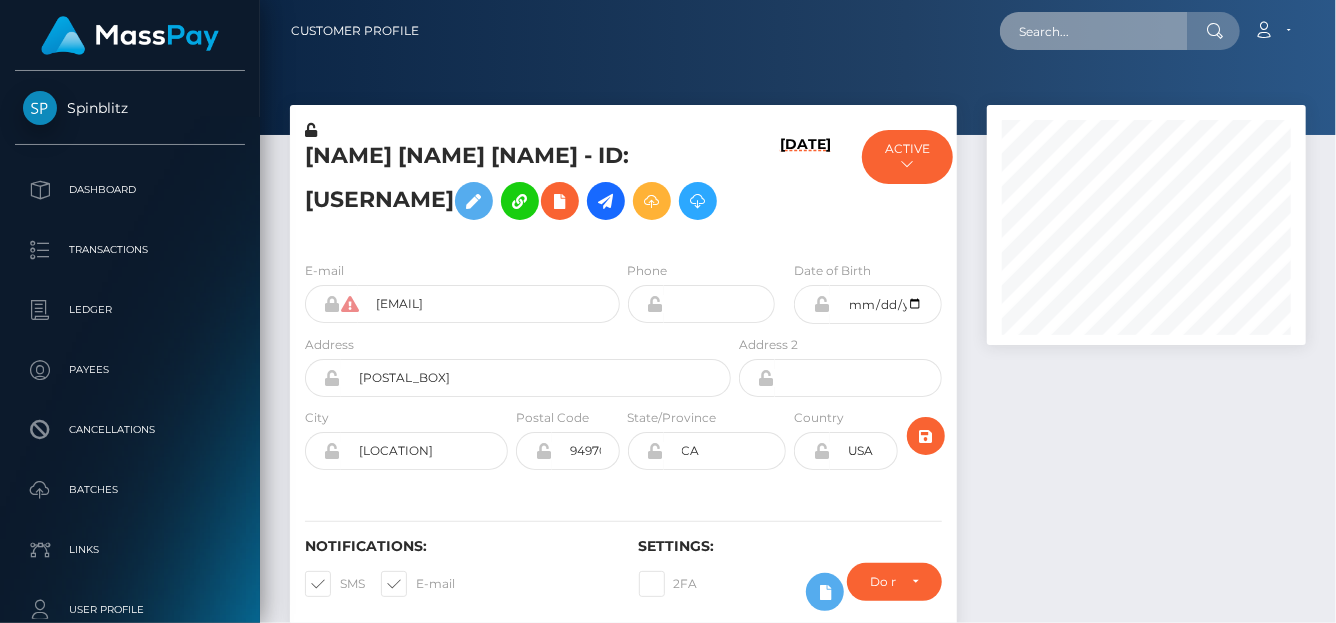 click at bounding box center (1094, 31) 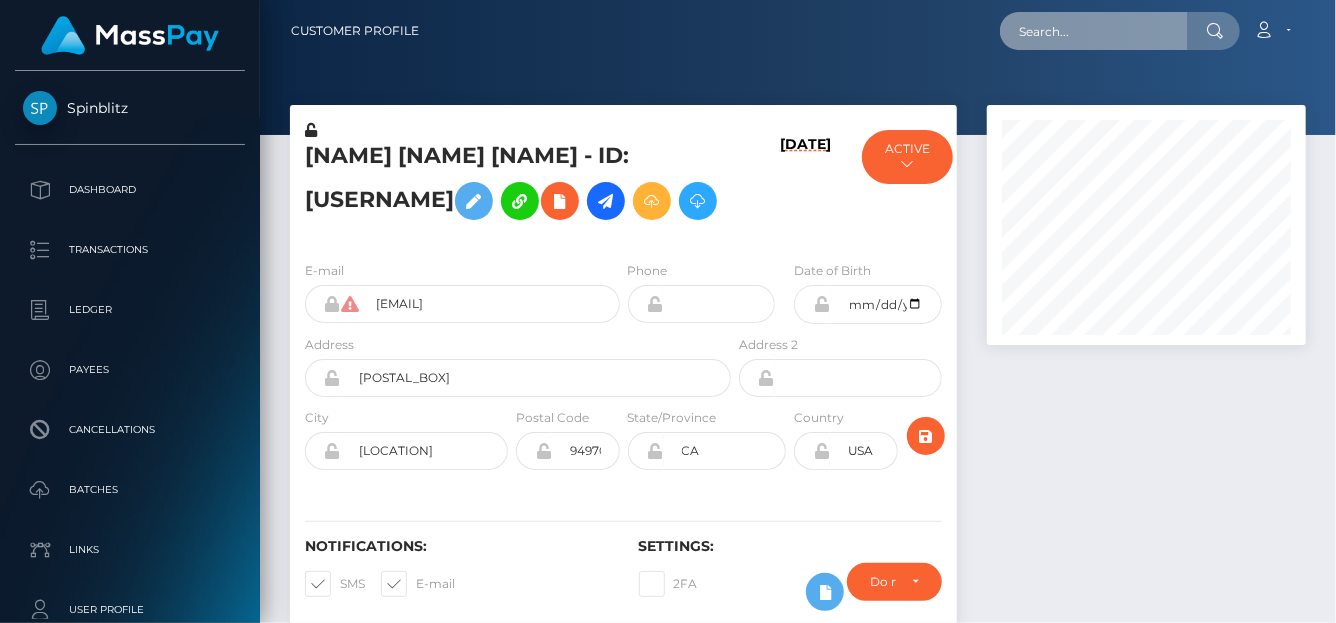 click at bounding box center (1094, 31) 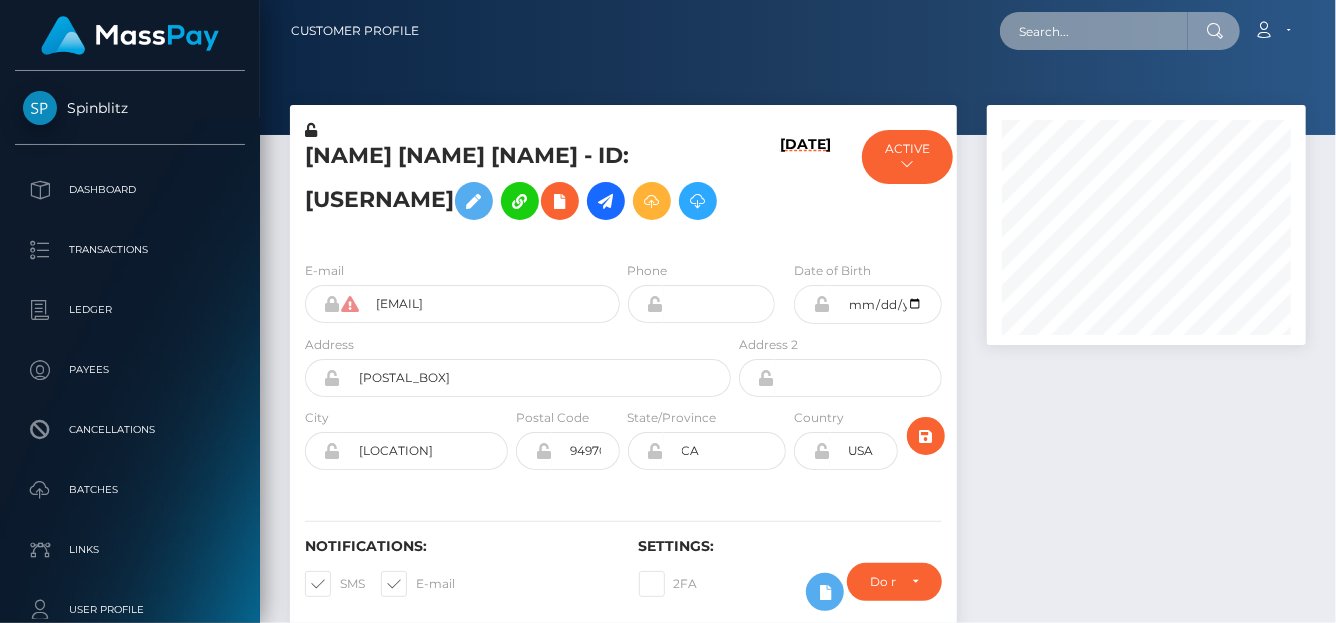 paste on "[EMAIL]" 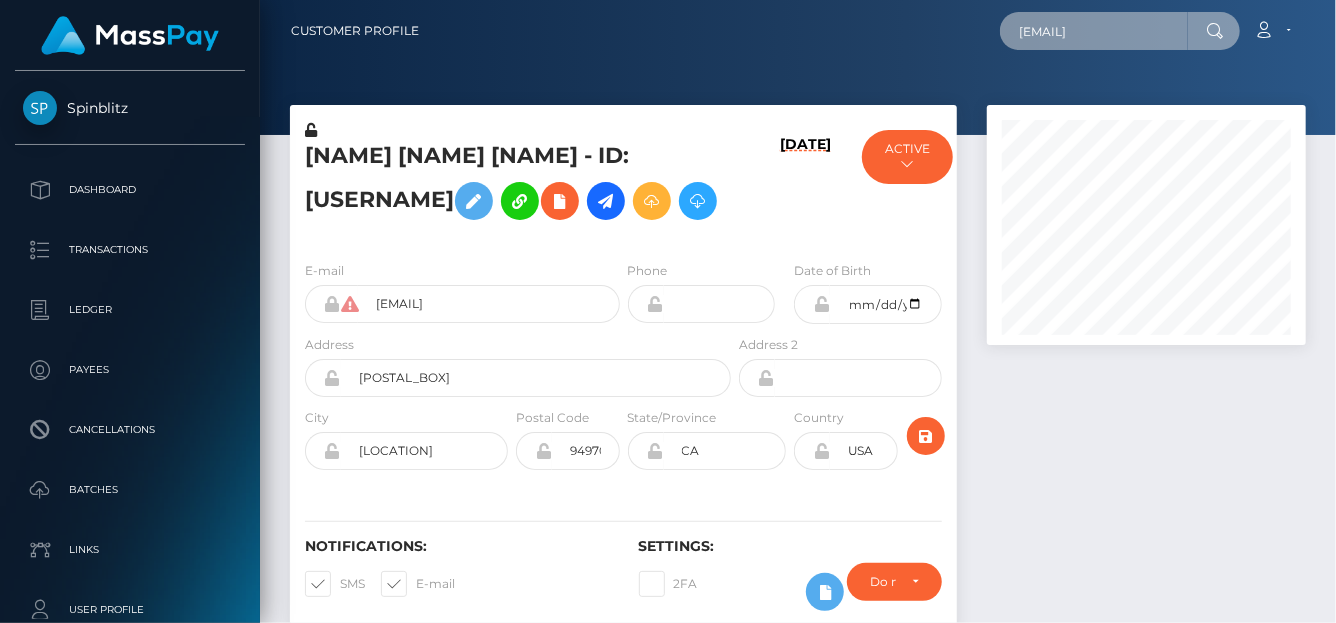 scroll, scrollTop: 0, scrollLeft: 86, axis: horizontal 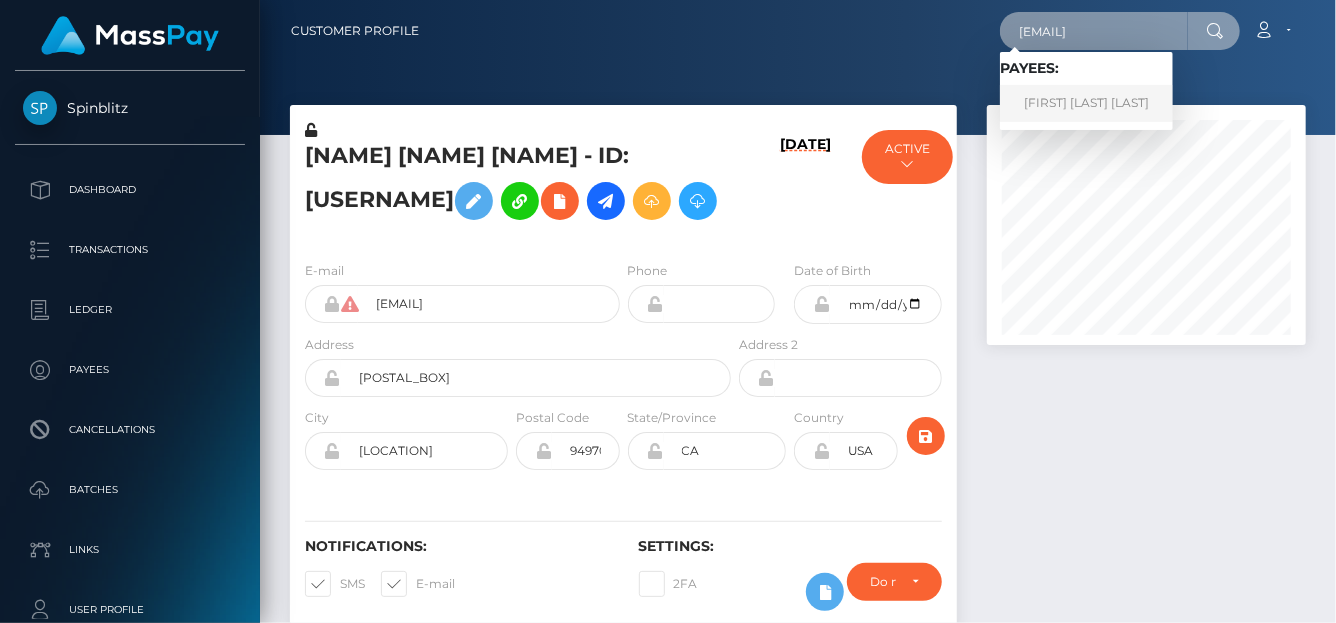 type on "[EMAIL]" 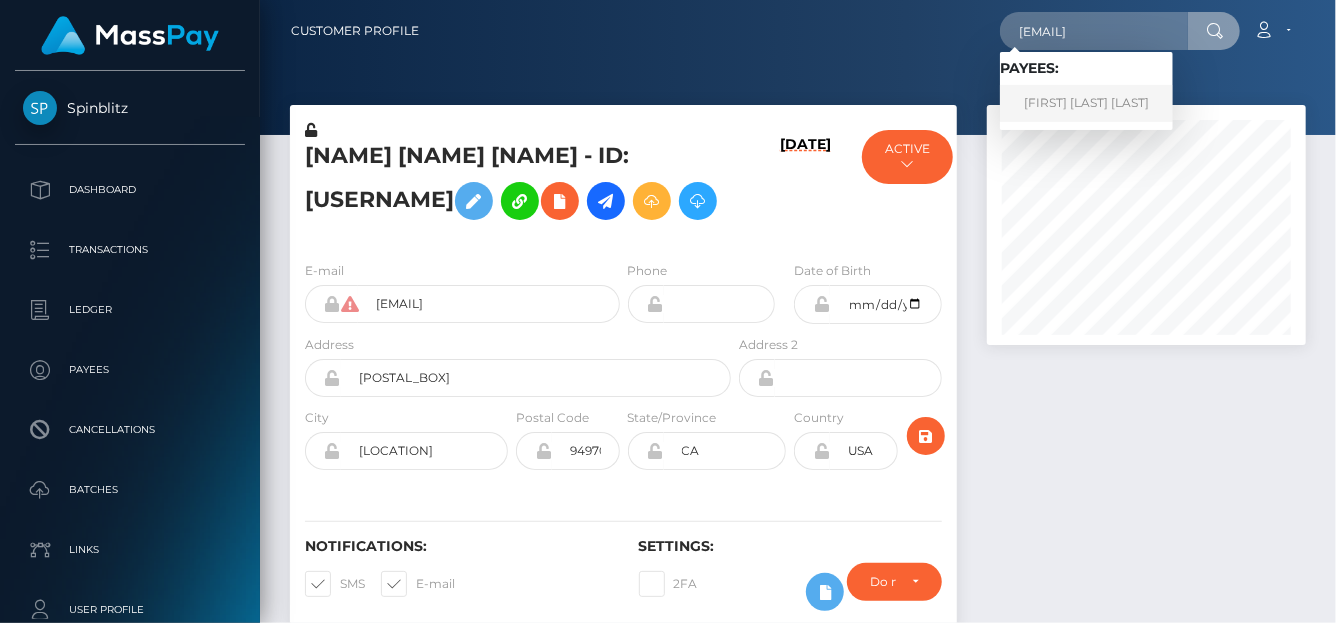 click on "Althea Madila Desamparado" at bounding box center [1086, 103] 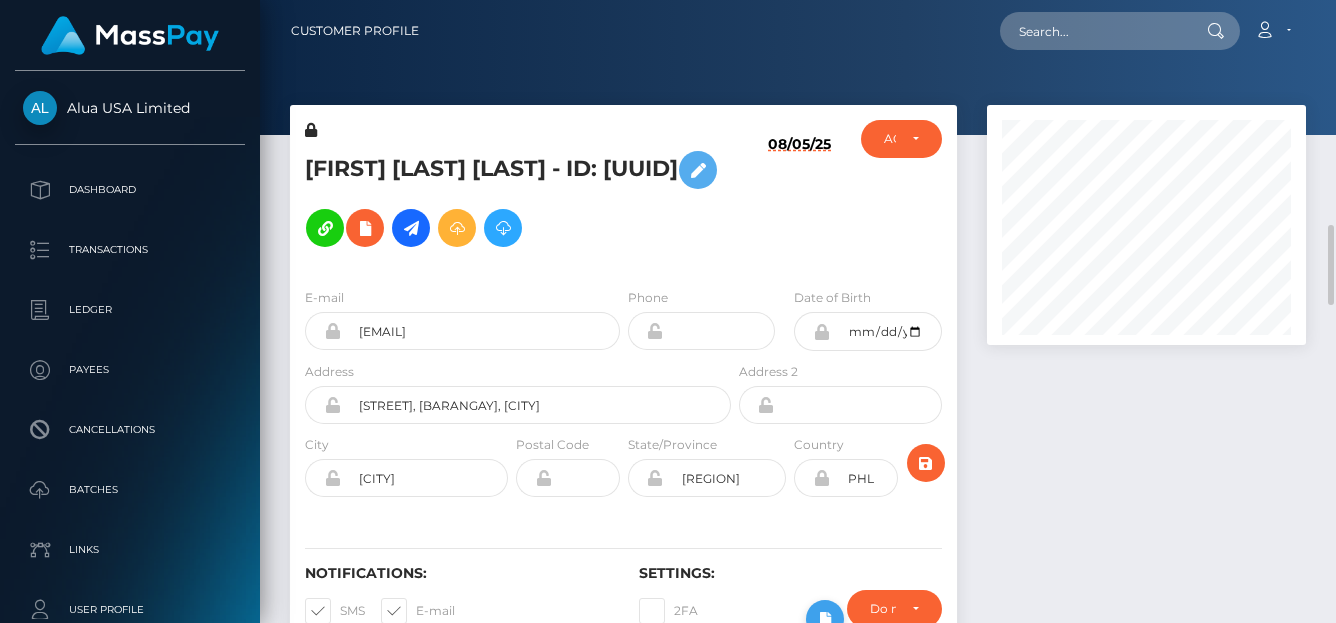 scroll, scrollTop: 0, scrollLeft: 0, axis: both 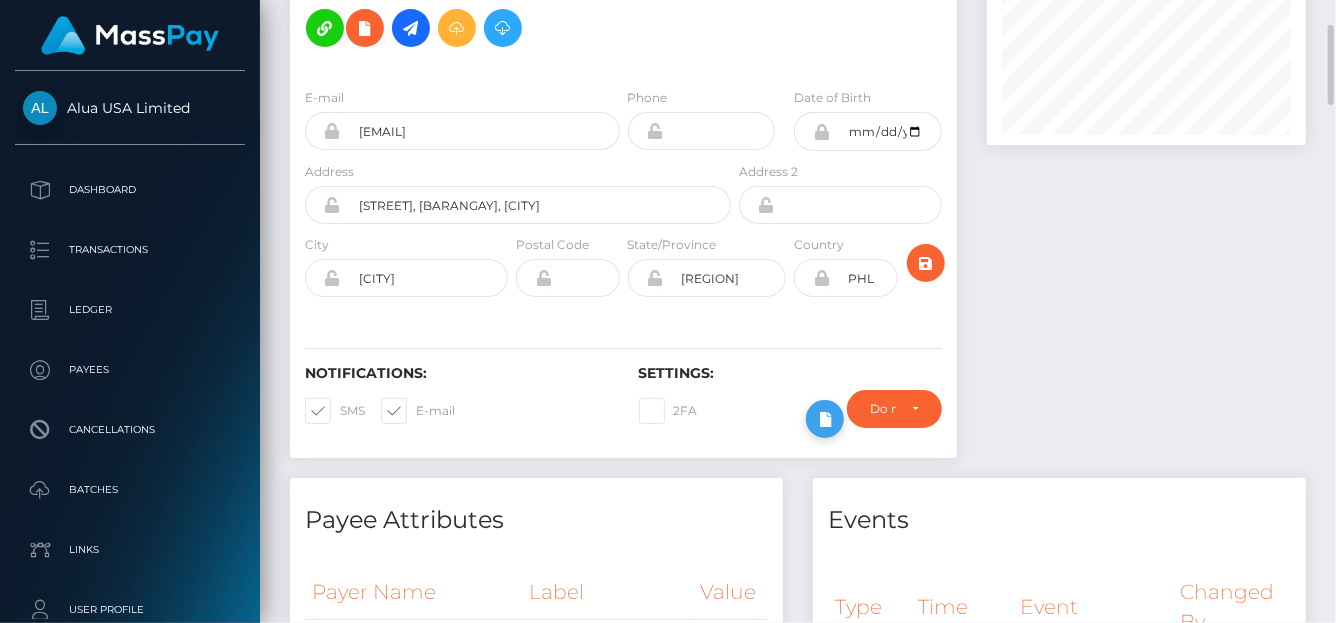 click at bounding box center [825, 419] 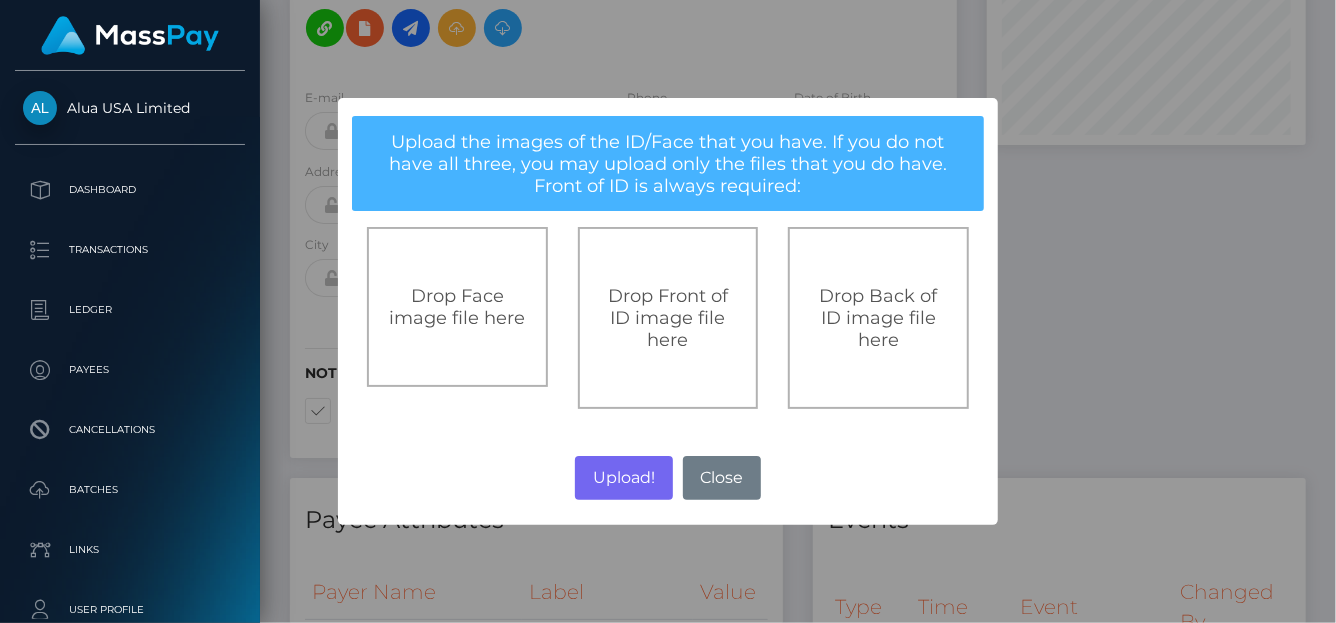 click on "Drop Face image file here" at bounding box center [457, 307] 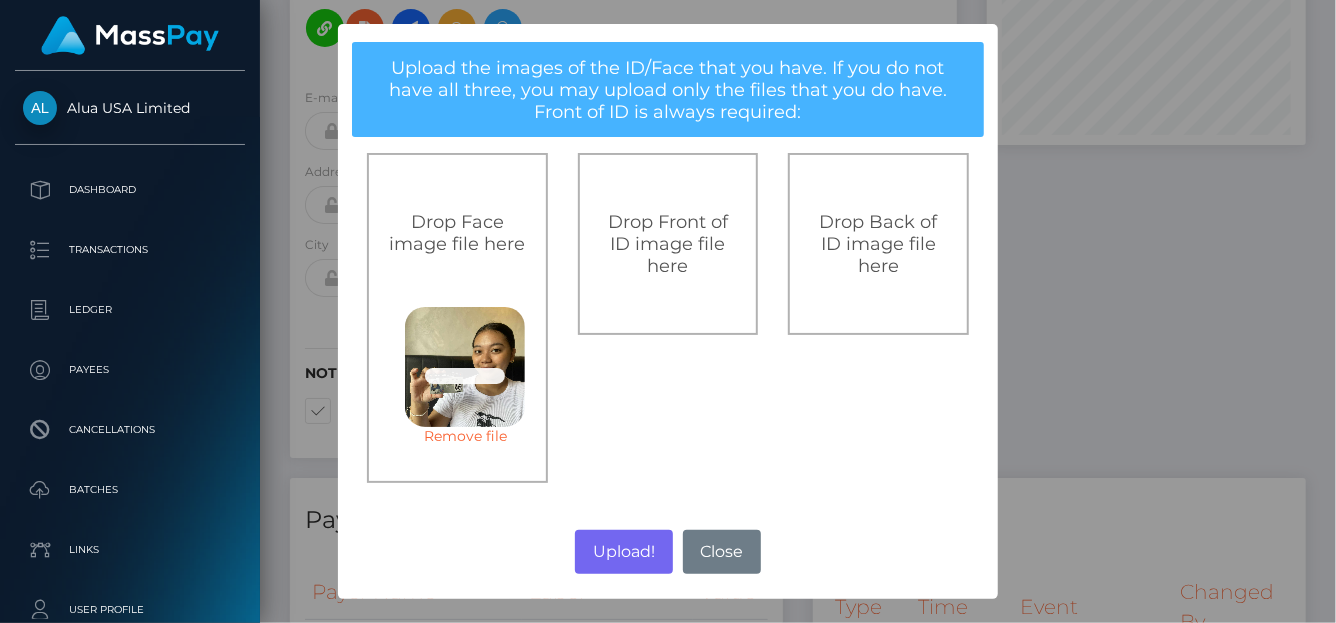 click on "Drop Front of ID image file here" at bounding box center (668, 244) 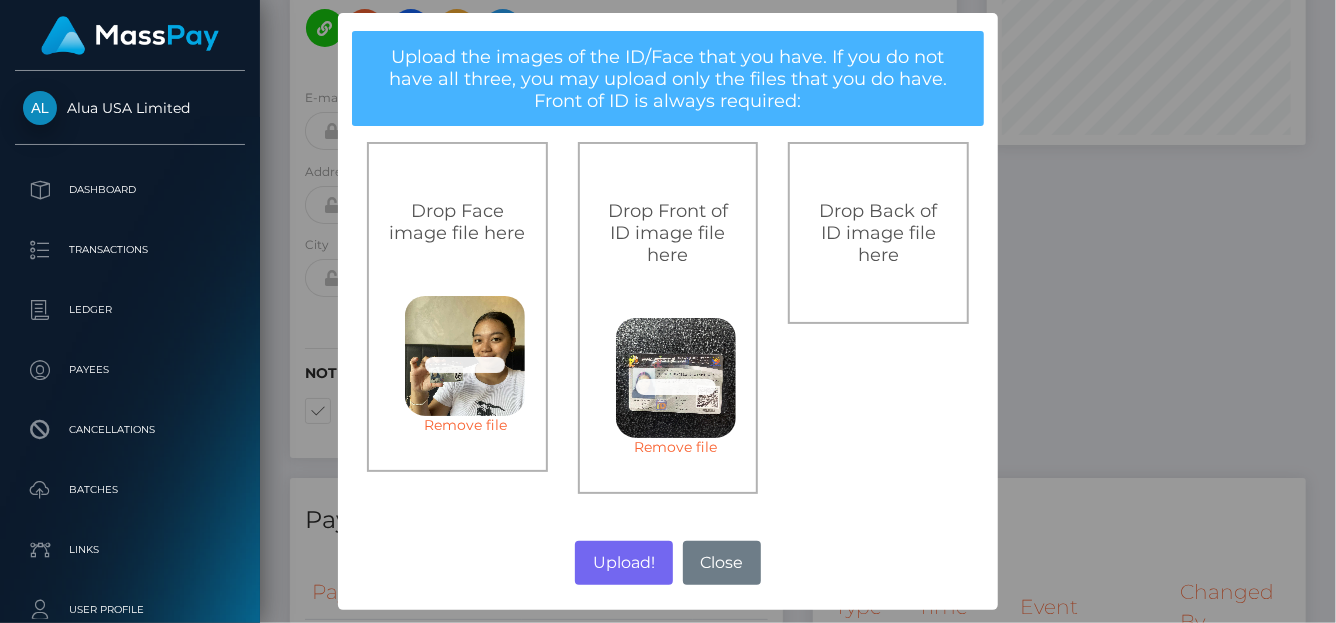 click on "Drop Back of ID image file here" at bounding box center (878, 233) 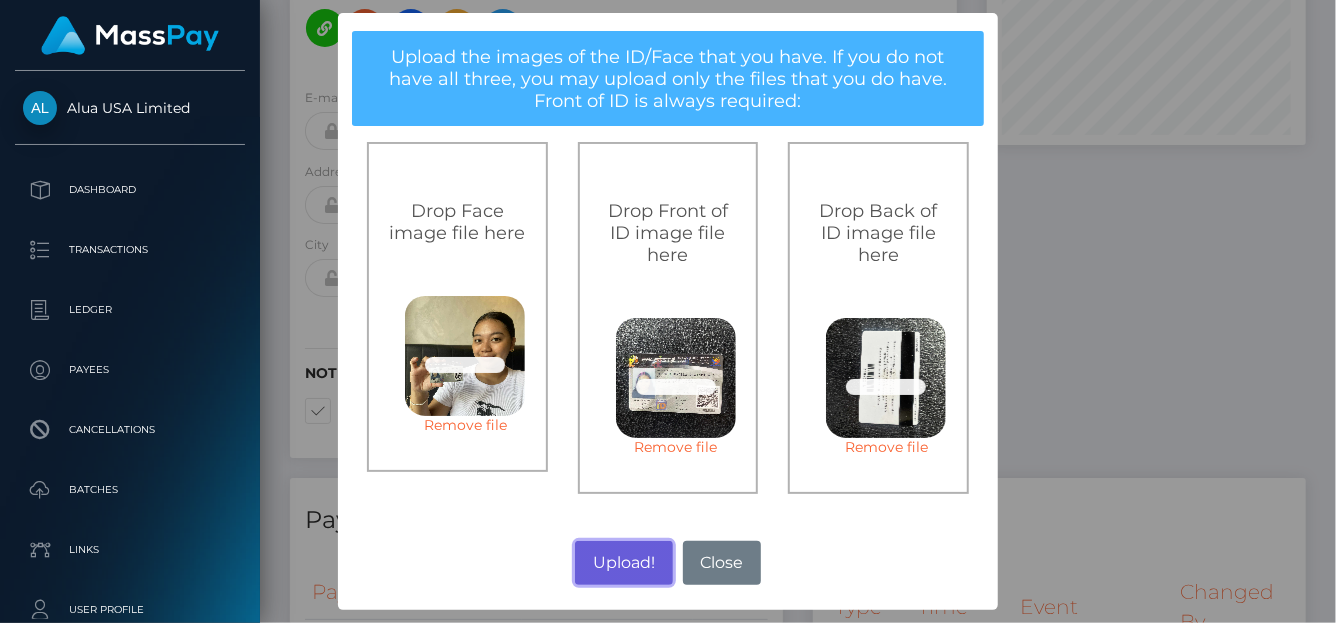click on "Upload!" at bounding box center [623, 563] 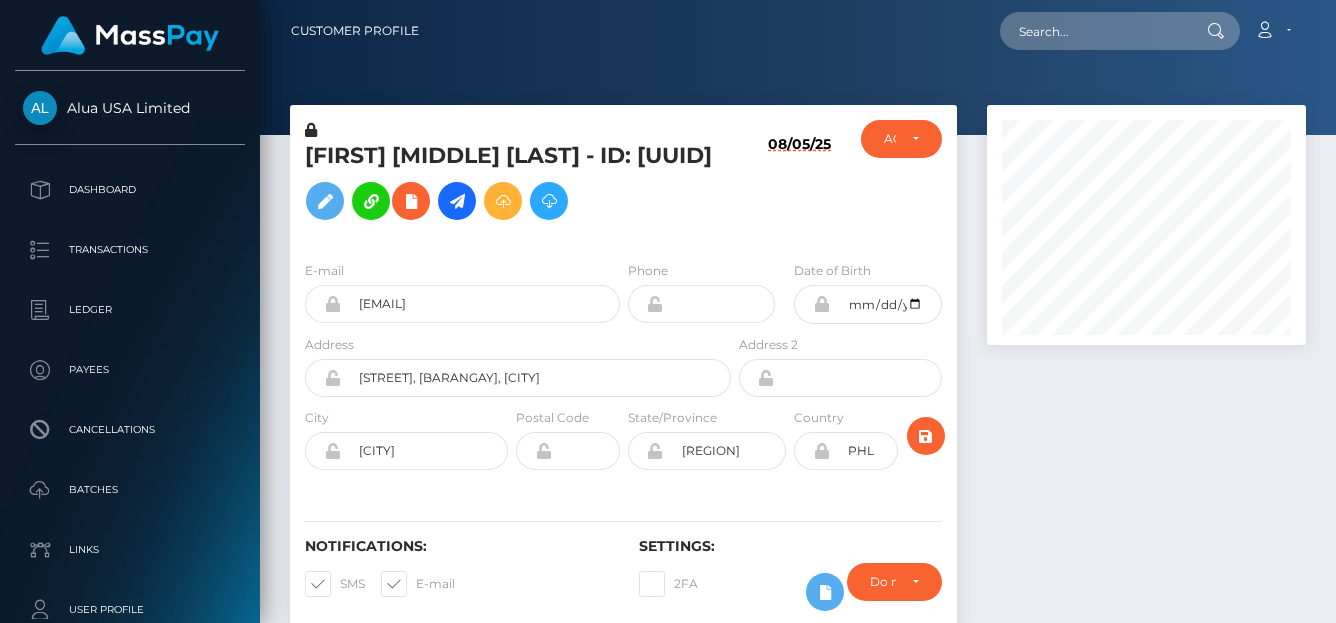 scroll, scrollTop: 0, scrollLeft: 0, axis: both 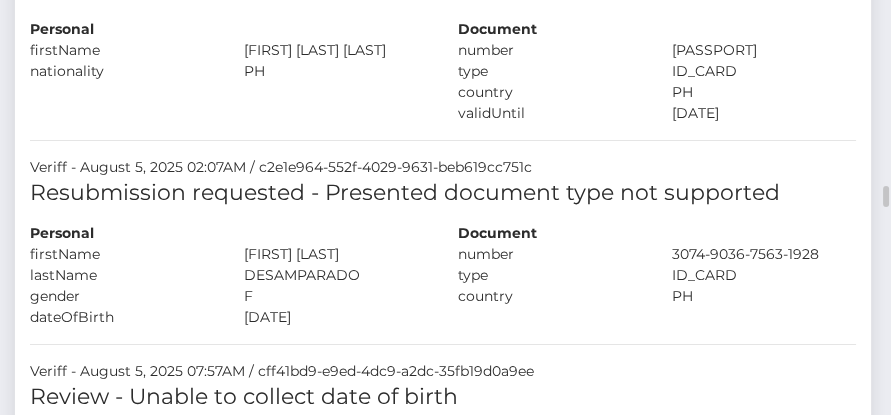 drag, startPoint x: 484, startPoint y: 120, endPoint x: 19, endPoint y: 99, distance: 465.47394 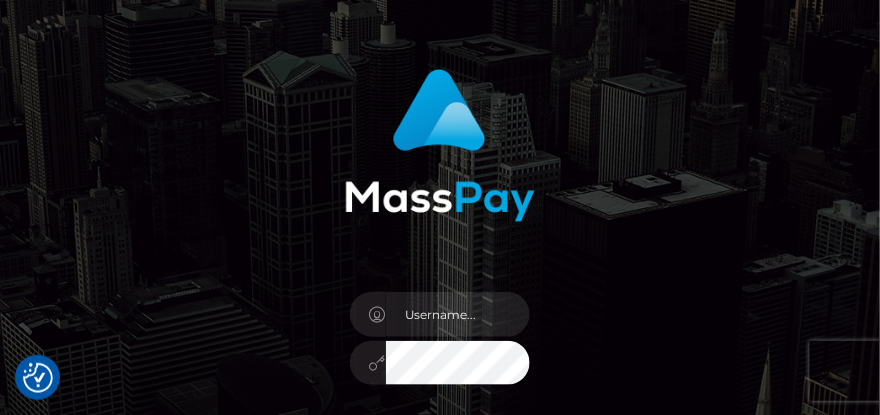 scroll, scrollTop: 199, scrollLeft: 0, axis: vertical 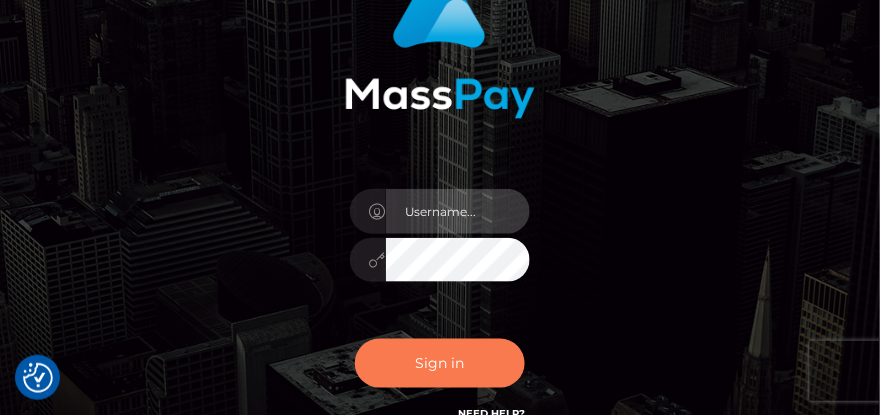 type on "denise" 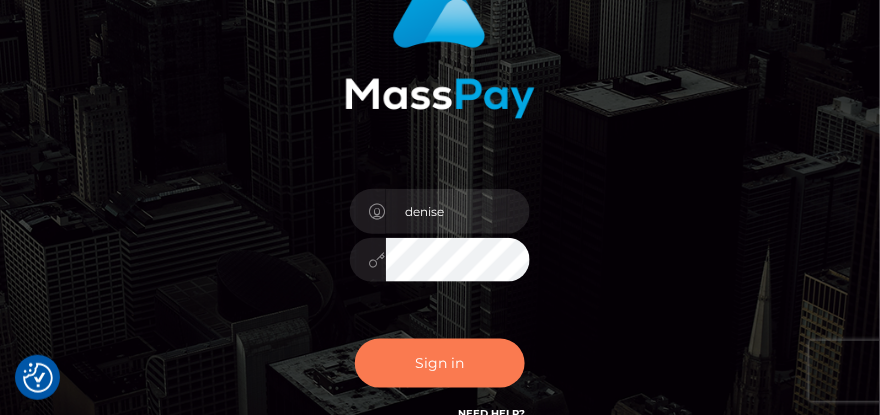 click on "Sign in" at bounding box center [440, 363] 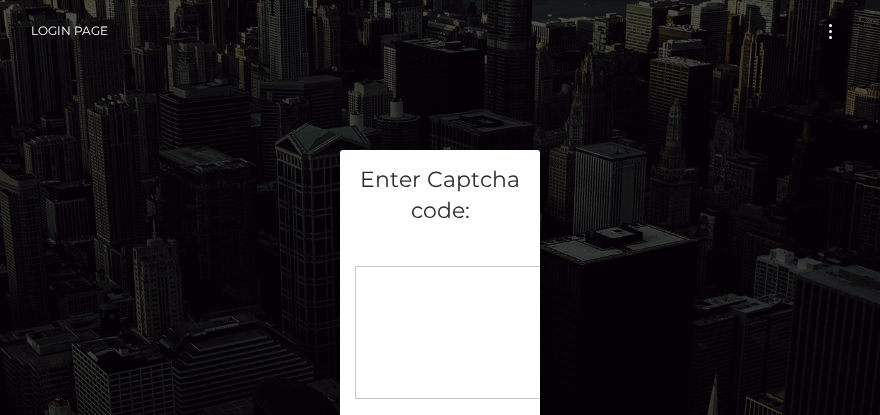 scroll, scrollTop: 0, scrollLeft: 0, axis: both 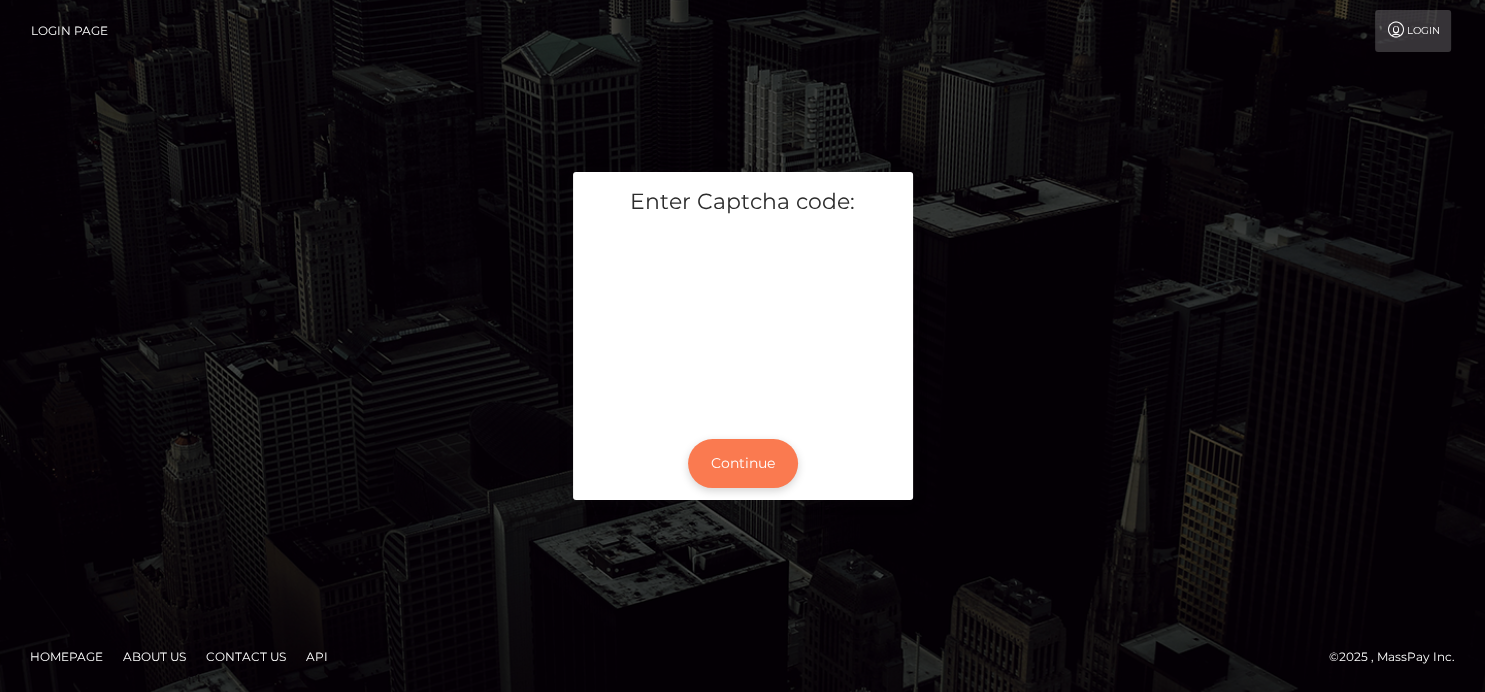 click on "Continue" at bounding box center (743, 463) 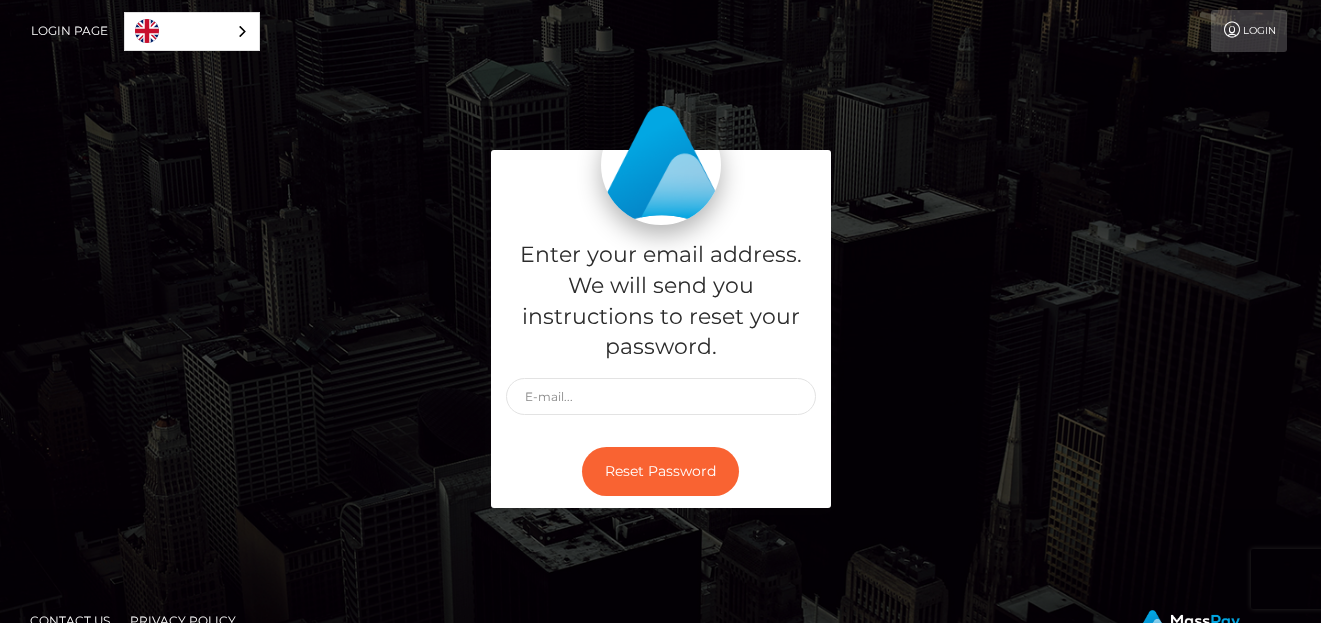 scroll, scrollTop: 0, scrollLeft: 0, axis: both 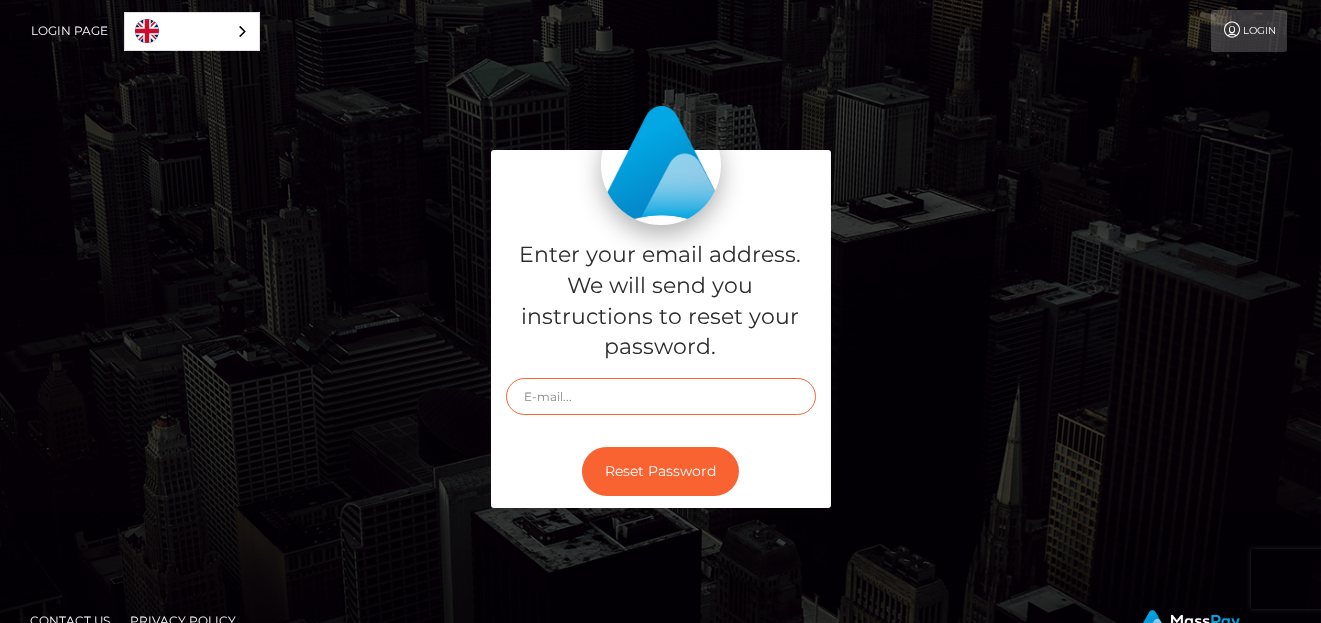 click at bounding box center [661, 396] 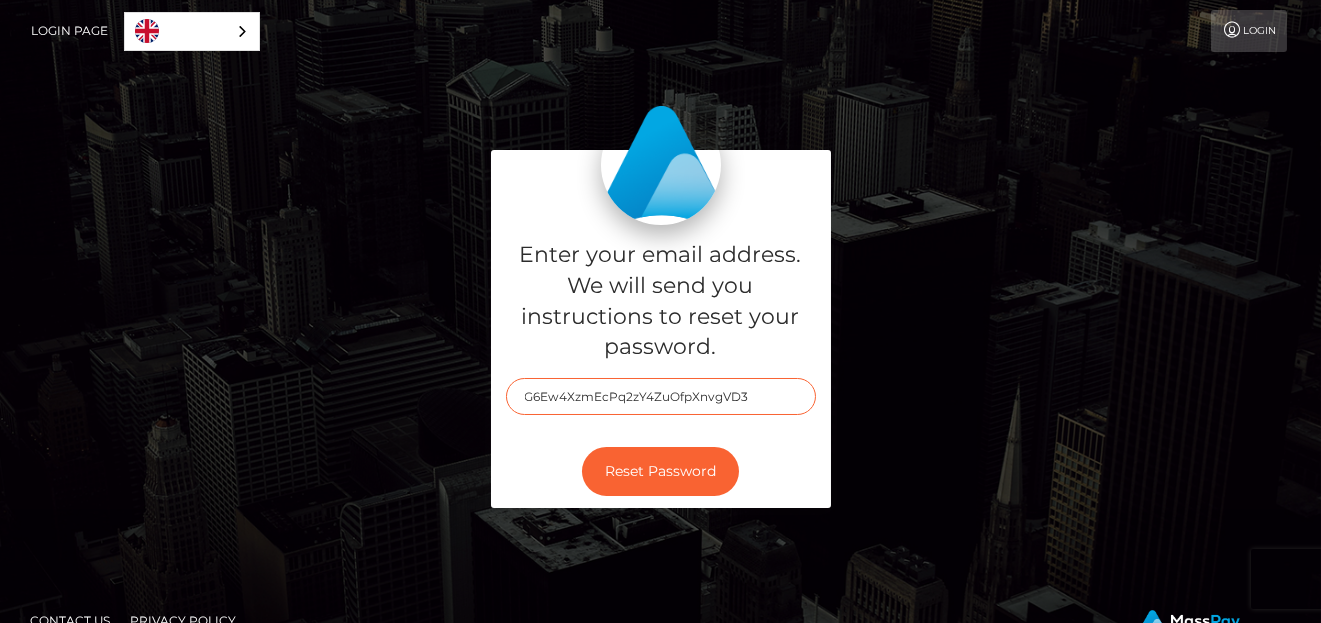 type on "G6Ew4XzmEcPq2zY4ZuOfpXnvgVD3" 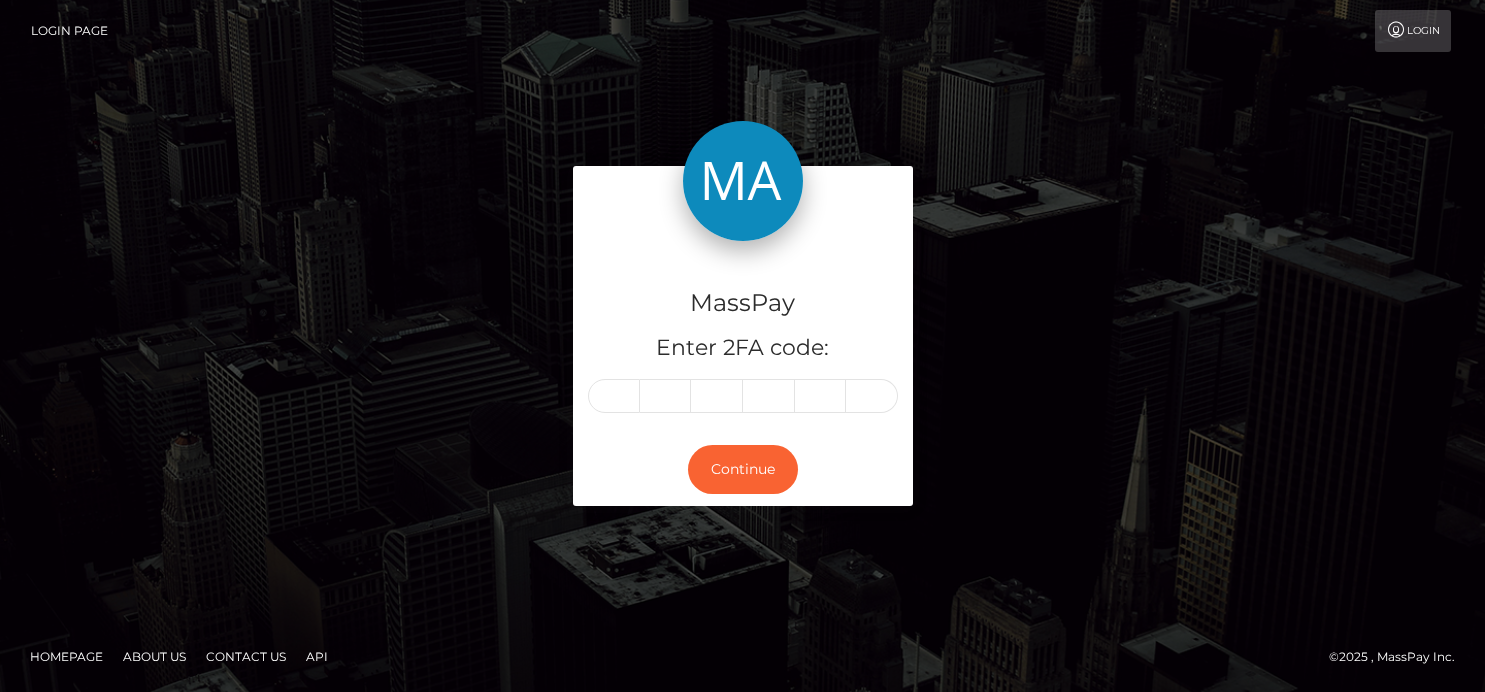 scroll, scrollTop: 0, scrollLeft: 0, axis: both 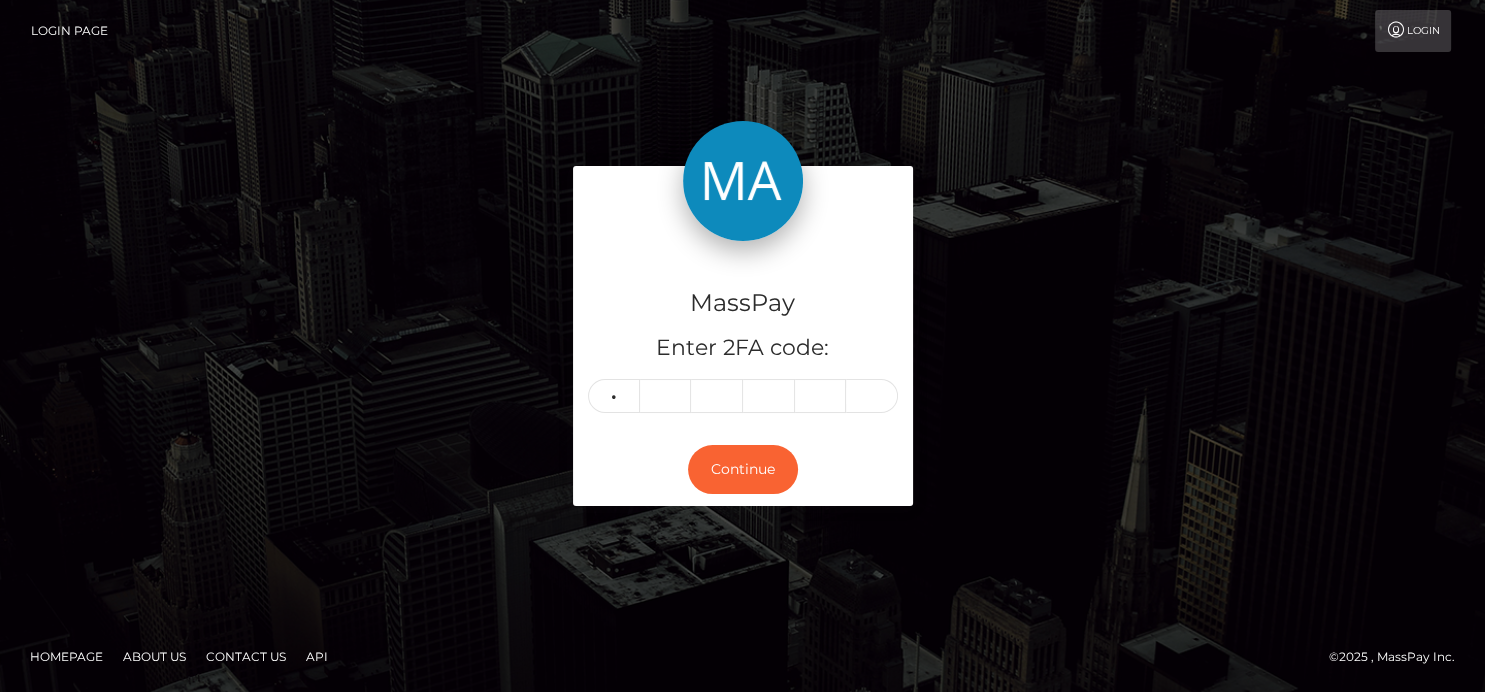 type on "1" 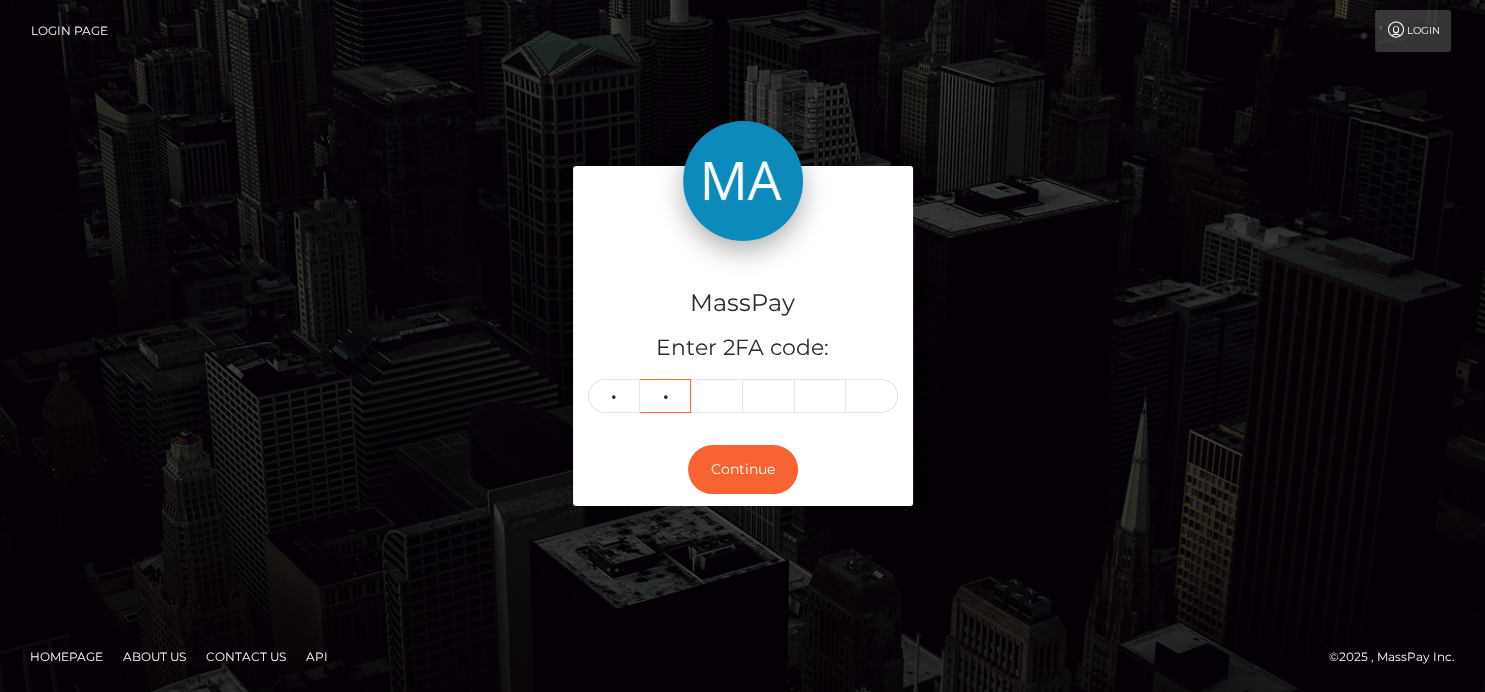 type on "9" 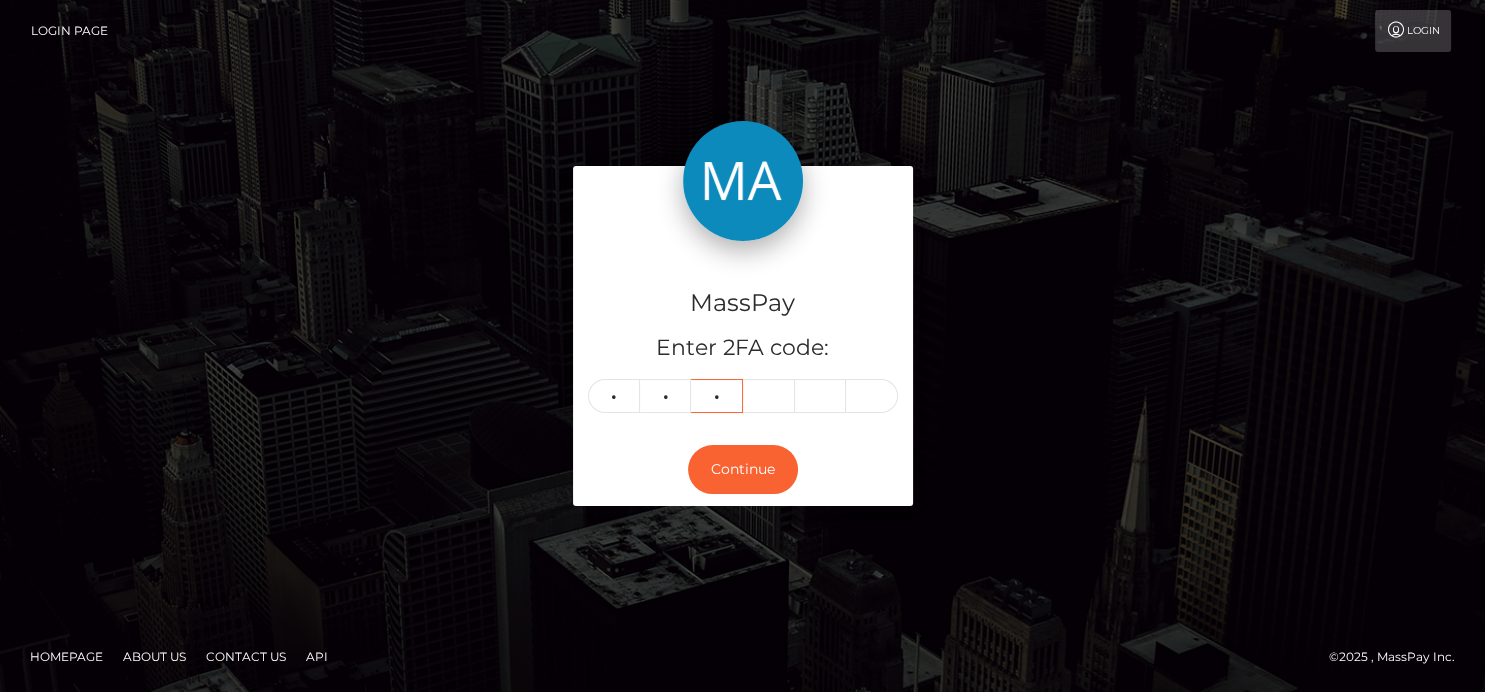 type on "8" 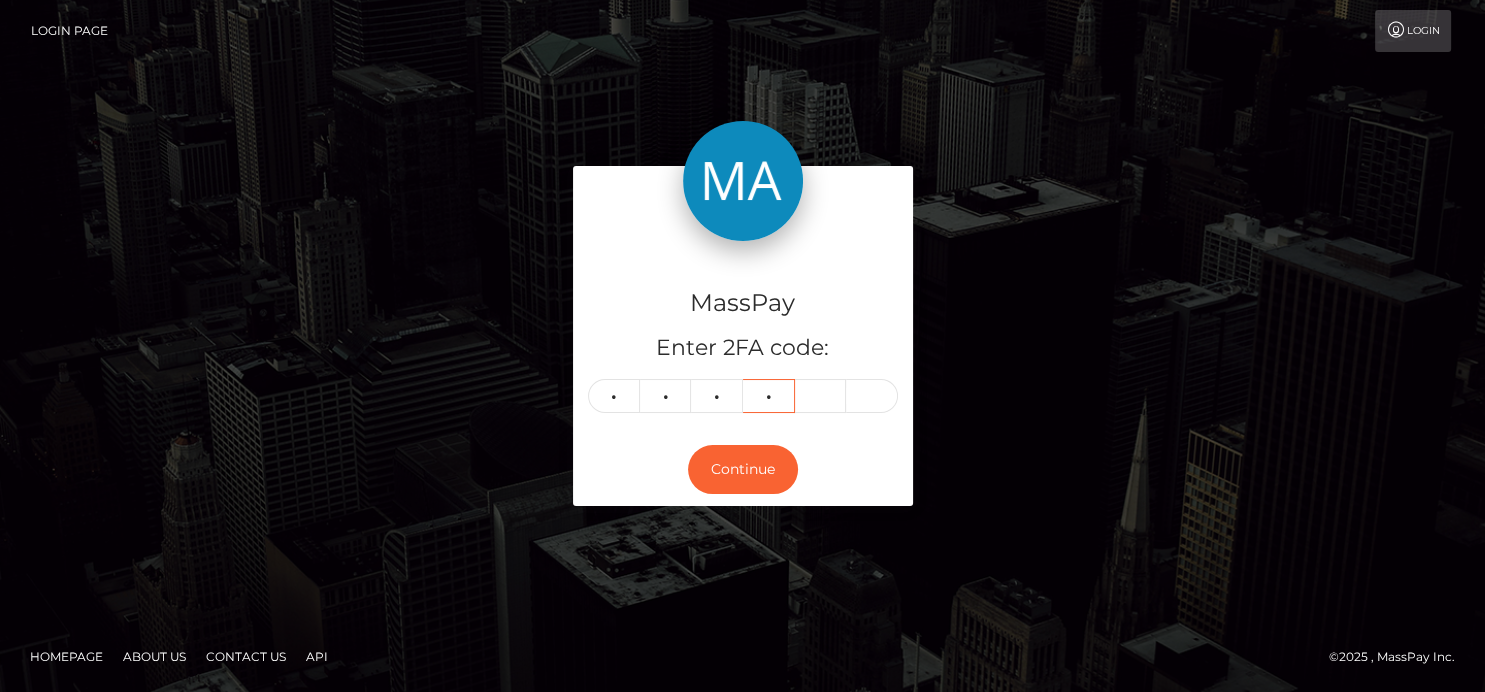 type on "8" 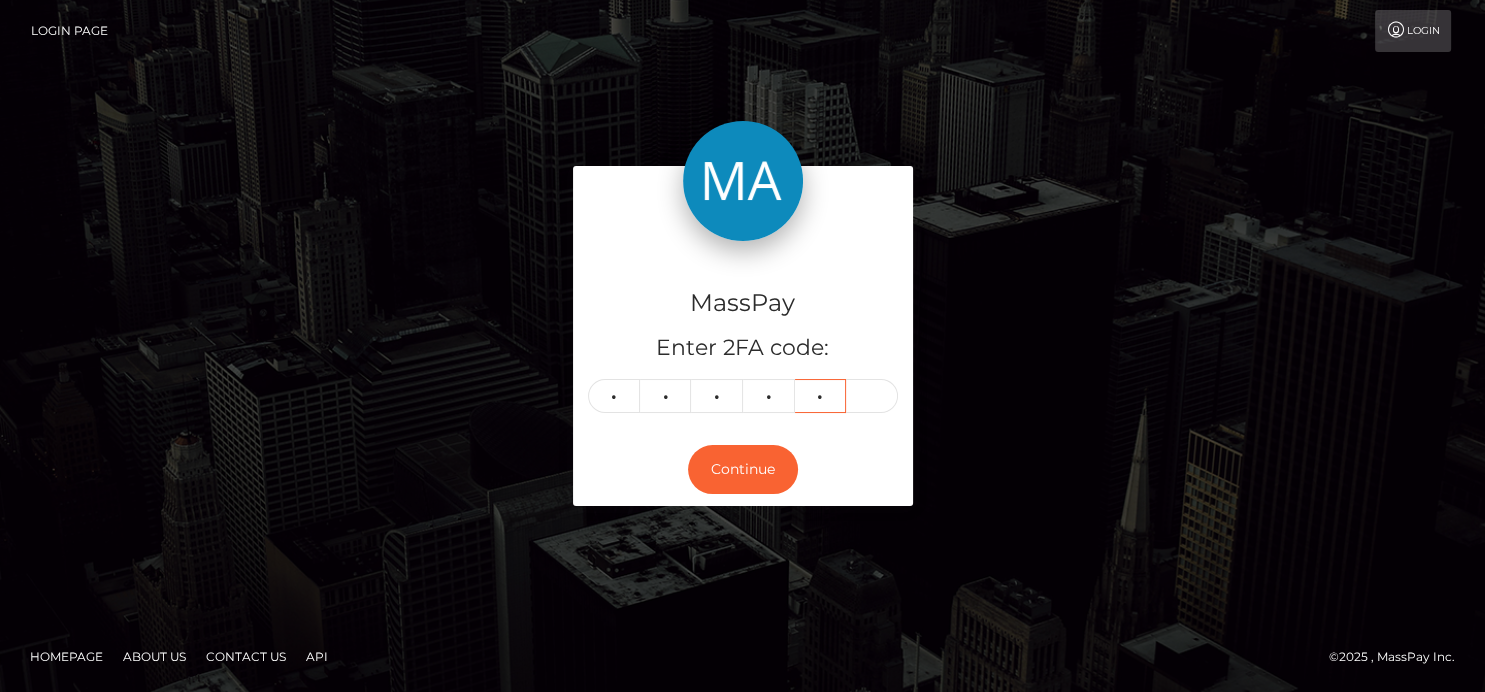 type on "0" 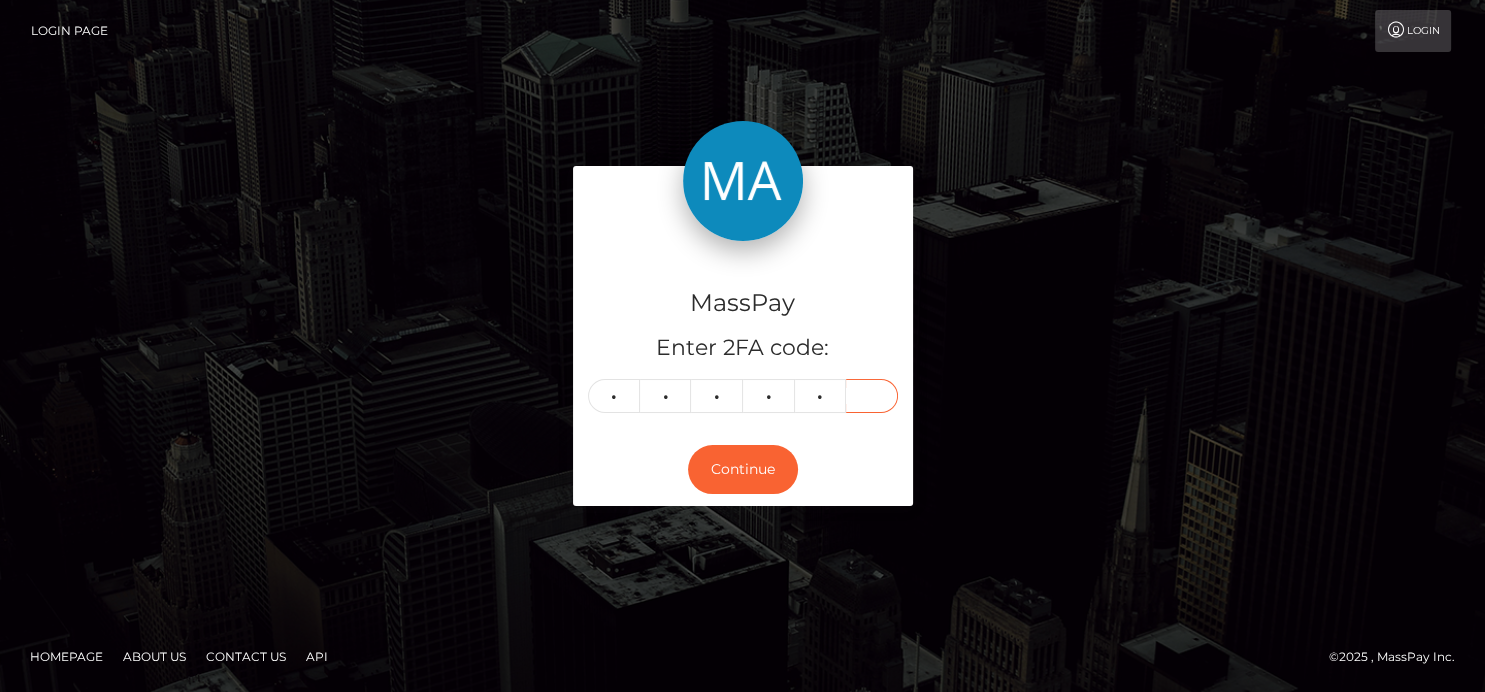 type on "6" 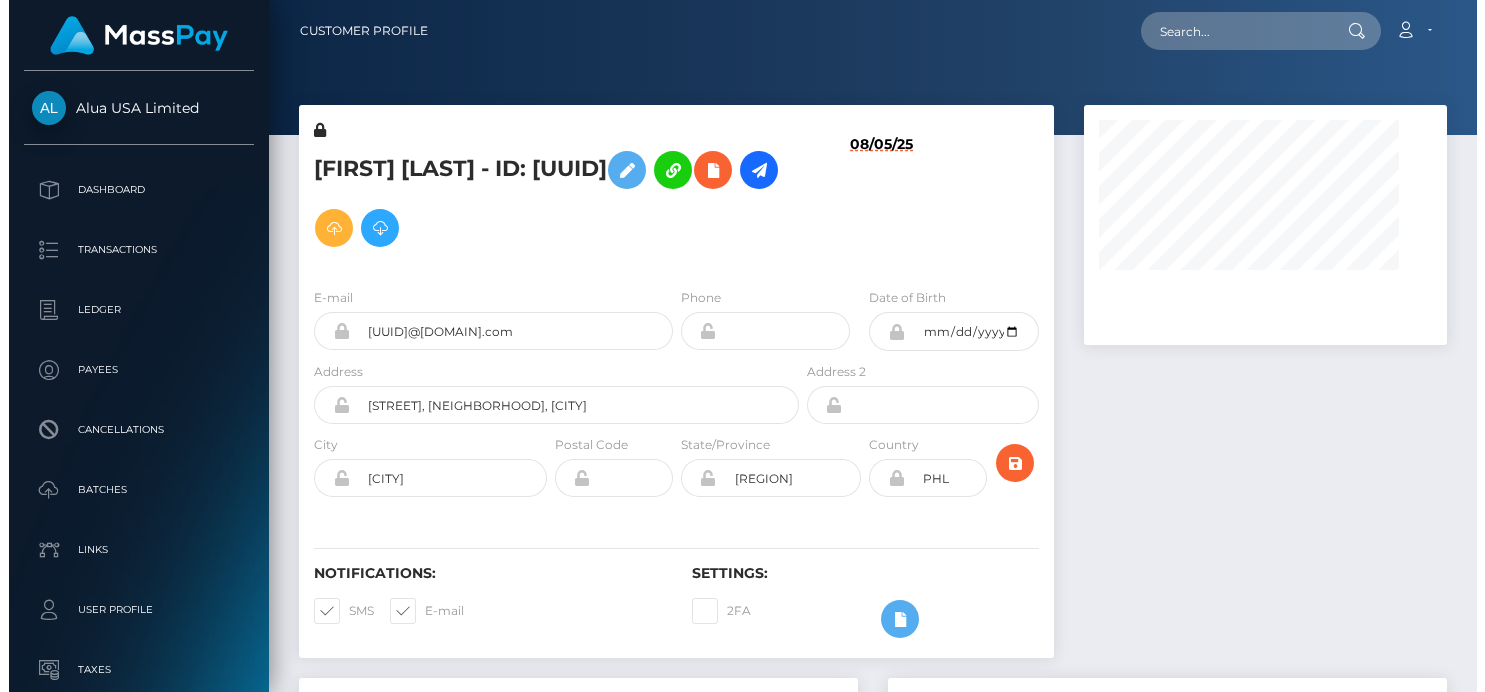 scroll, scrollTop: 0, scrollLeft: 0, axis: both 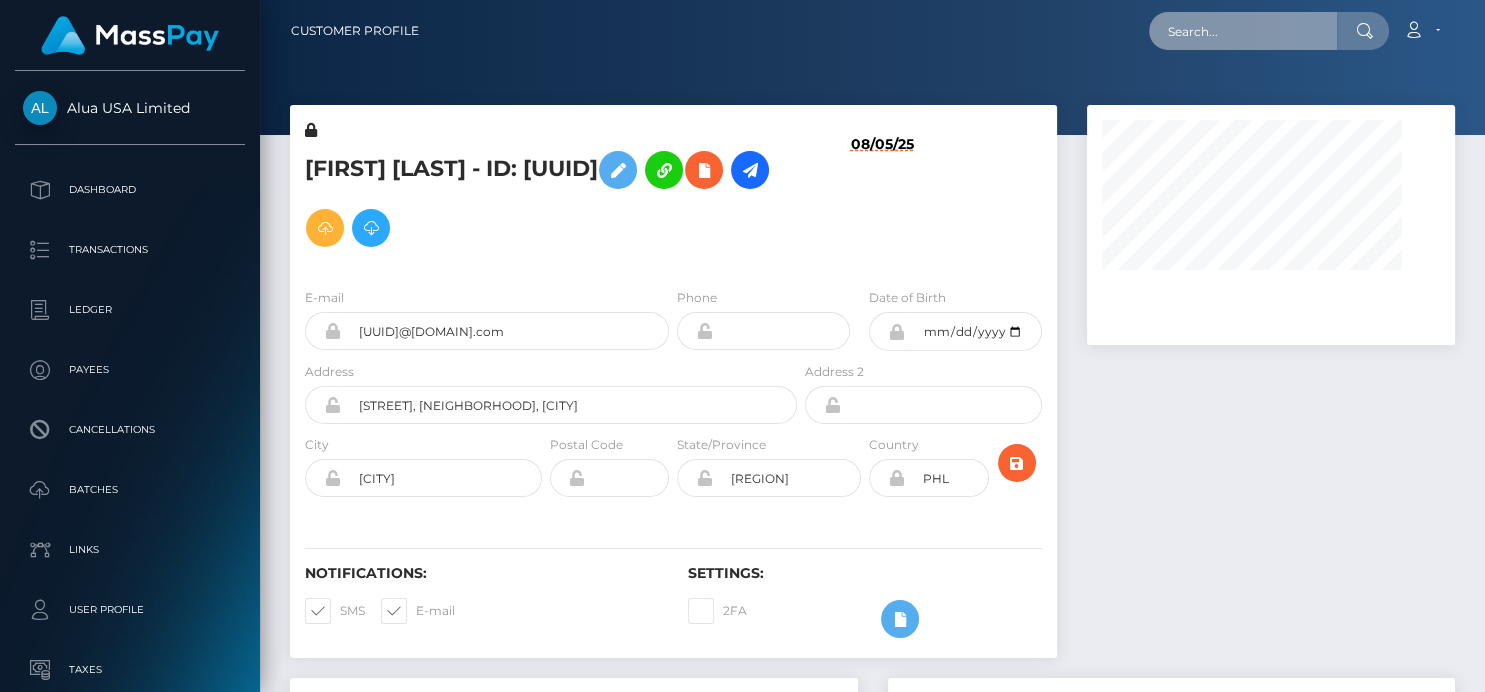 click at bounding box center (1243, 31) 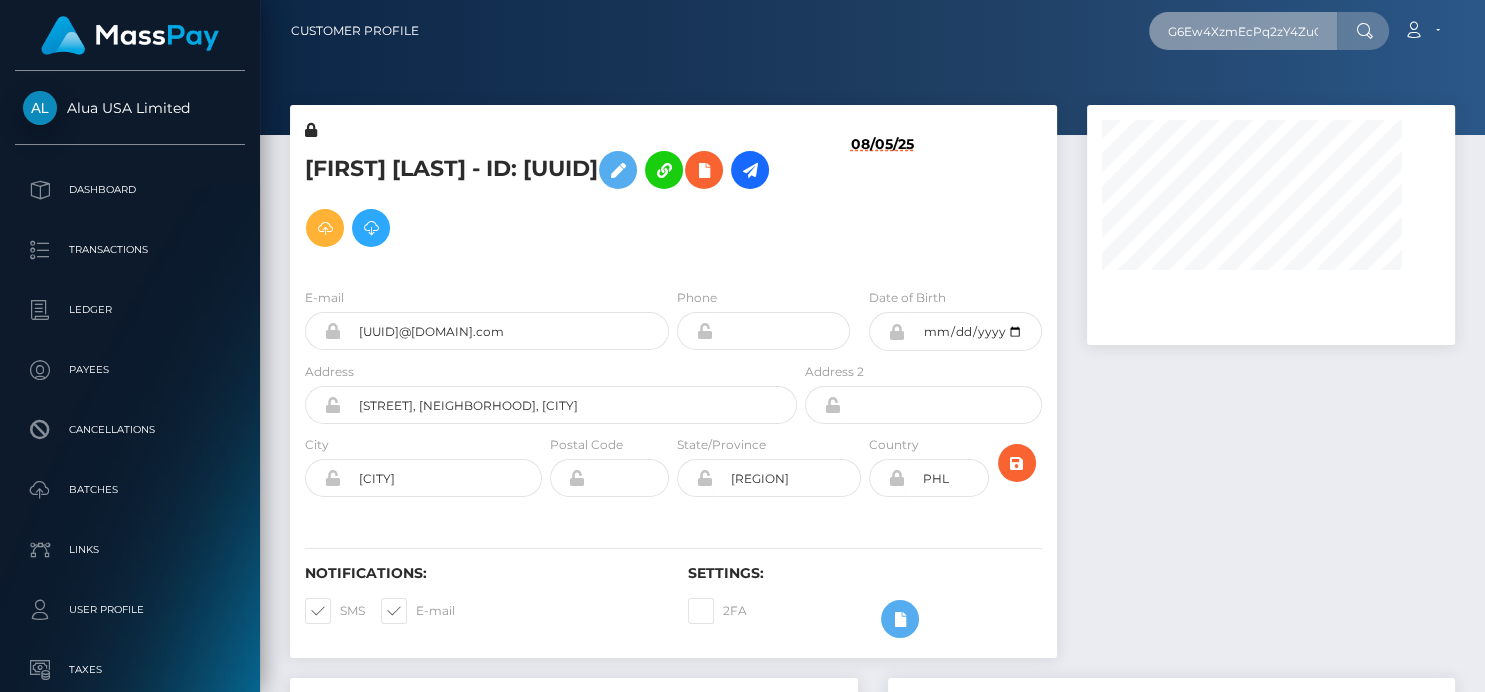 scroll, scrollTop: 0, scrollLeft: 72, axis: horizontal 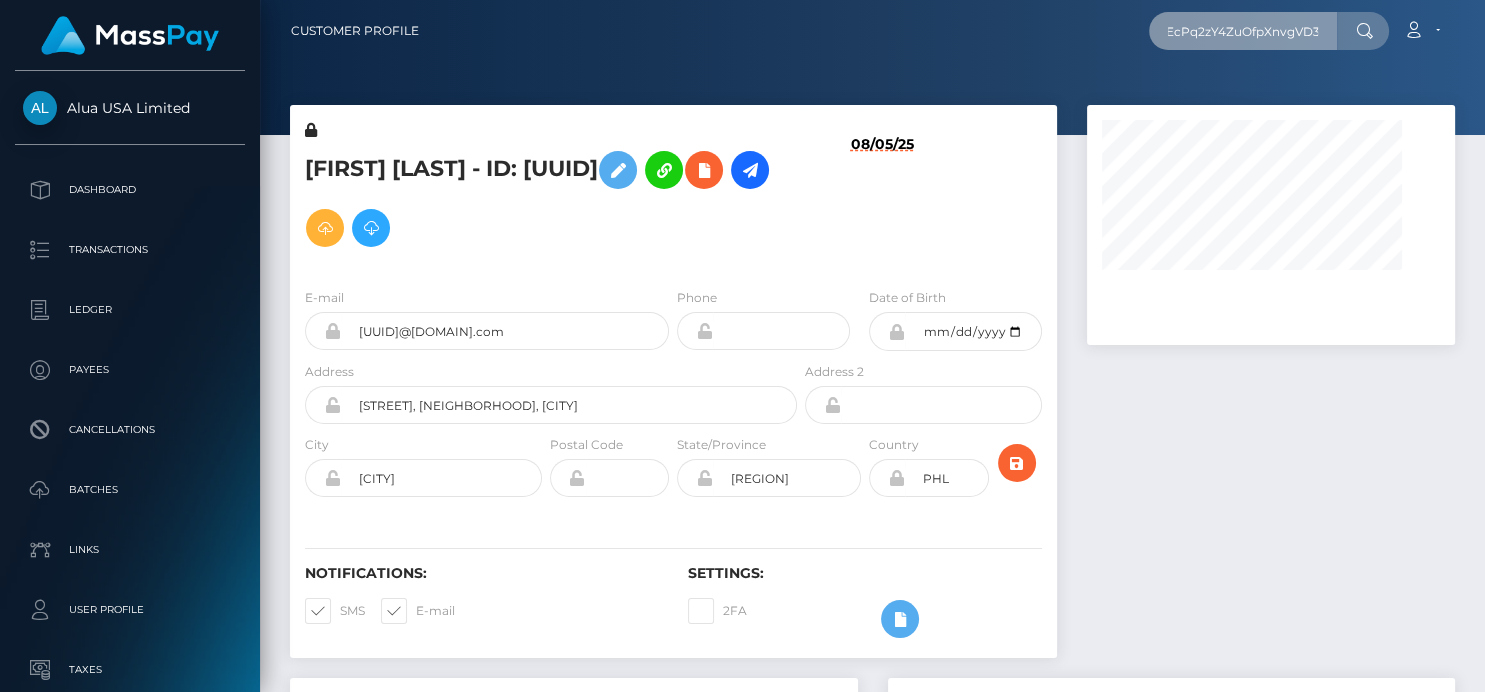 type on "G6Ew4XzmEcPq2zY4ZuOfpXnvgVD3" 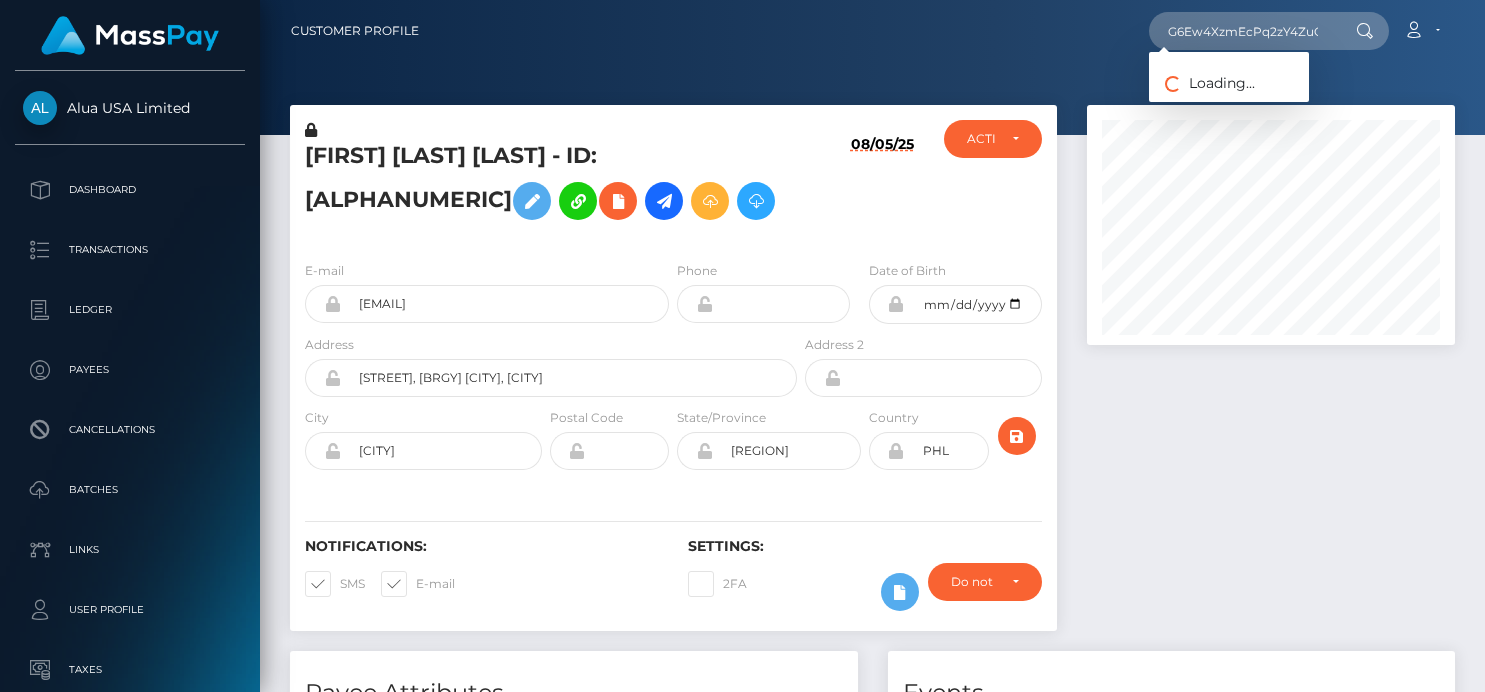 scroll, scrollTop: 0, scrollLeft: 0, axis: both 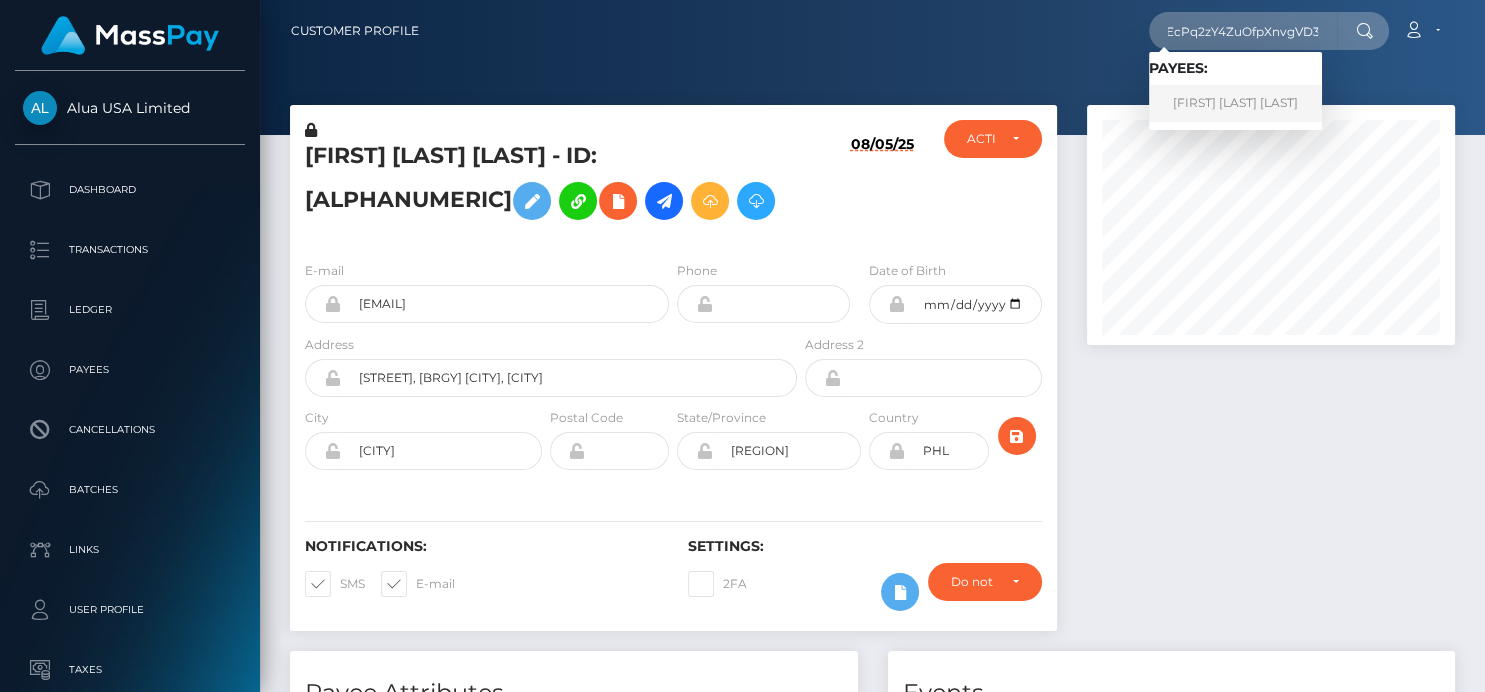 click on "[FIRST] [LAST] [LAST]" at bounding box center [1235, 103] 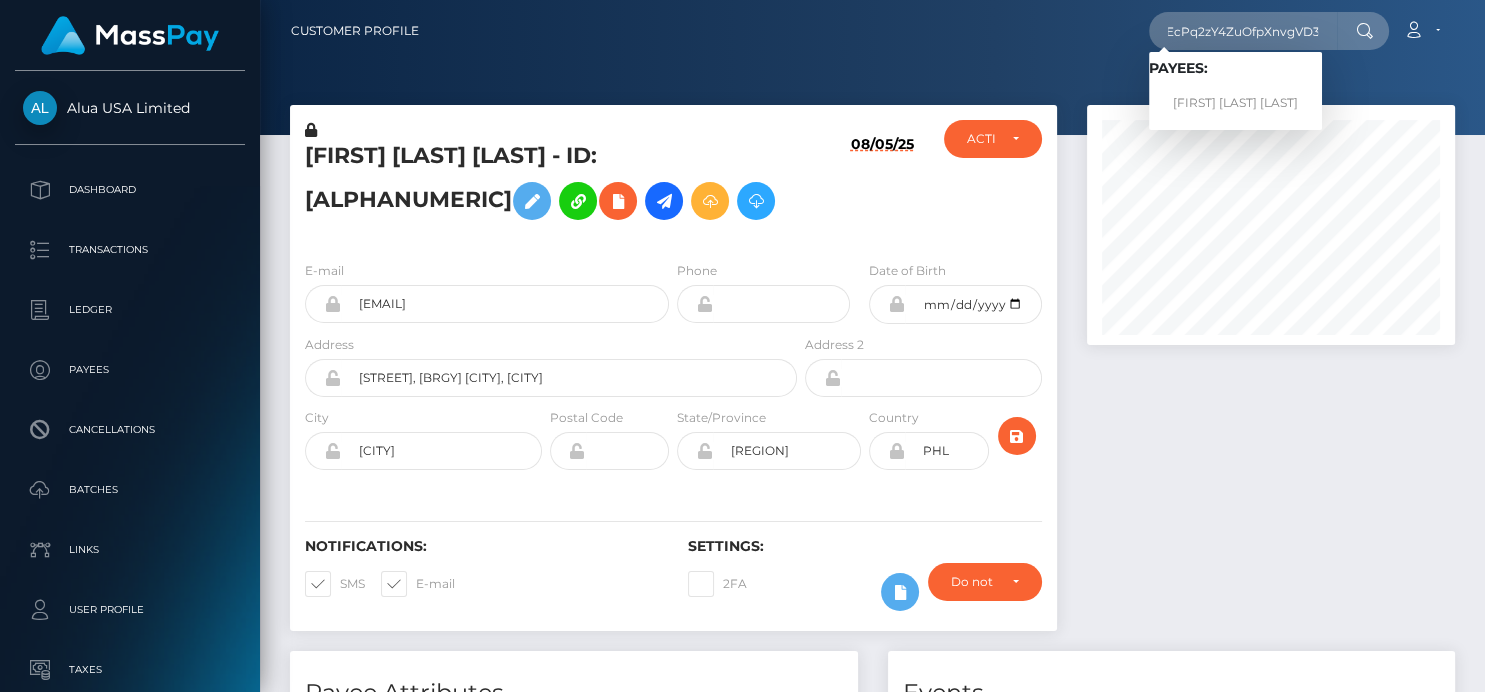 scroll, scrollTop: 0, scrollLeft: 0, axis: both 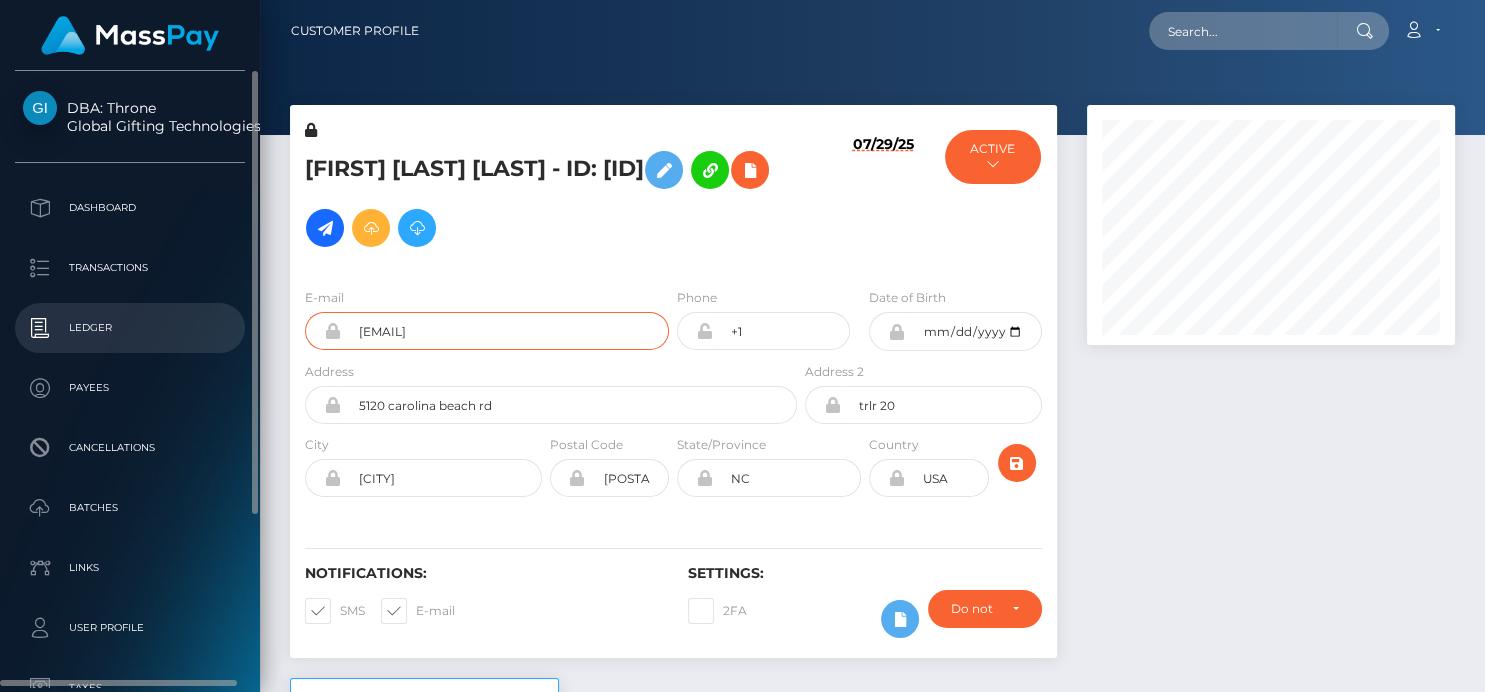 drag, startPoint x: 520, startPoint y: 364, endPoint x: 143, endPoint y: 348, distance: 377.33936 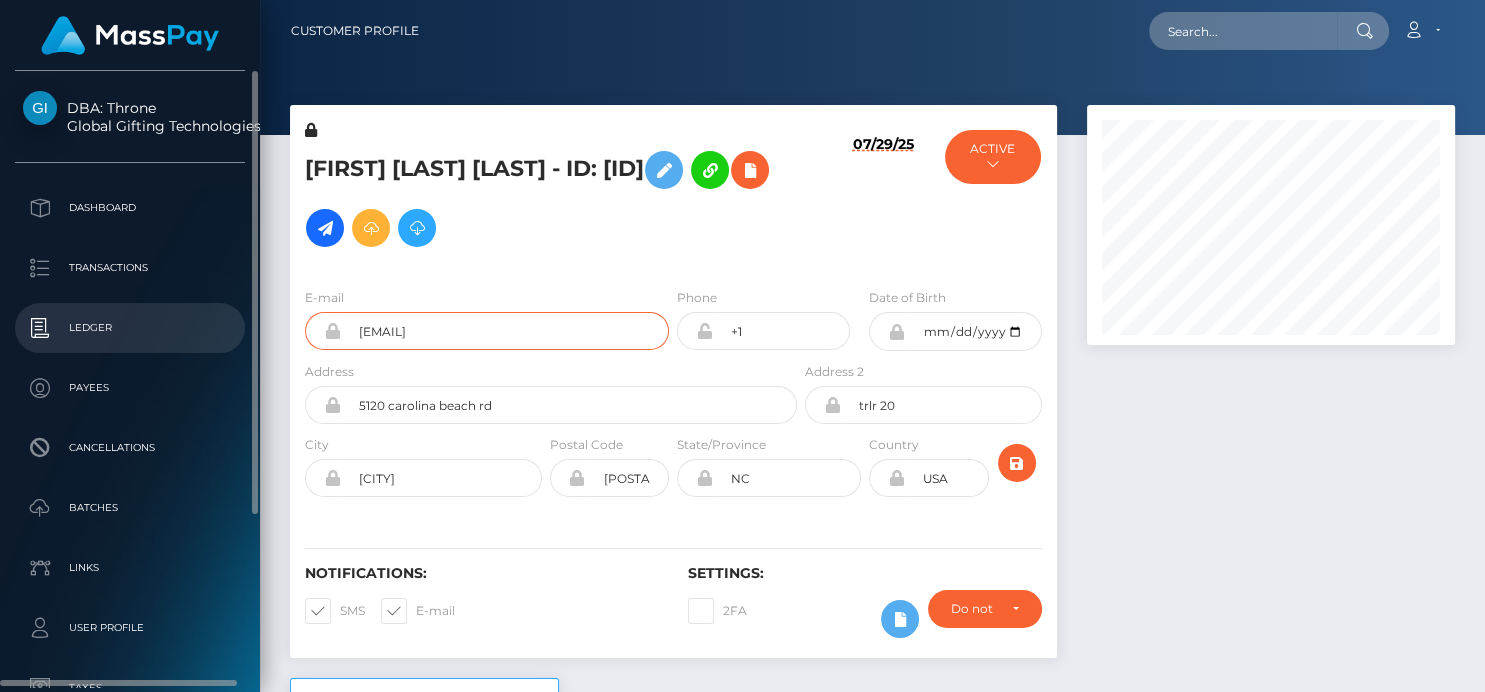click on "DBA: Throne
Global Gifting Technologies Inc
Dashboard
Transactions
Ledger" at bounding box center [742, 346] 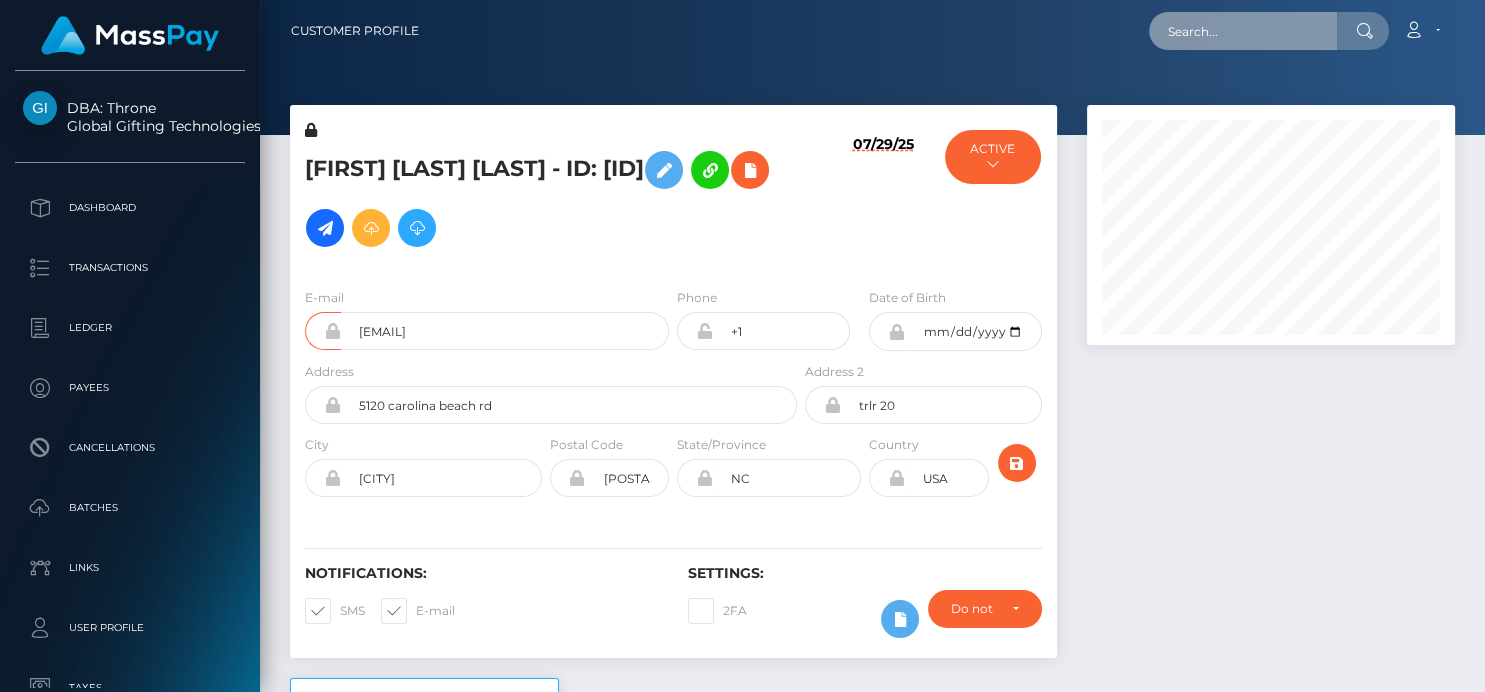 click at bounding box center (1243, 31) 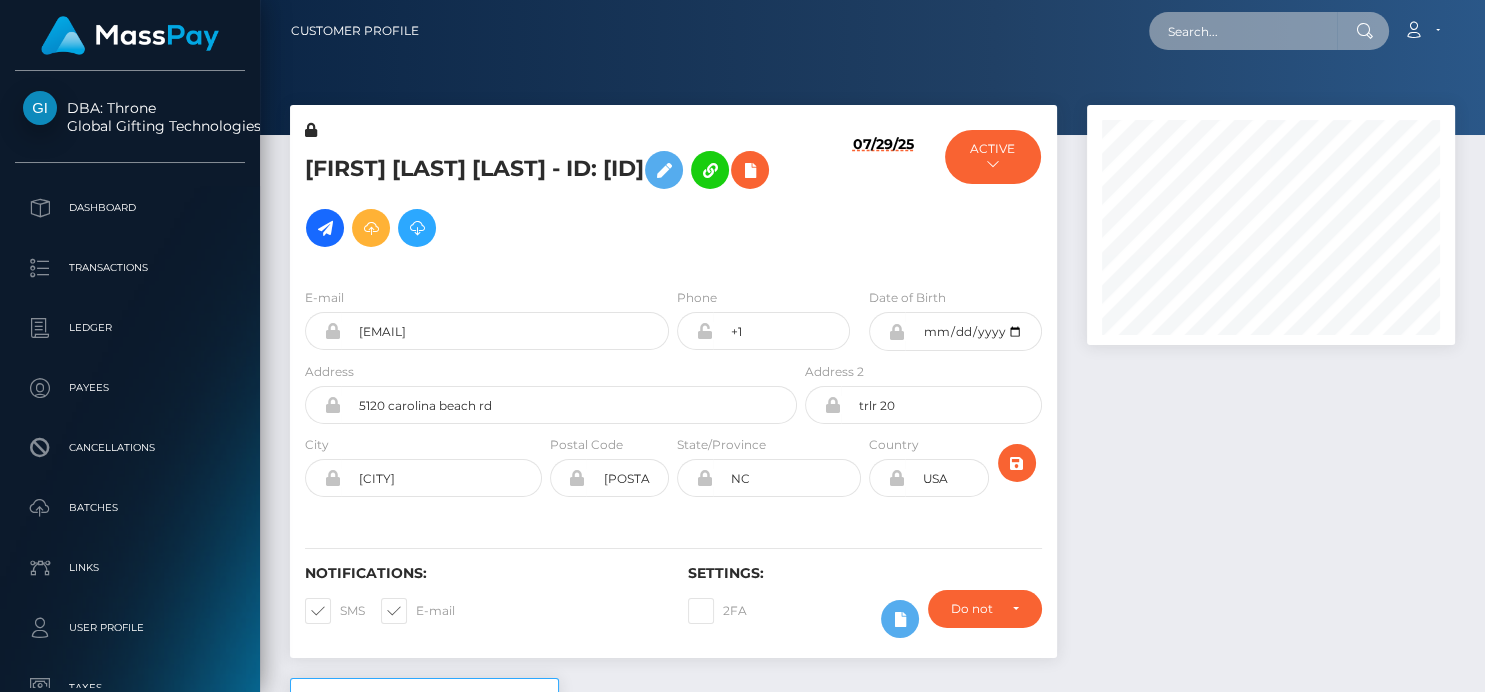paste on "341334181772533760" 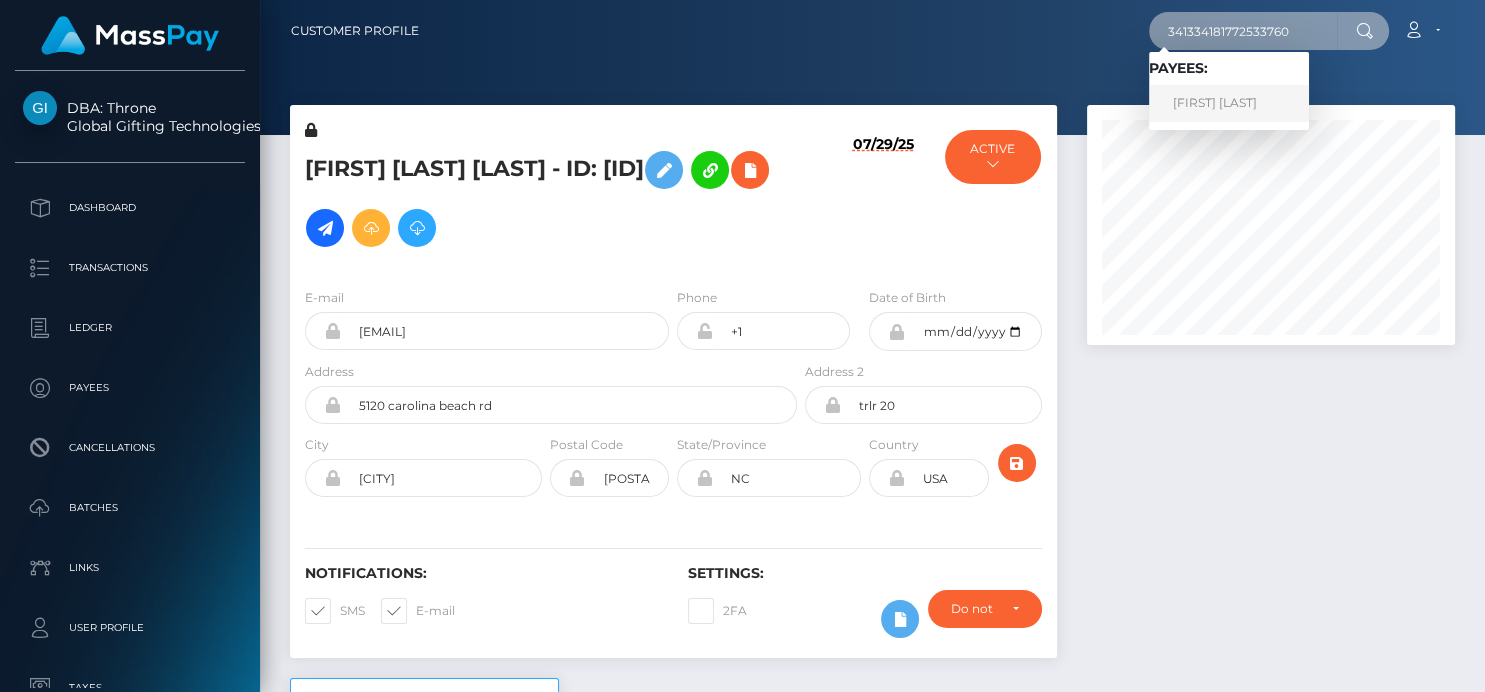 type on "341334181772533760" 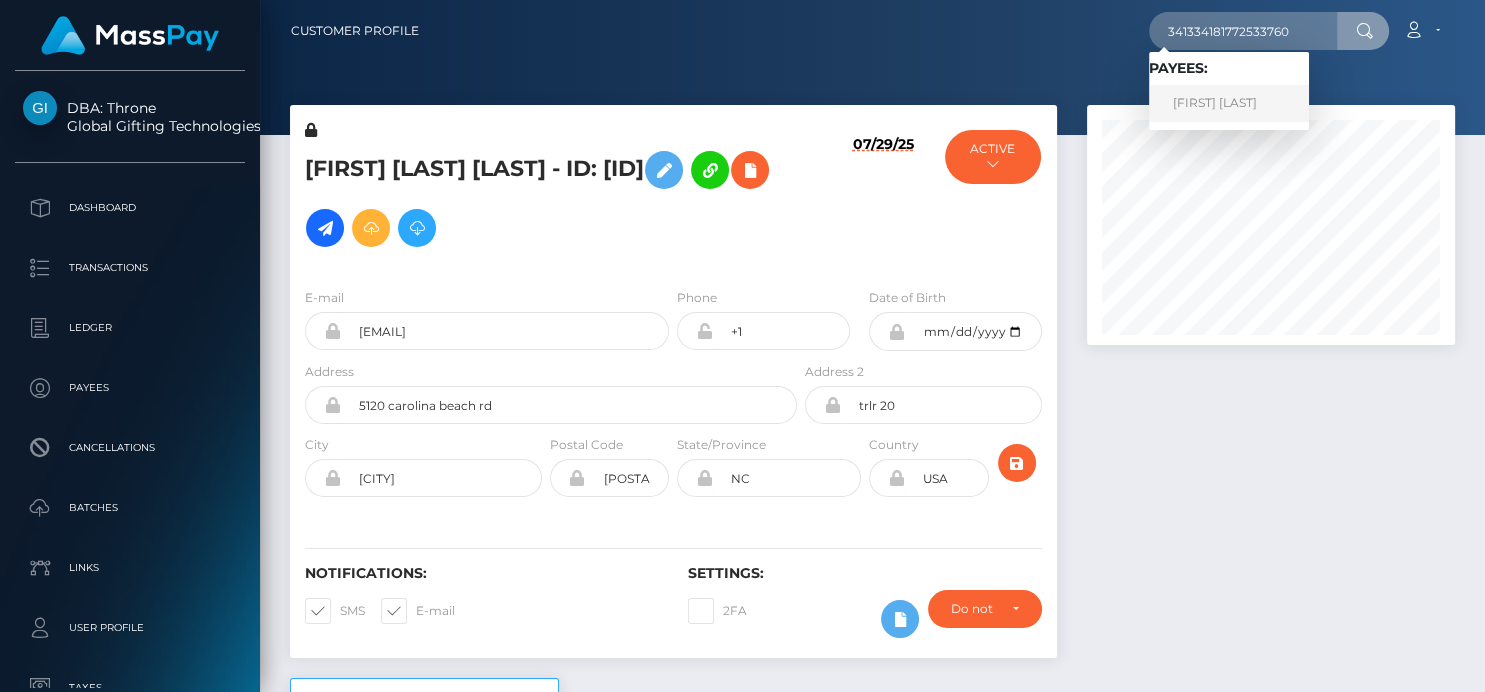 click on "kenneth  patten" at bounding box center [1229, 103] 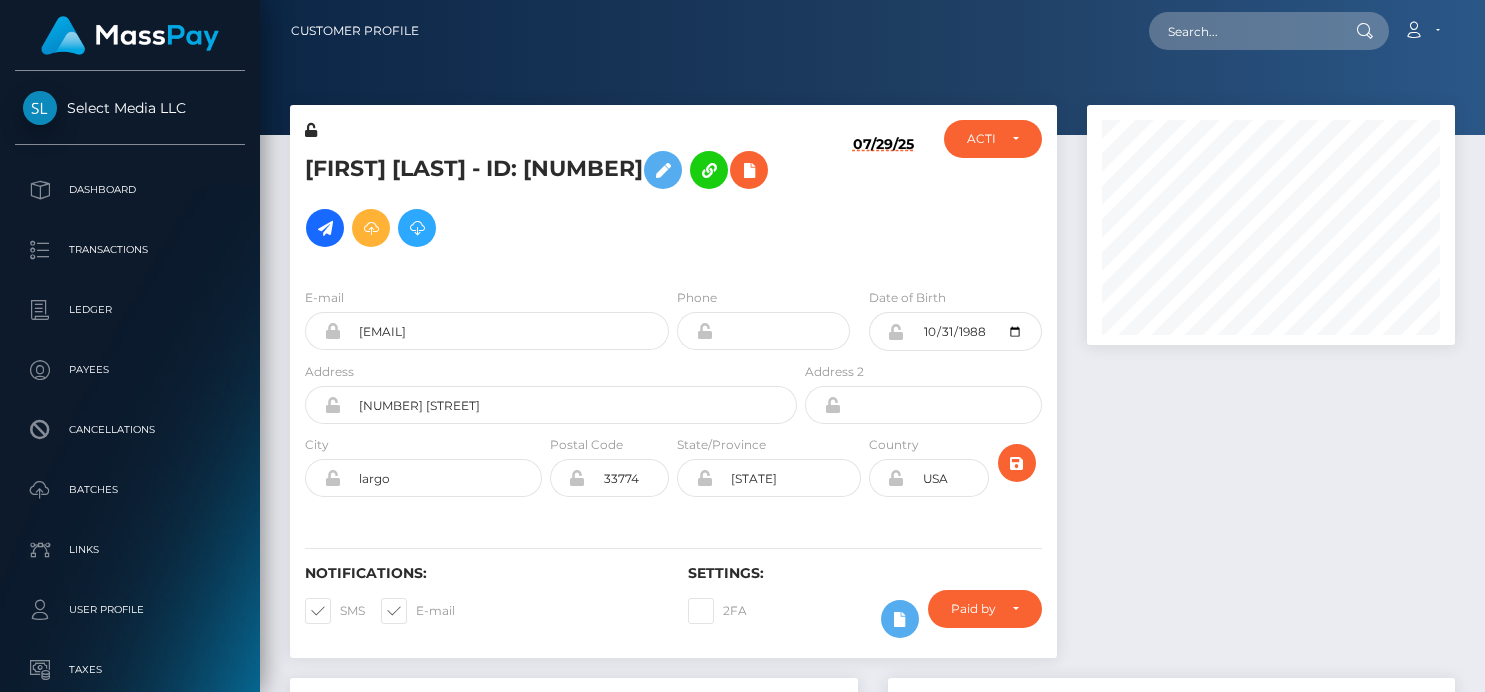 scroll, scrollTop: 0, scrollLeft: 0, axis: both 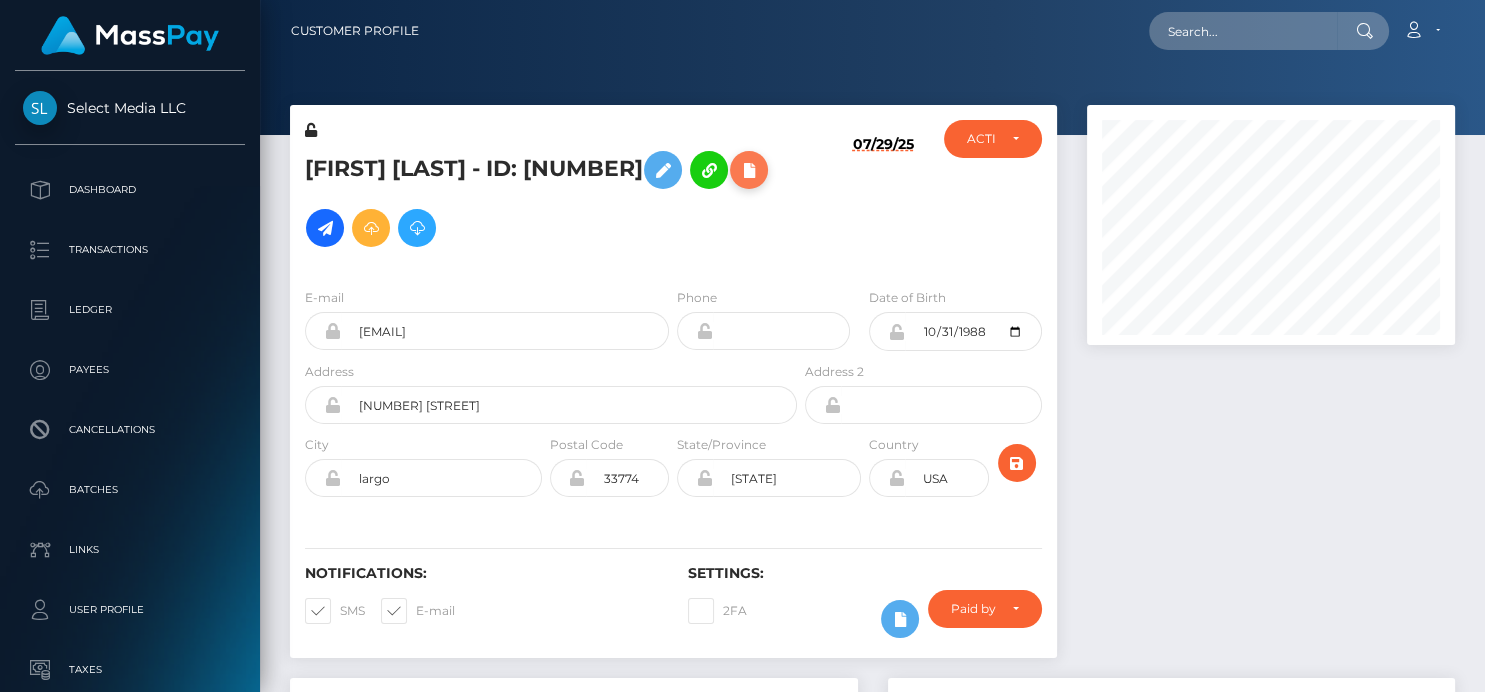 click at bounding box center [749, 170] 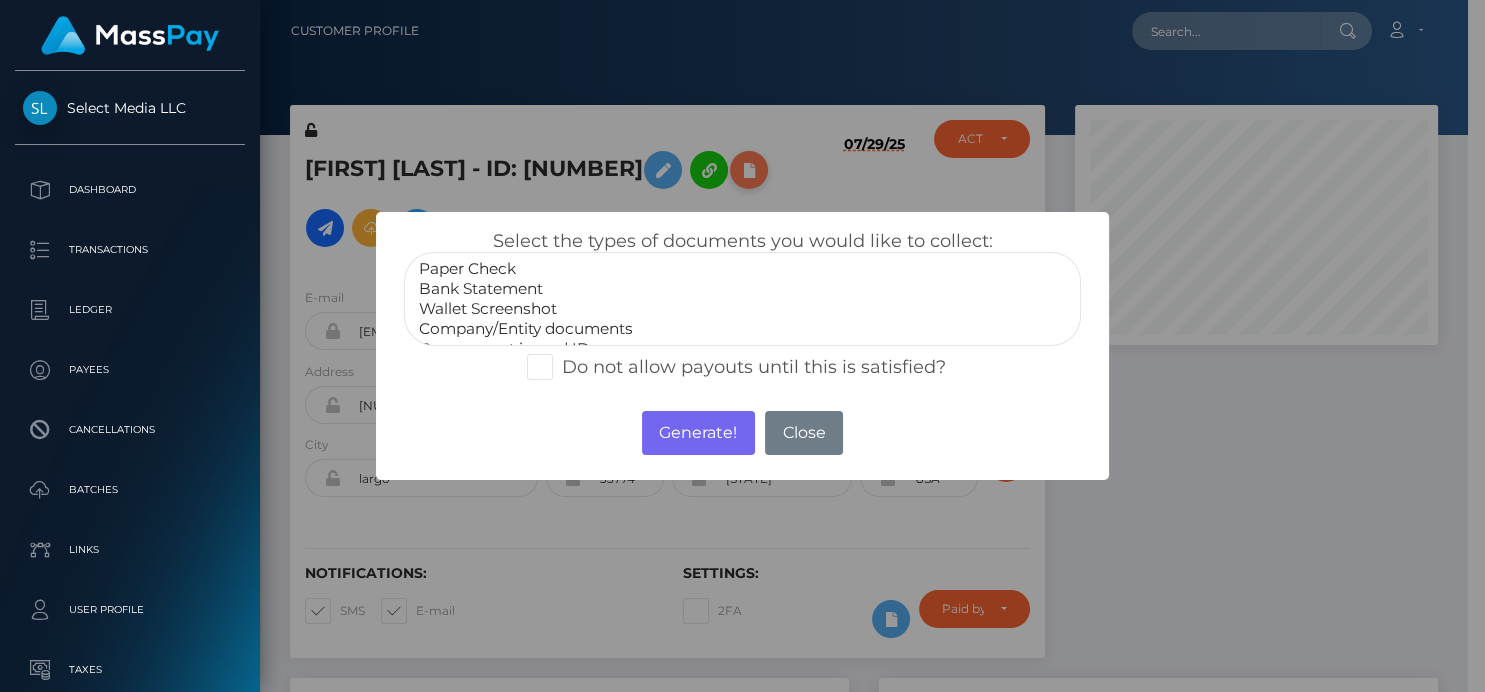 scroll, scrollTop: 240, scrollLeft: 362, axis: both 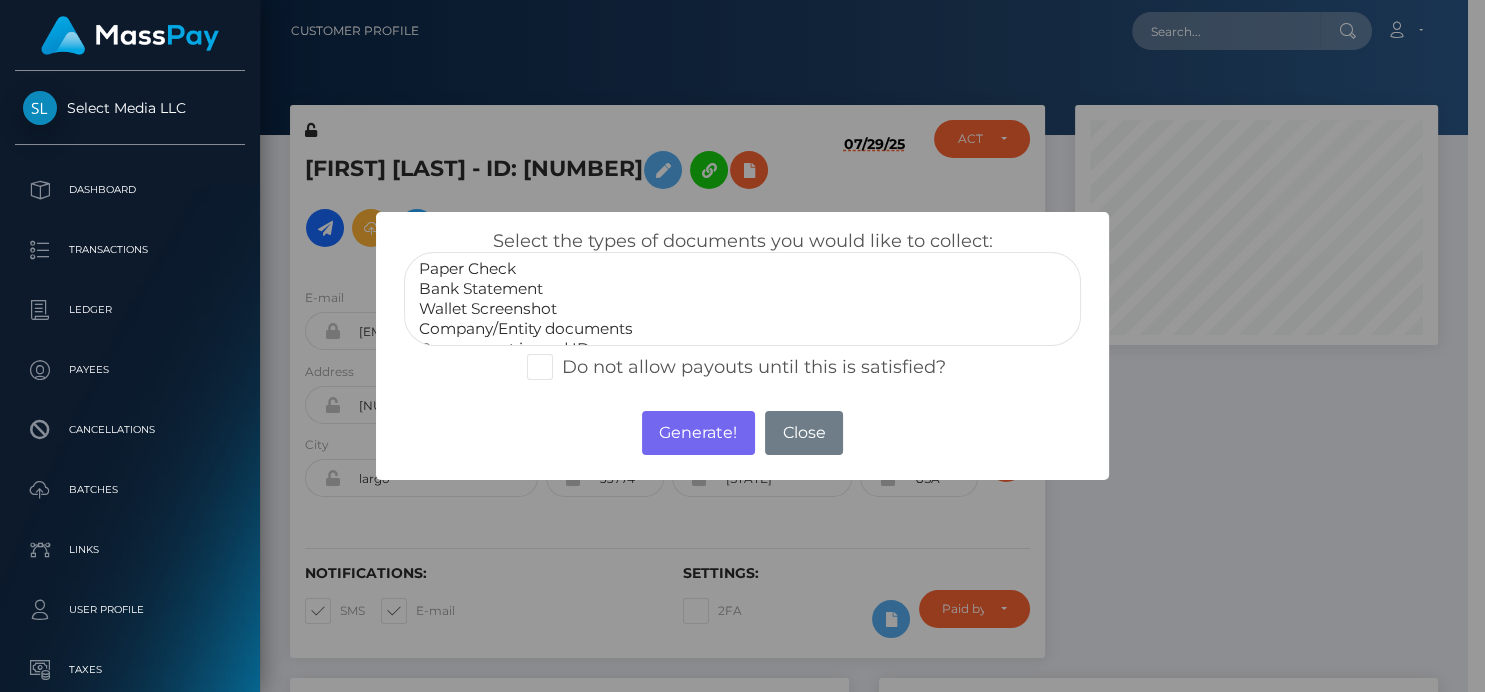 select on "Bank Statement" 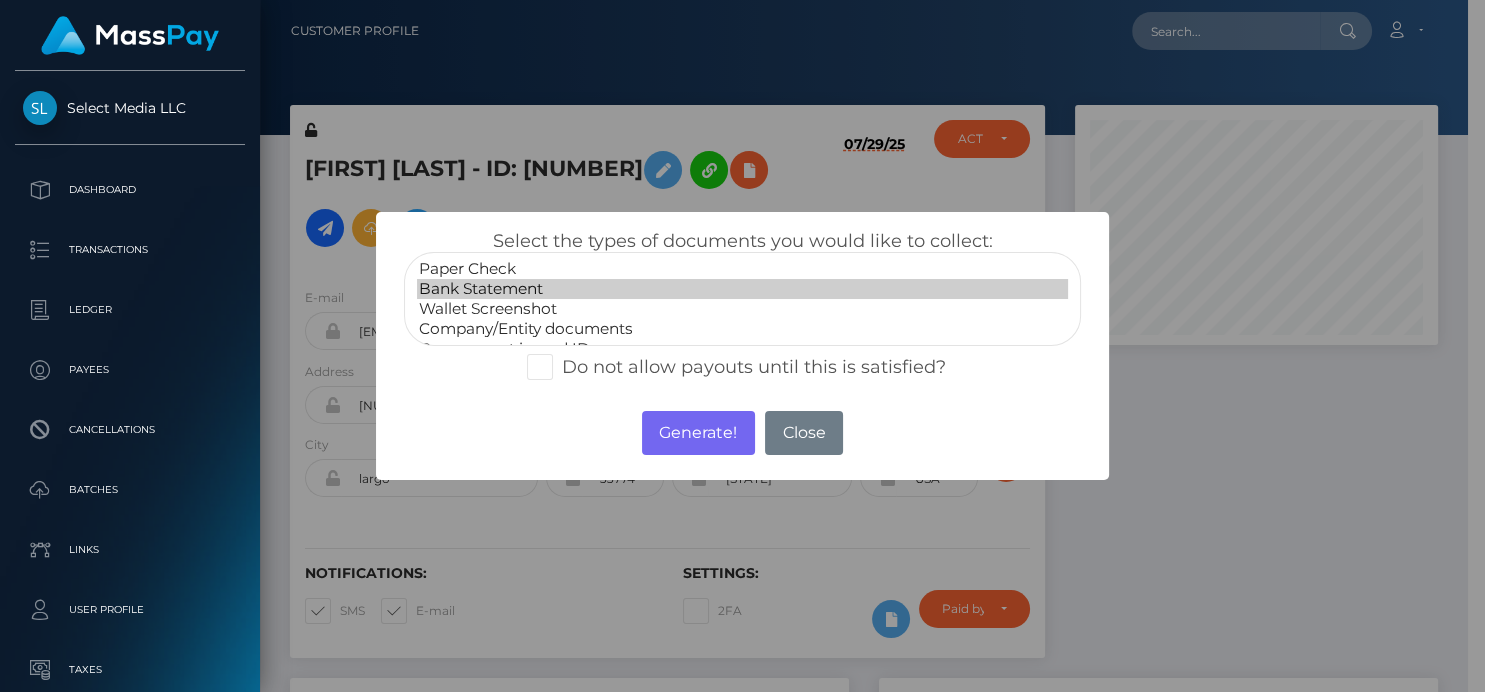 click on "Bank Statement" at bounding box center [742, 289] 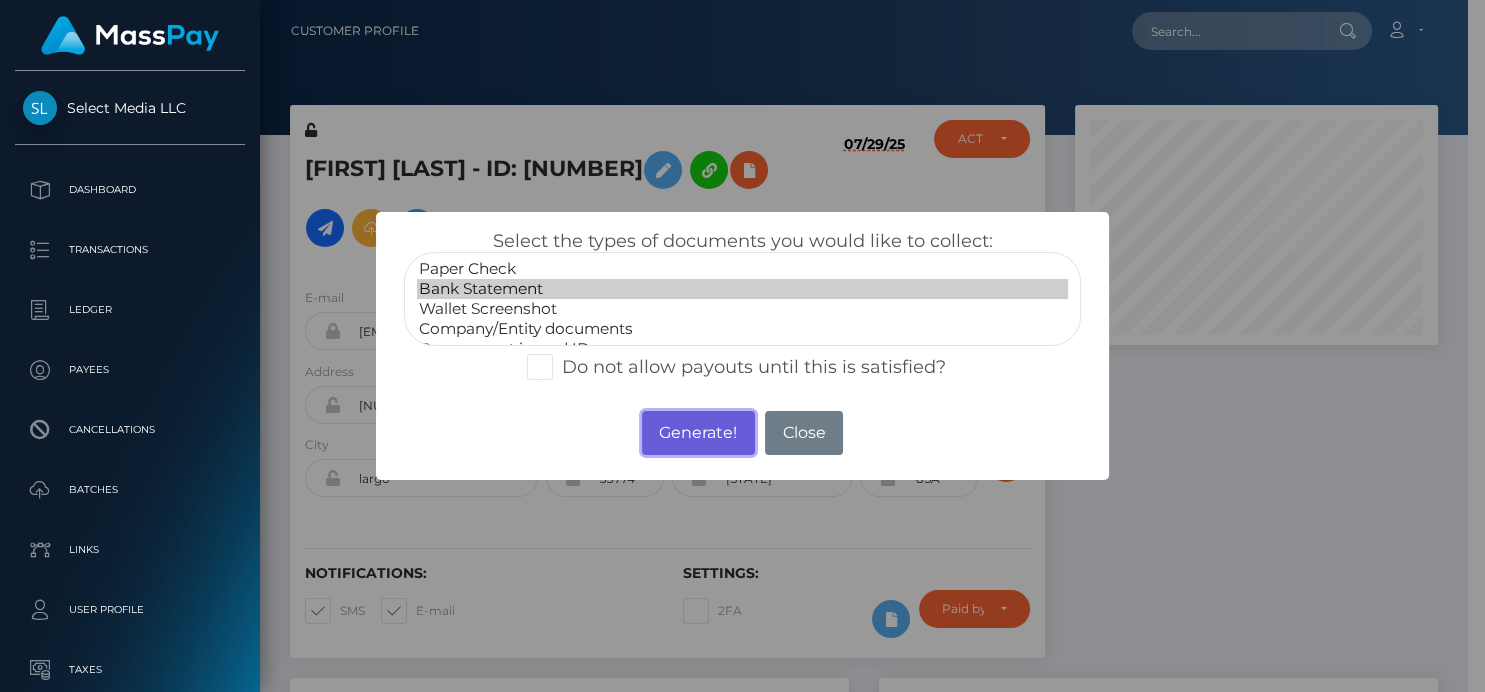 click on "Generate!" at bounding box center (698, 433) 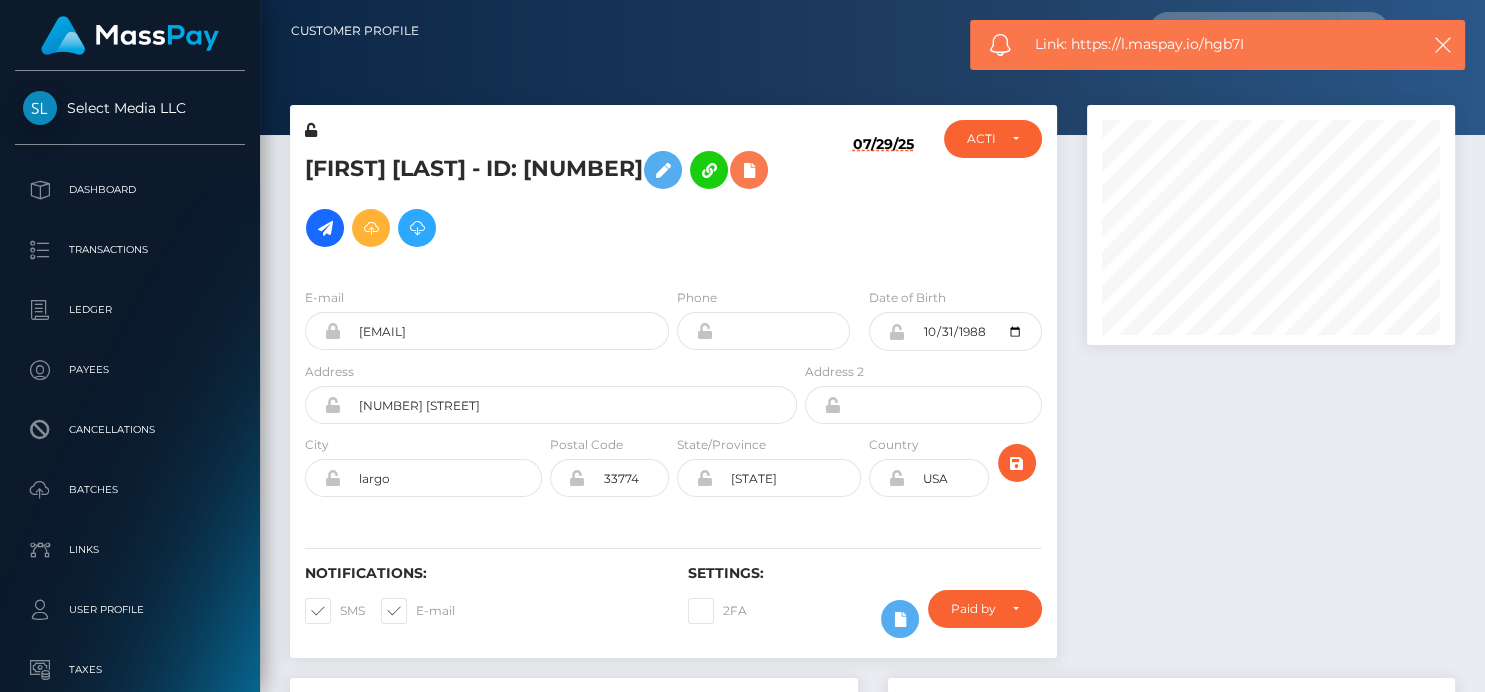 scroll, scrollTop: 999760, scrollLeft: 999632, axis: both 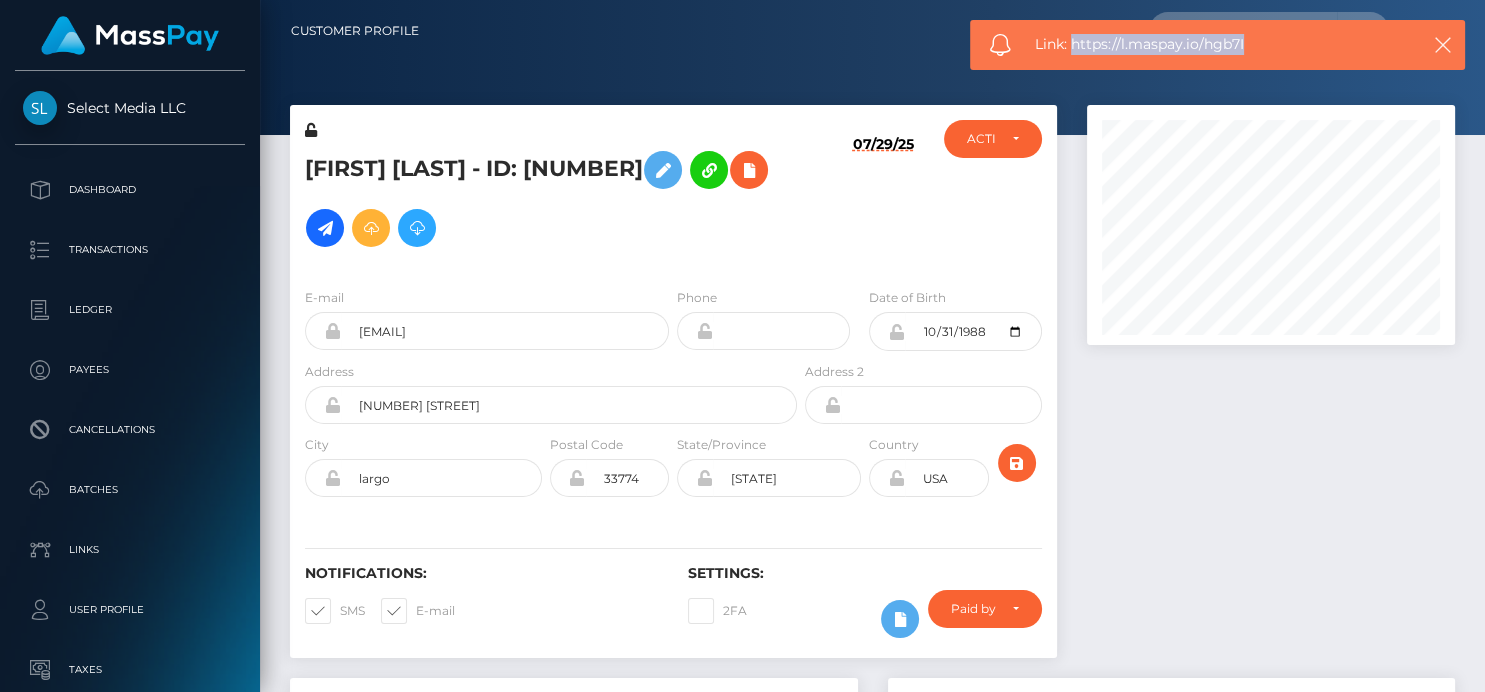 drag, startPoint x: 1245, startPoint y: 37, endPoint x: 1072, endPoint y: 47, distance: 173.28877 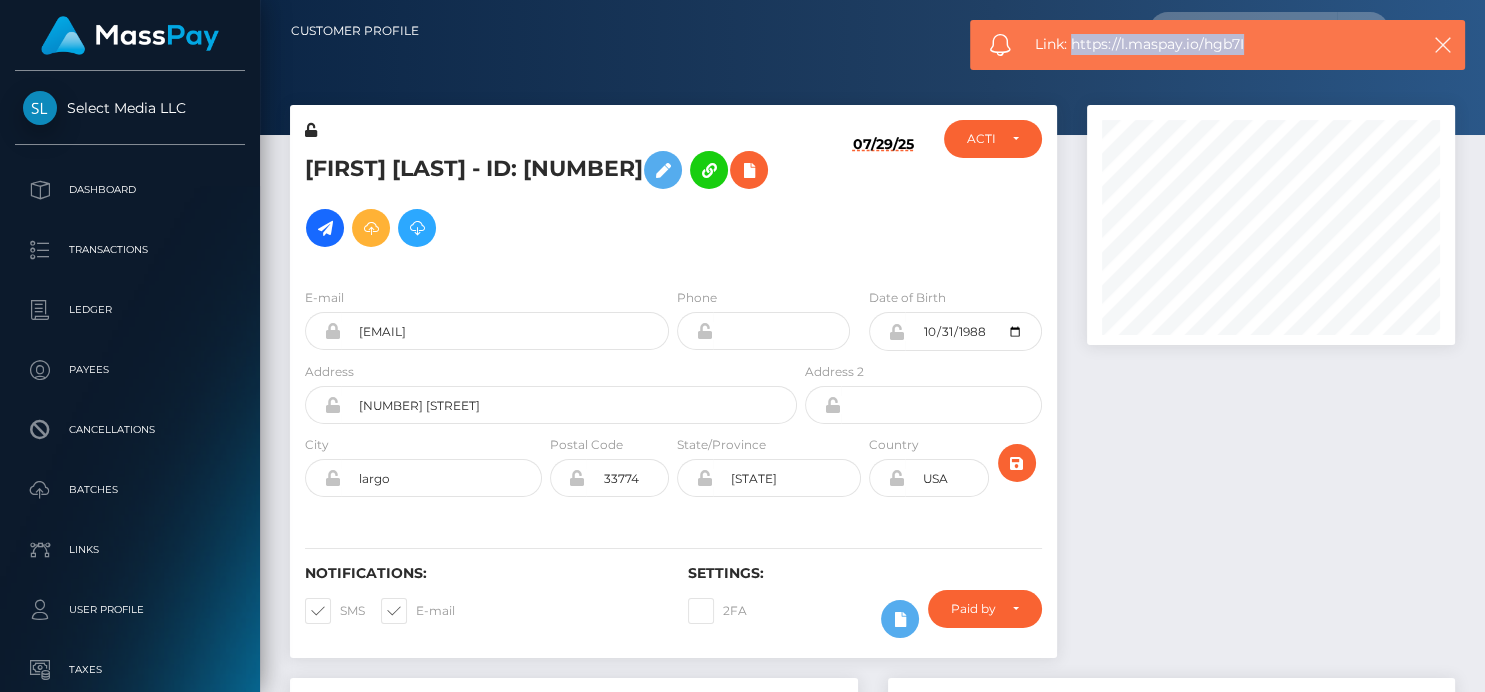 click on "Link: https://l.maspay.io/hgb7I" at bounding box center (1217, 44) 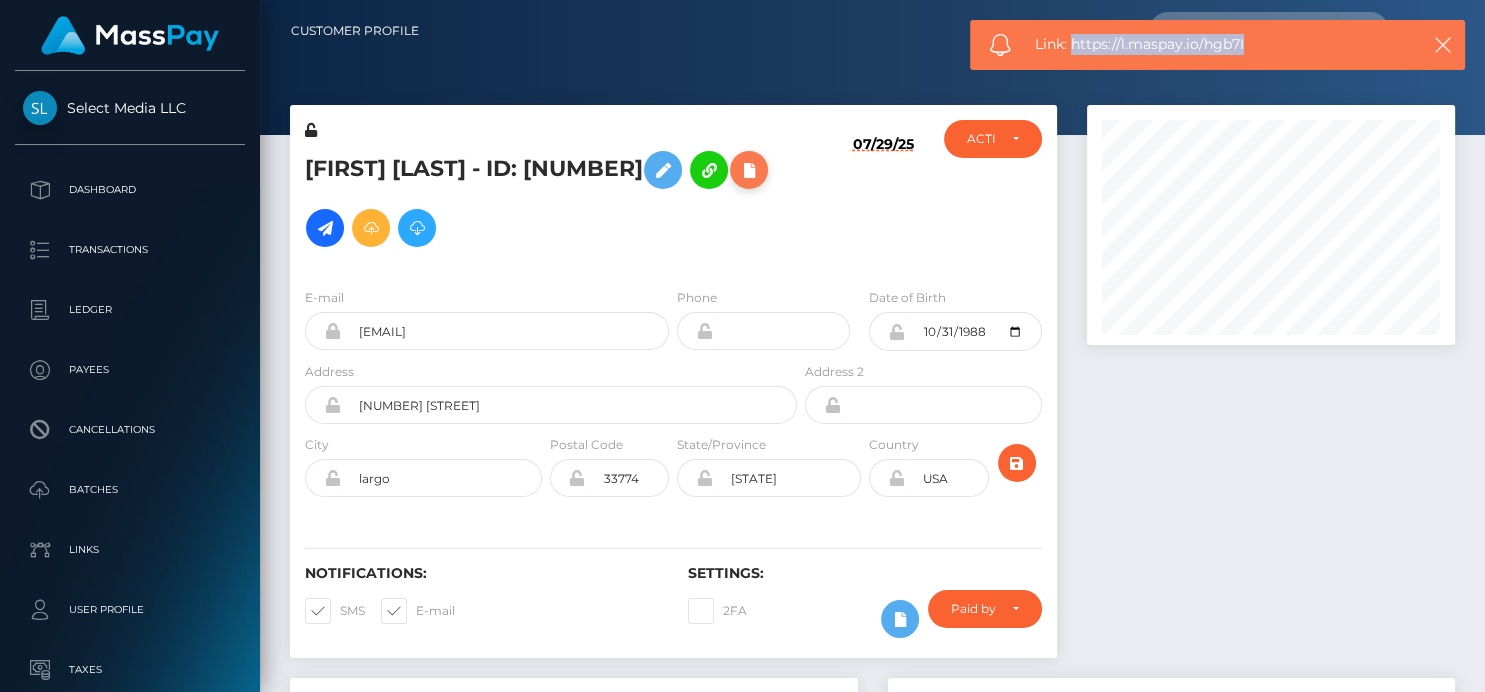 click at bounding box center (749, 170) 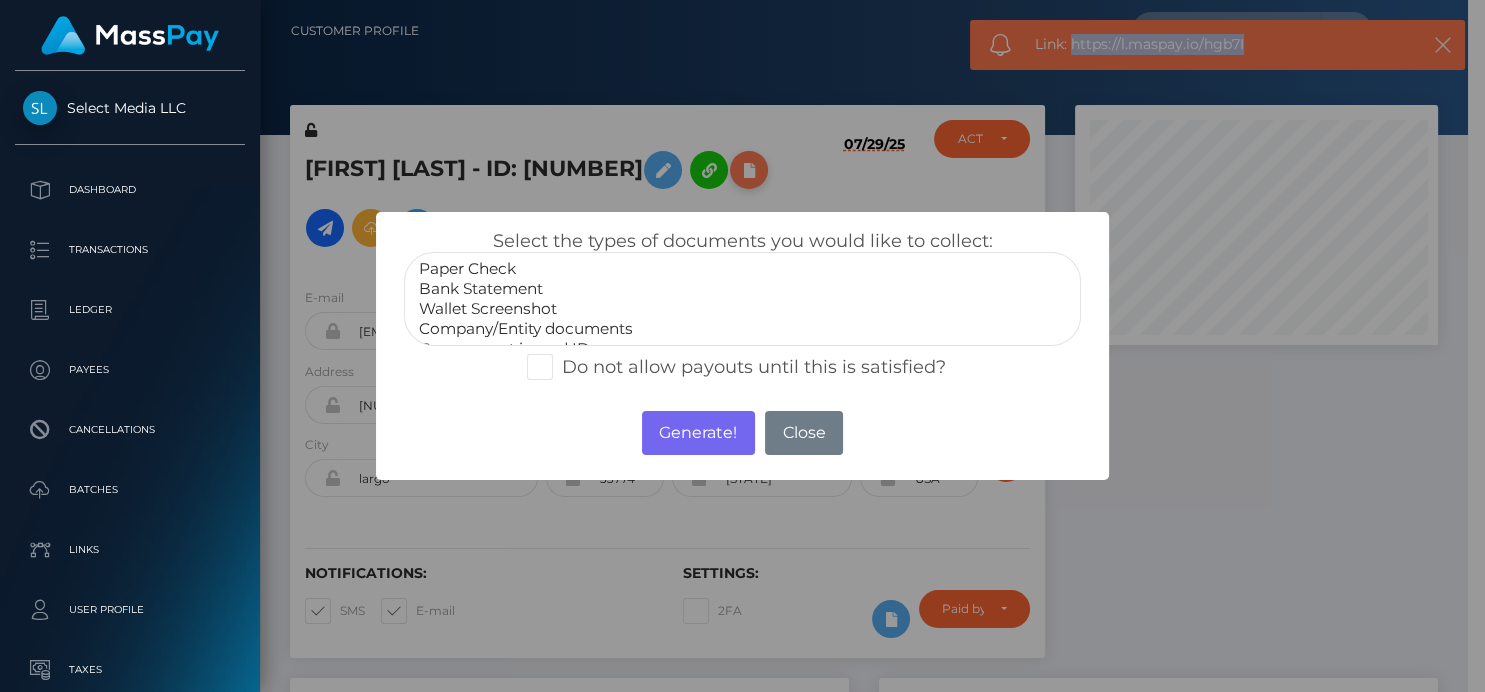 scroll, scrollTop: 240, scrollLeft: 362, axis: both 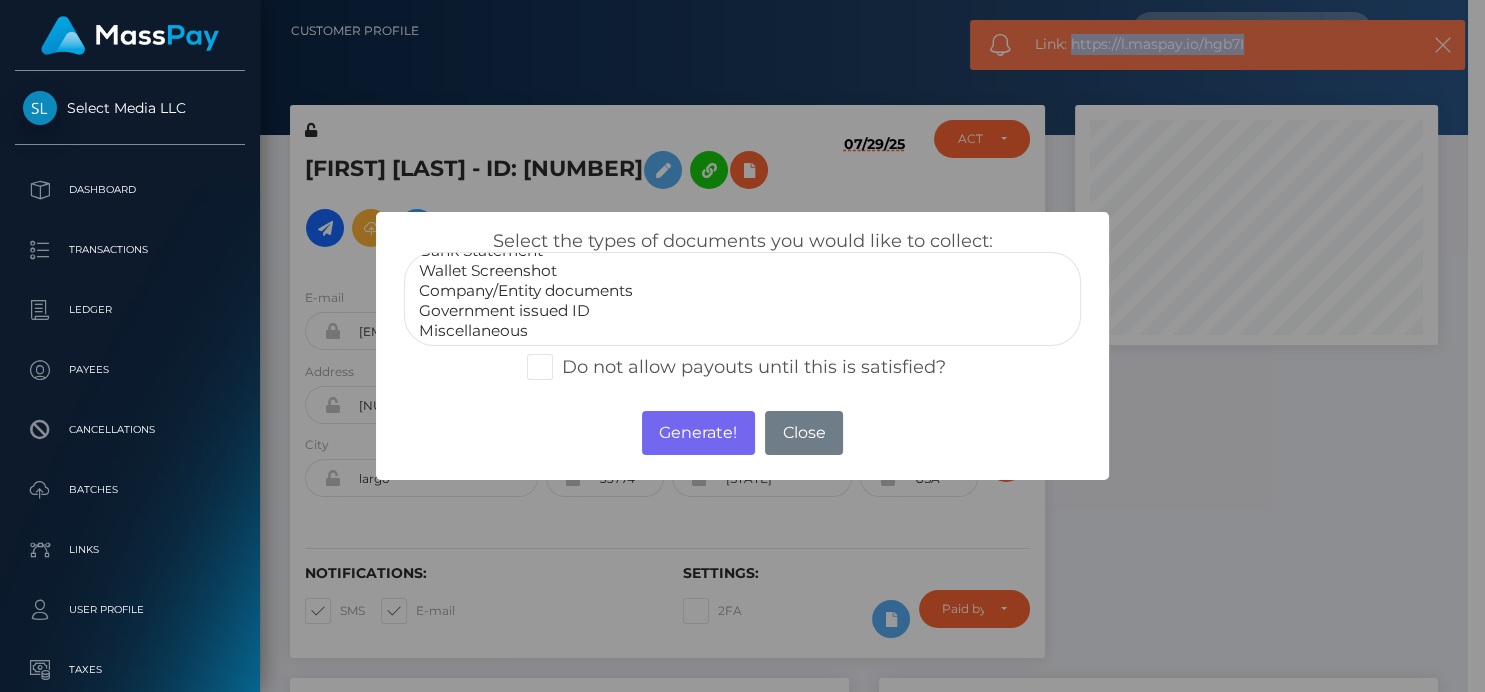 select on "Government issued ID" 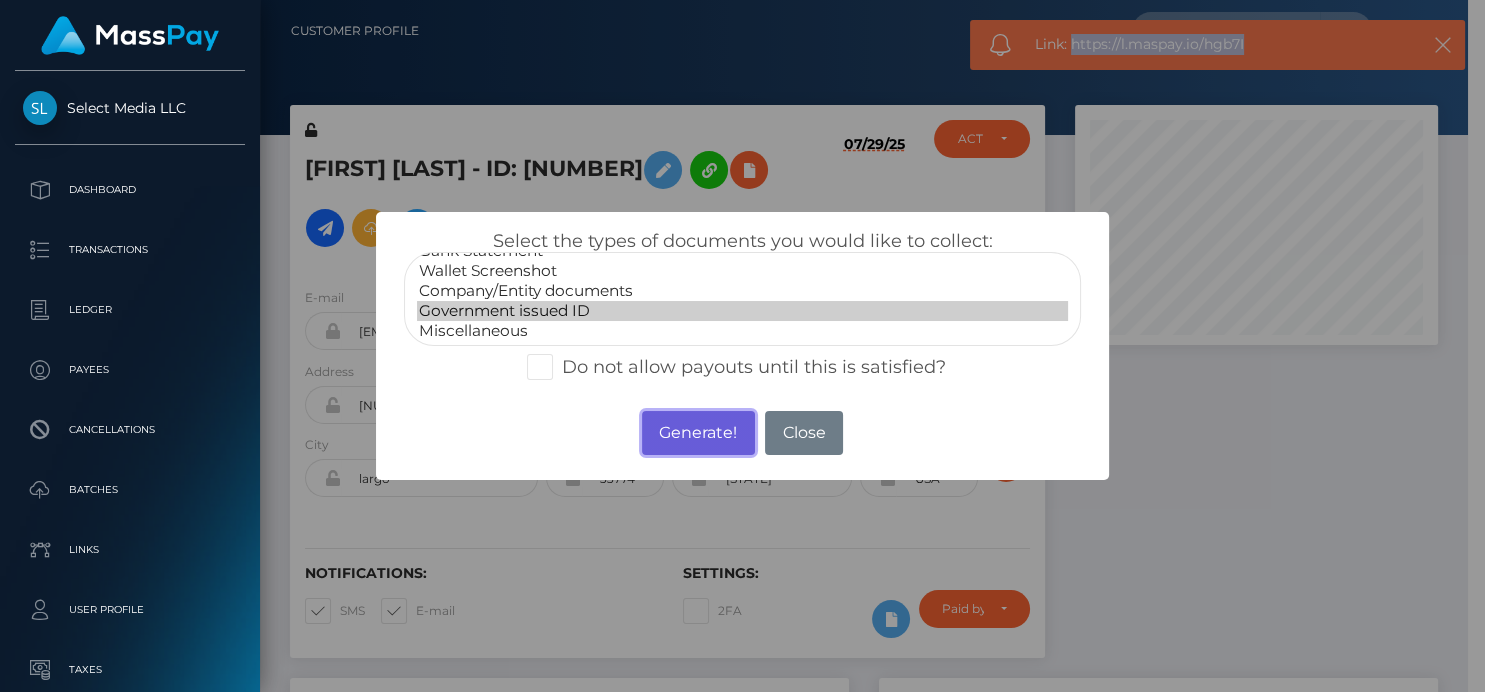 click on "Generate!" at bounding box center (698, 433) 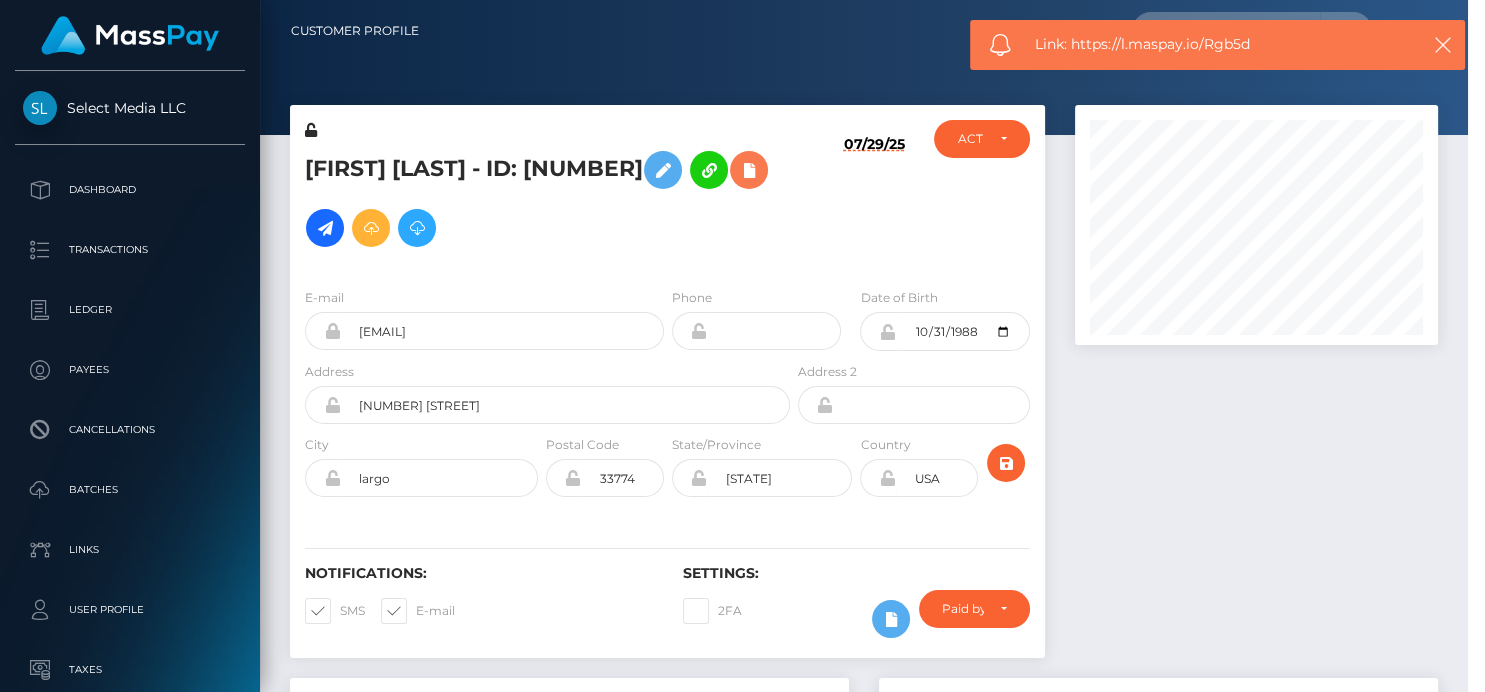 scroll, scrollTop: 999760, scrollLeft: 999632, axis: both 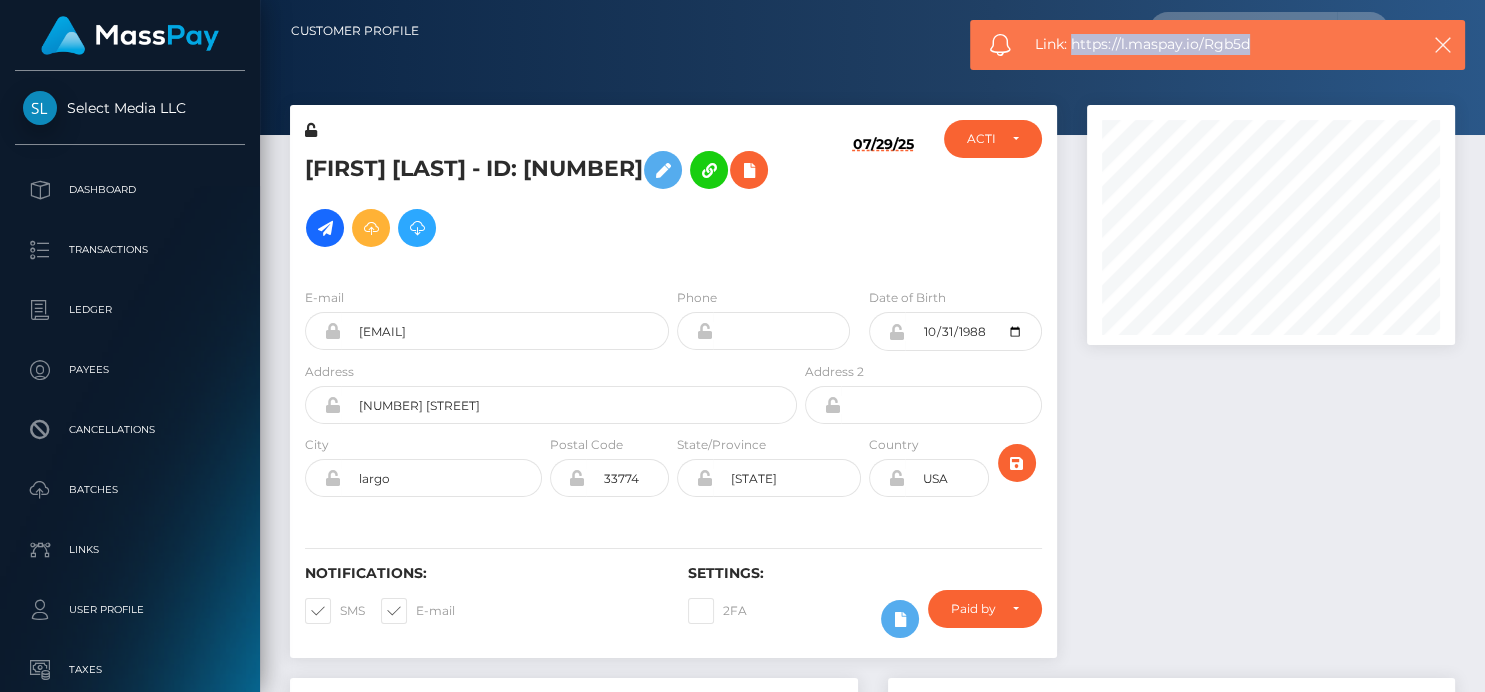 drag, startPoint x: 1297, startPoint y: 50, endPoint x: 1071, endPoint y: 57, distance: 226.10838 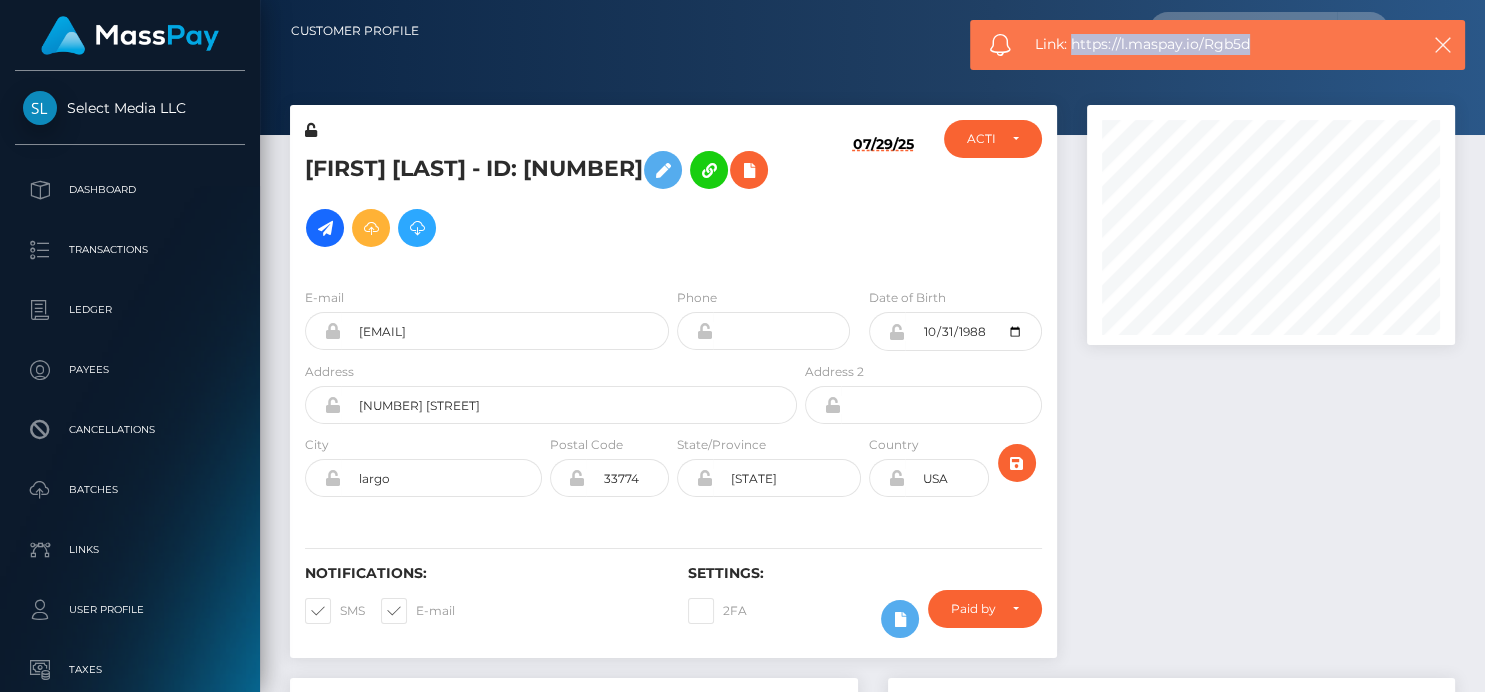 click on "Link: https://l.maspay.io/Rgb5d" at bounding box center [1217, 45] 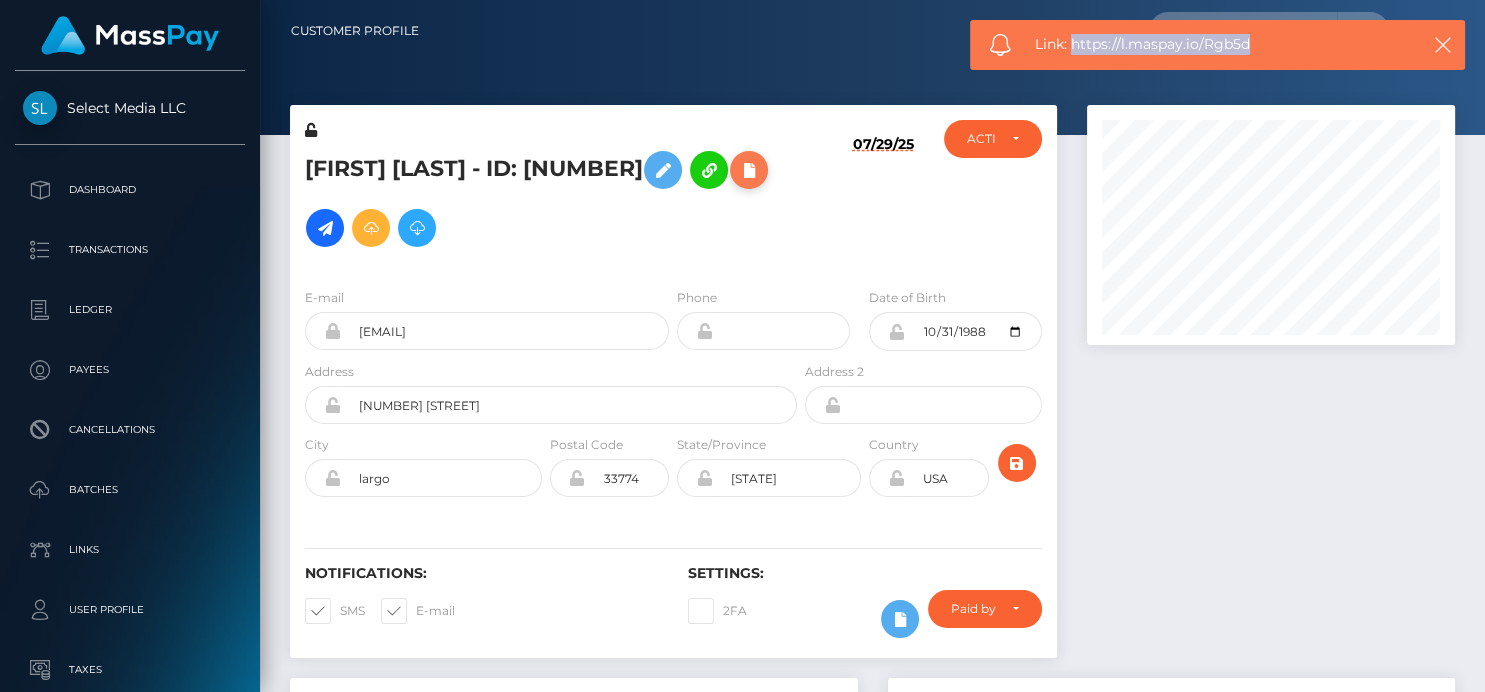 click at bounding box center [749, 170] 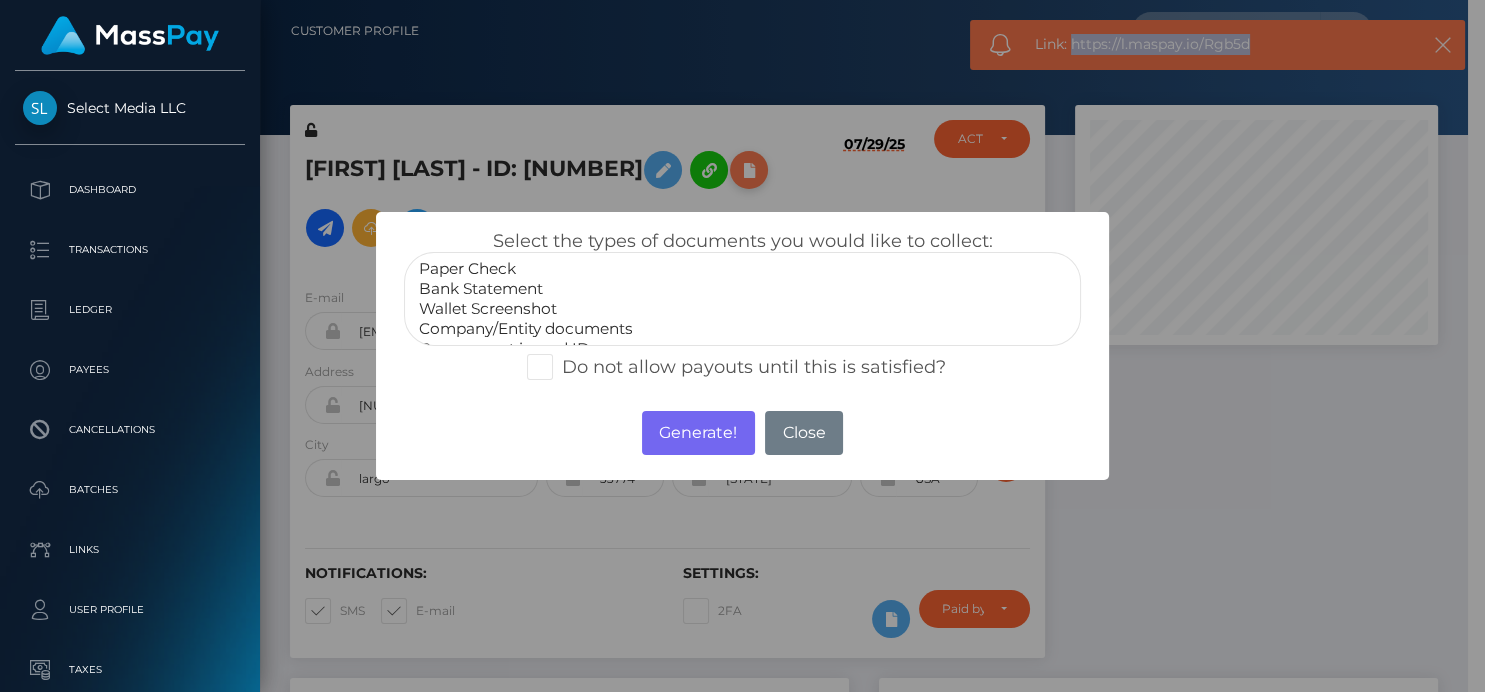 scroll, scrollTop: 240, scrollLeft: 362, axis: both 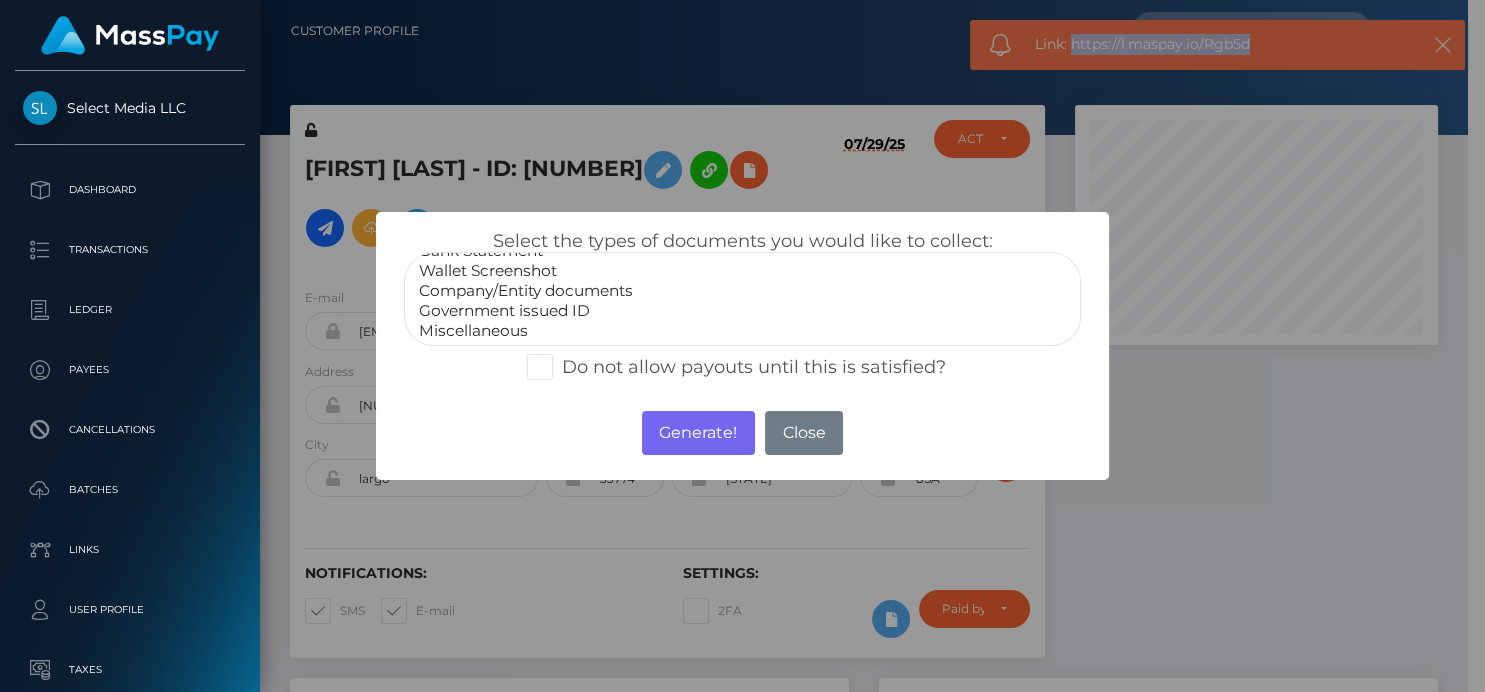 select on "Miscellaneous" 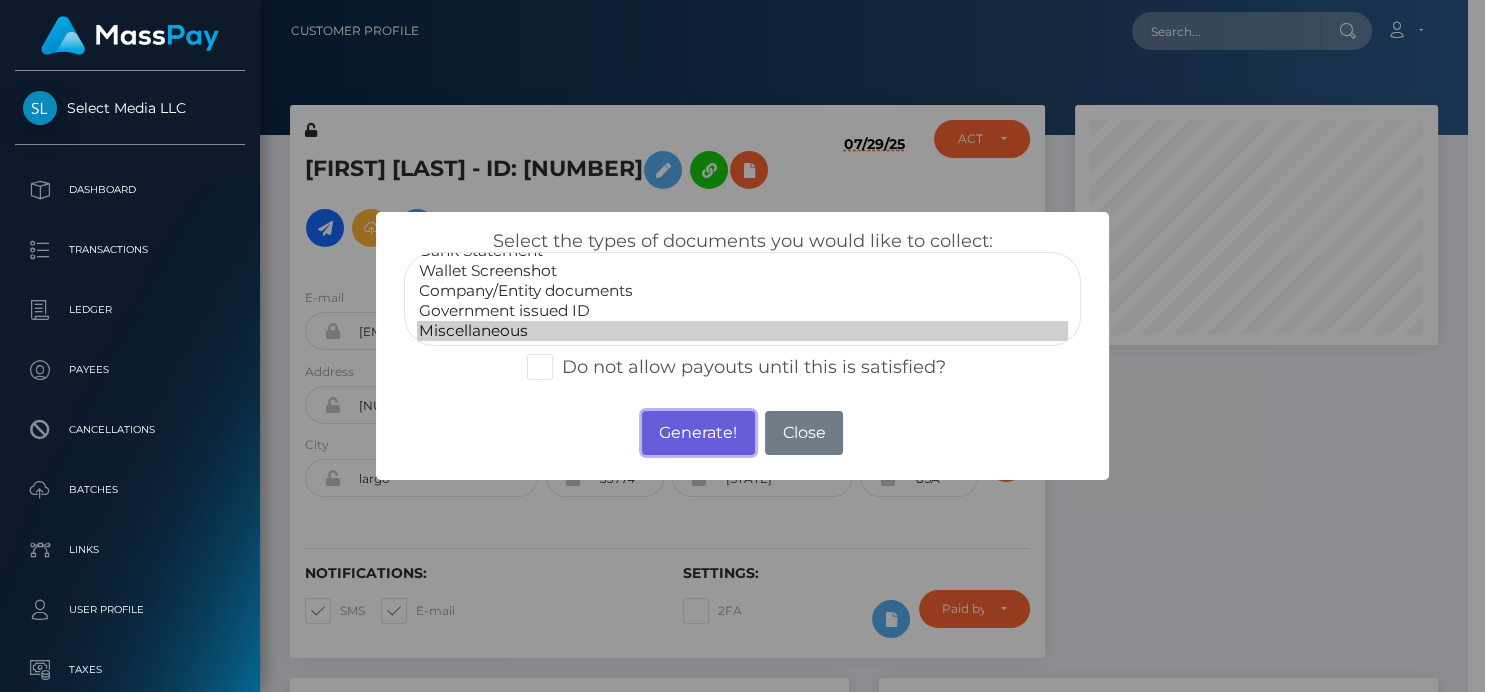 click on "Generate!" at bounding box center [698, 433] 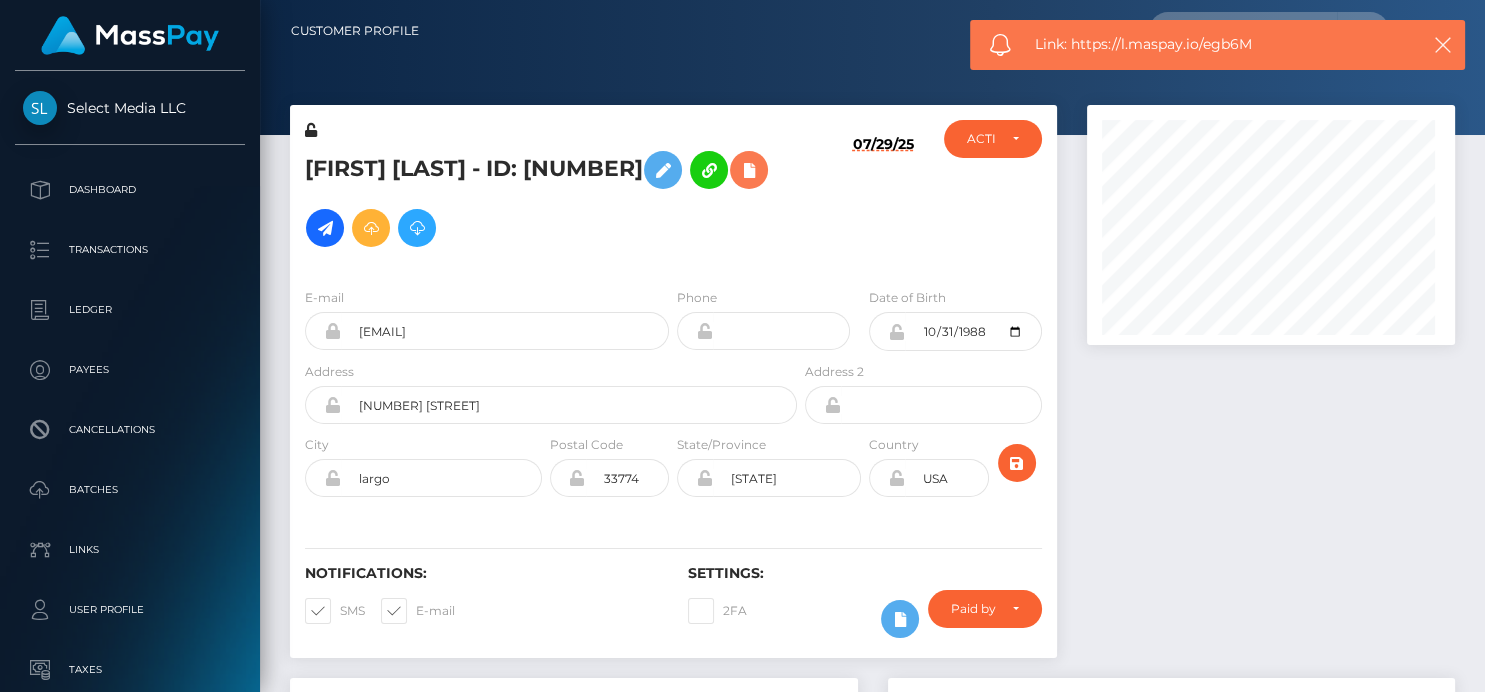 scroll, scrollTop: 999760, scrollLeft: 999632, axis: both 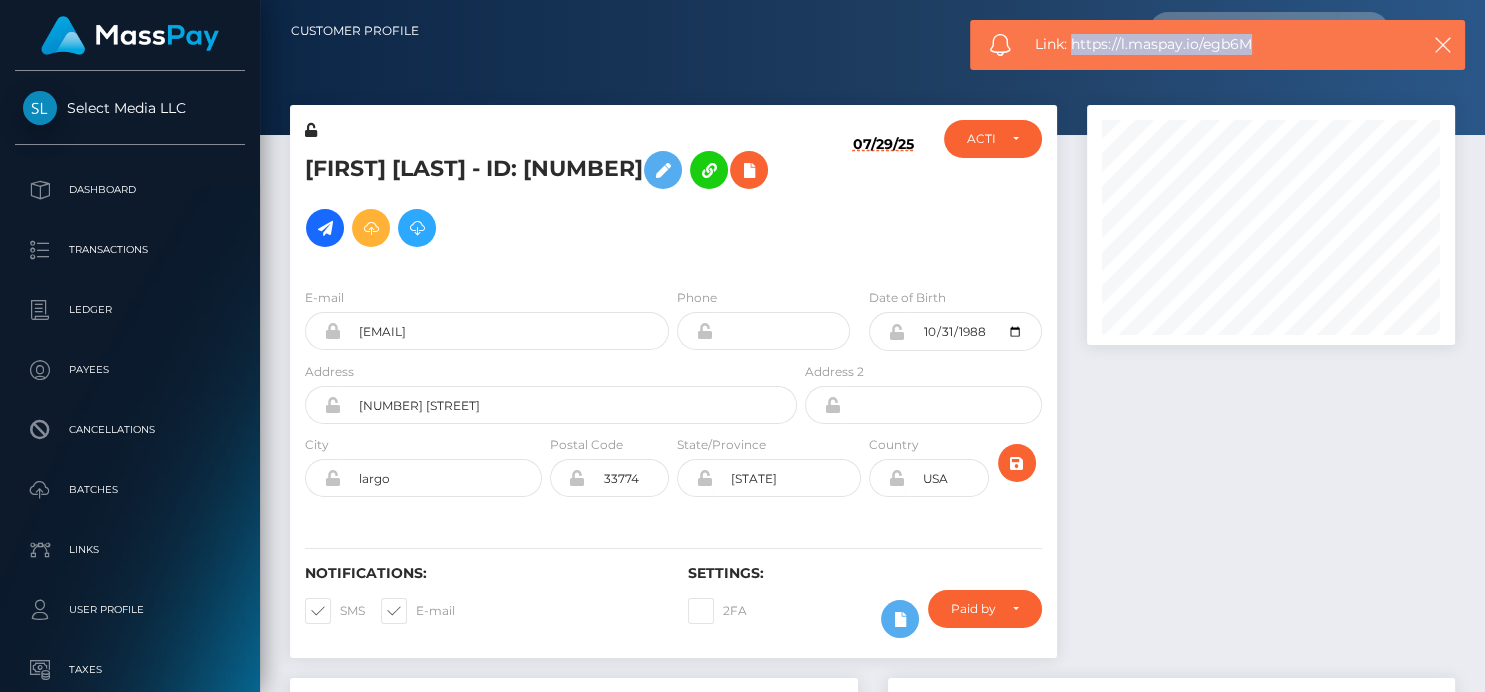 drag, startPoint x: 1184, startPoint y: 41, endPoint x: 1051, endPoint y: 31, distance: 133.37541 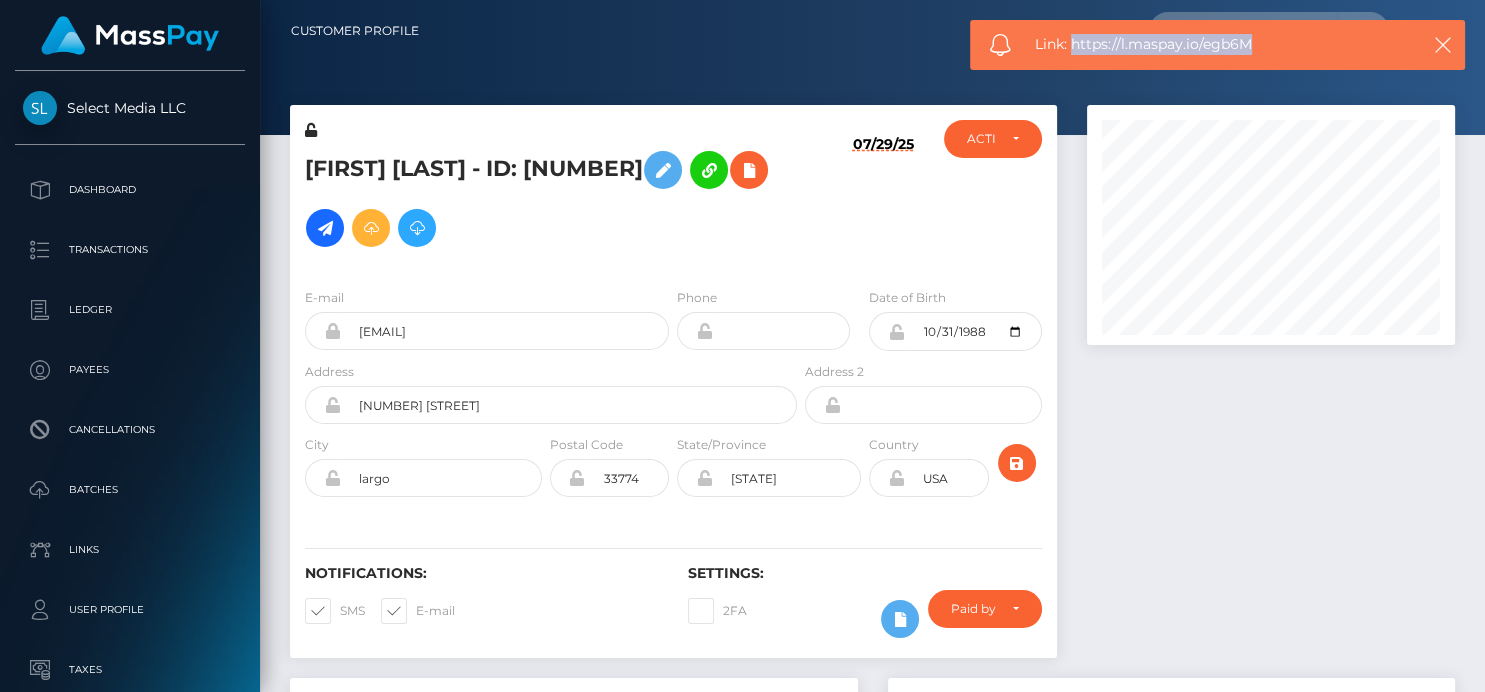 click on "Link: https://l.maspay.io/egb6M" at bounding box center [1217, 44] 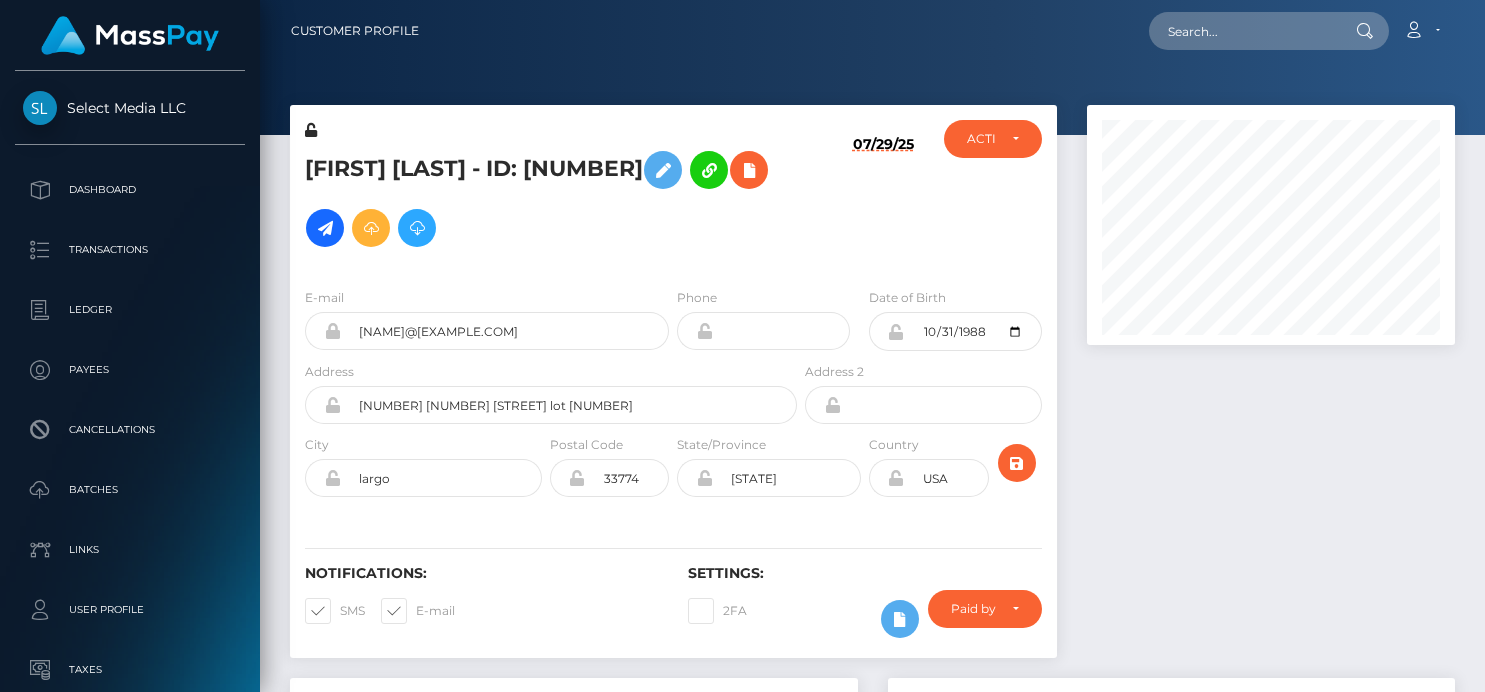 scroll, scrollTop: 0, scrollLeft: 0, axis: both 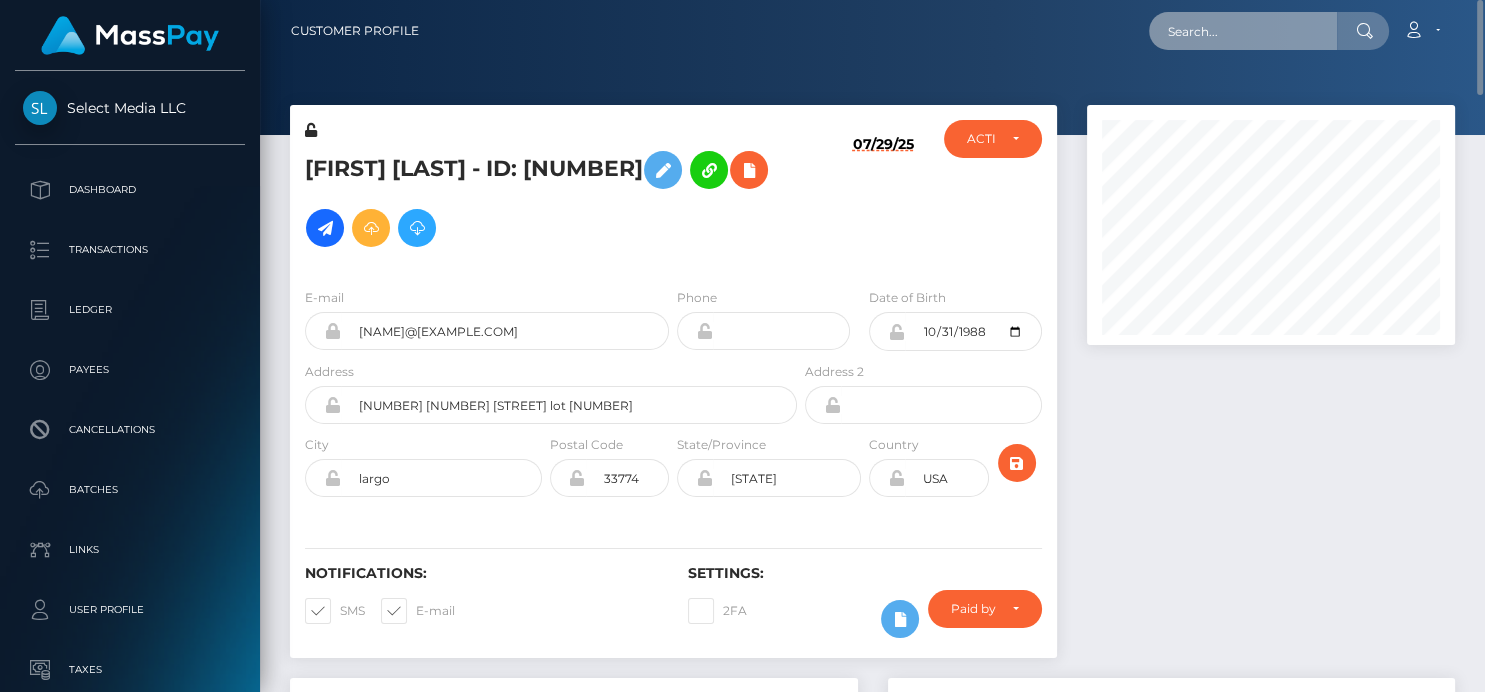 click at bounding box center [1243, 31] 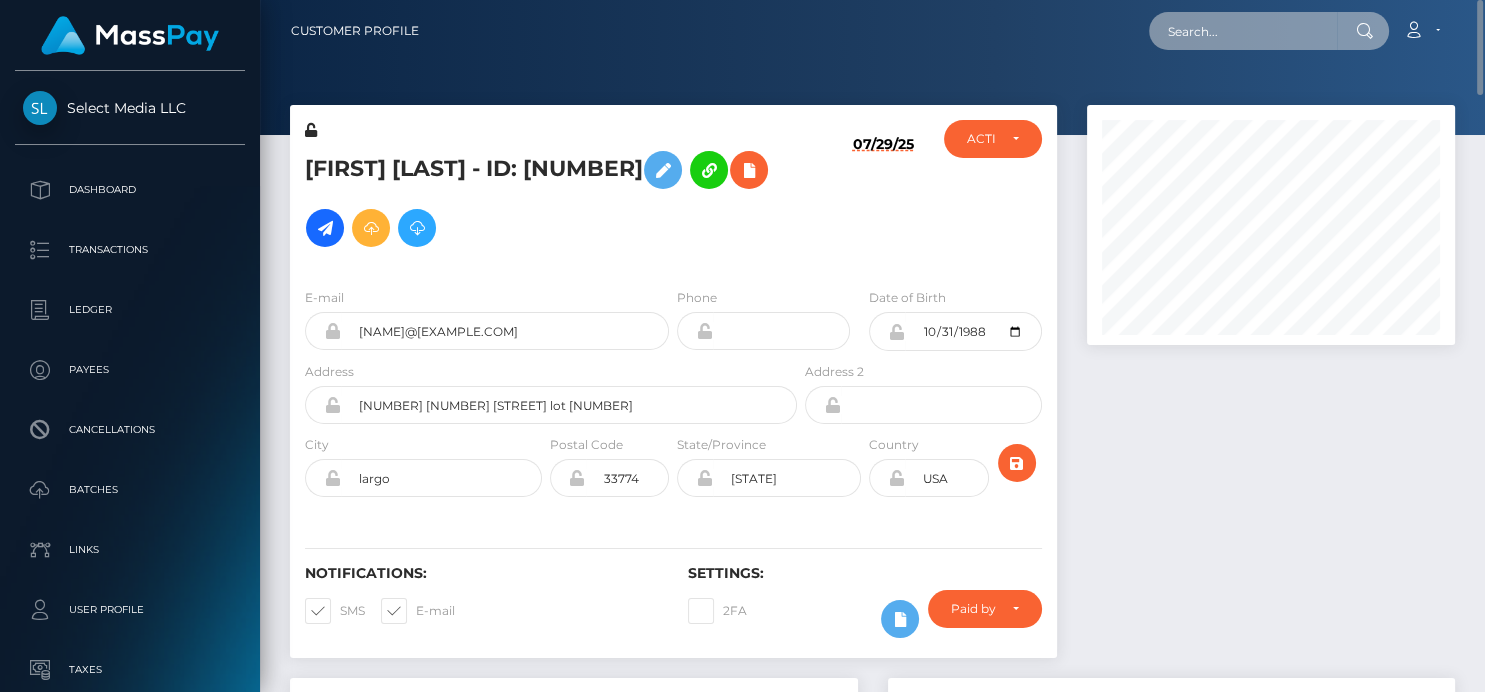 paste on "[NUMBER]" 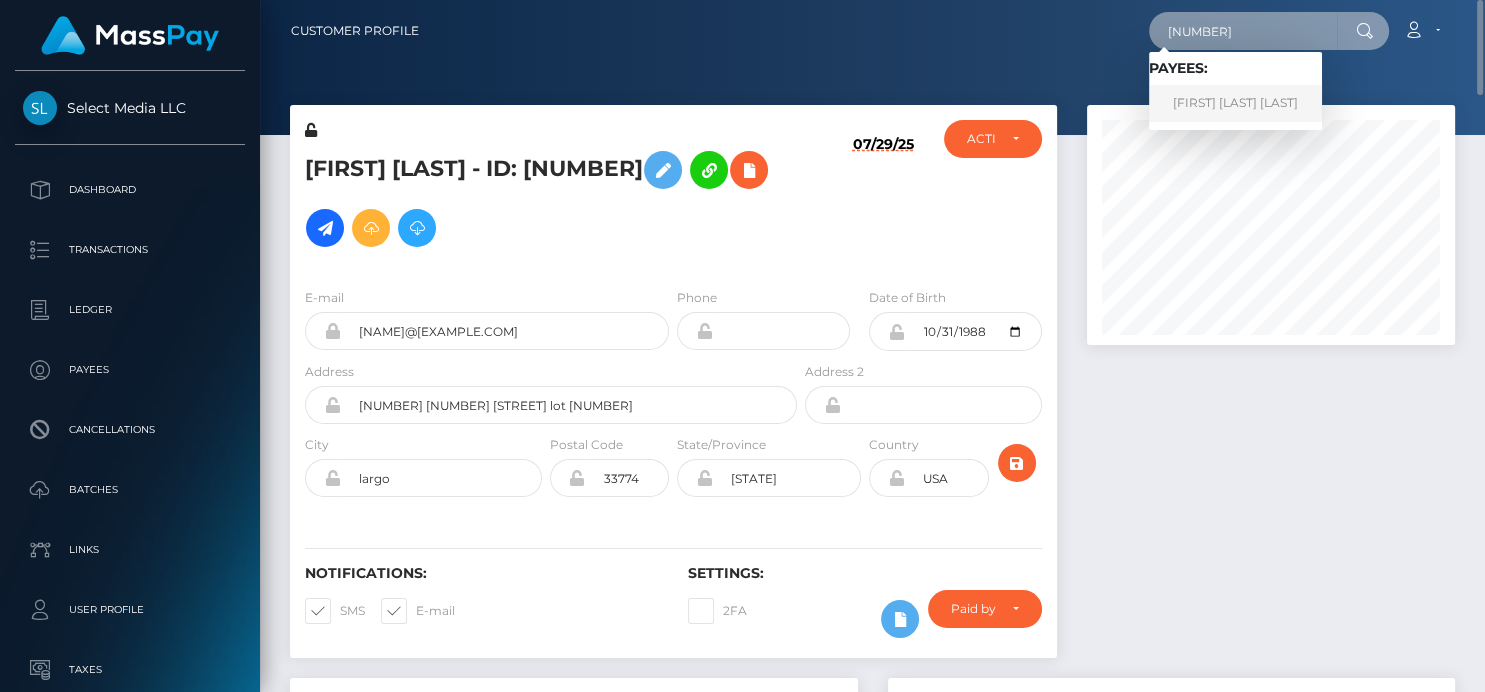 type on "[NUMBER]" 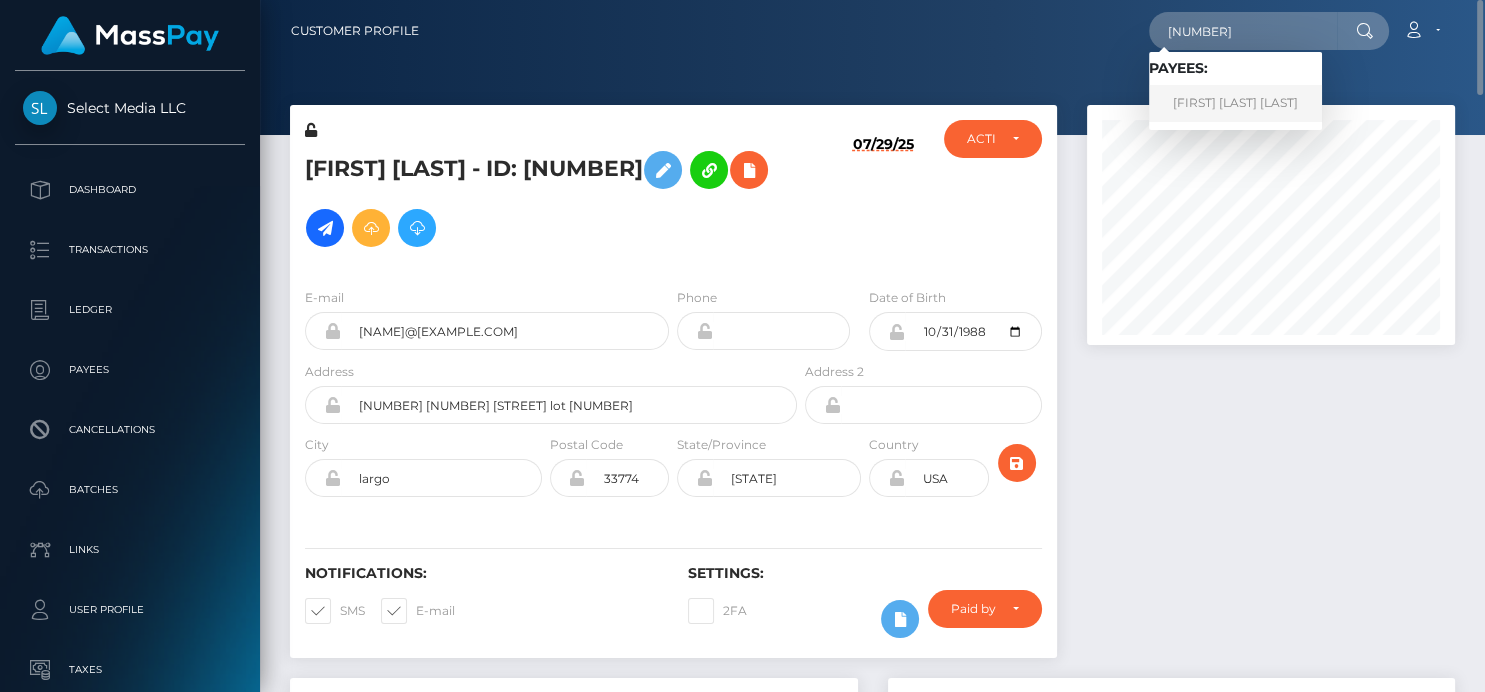 click on "[FIRST] [LAST] [LAST]" at bounding box center [1235, 103] 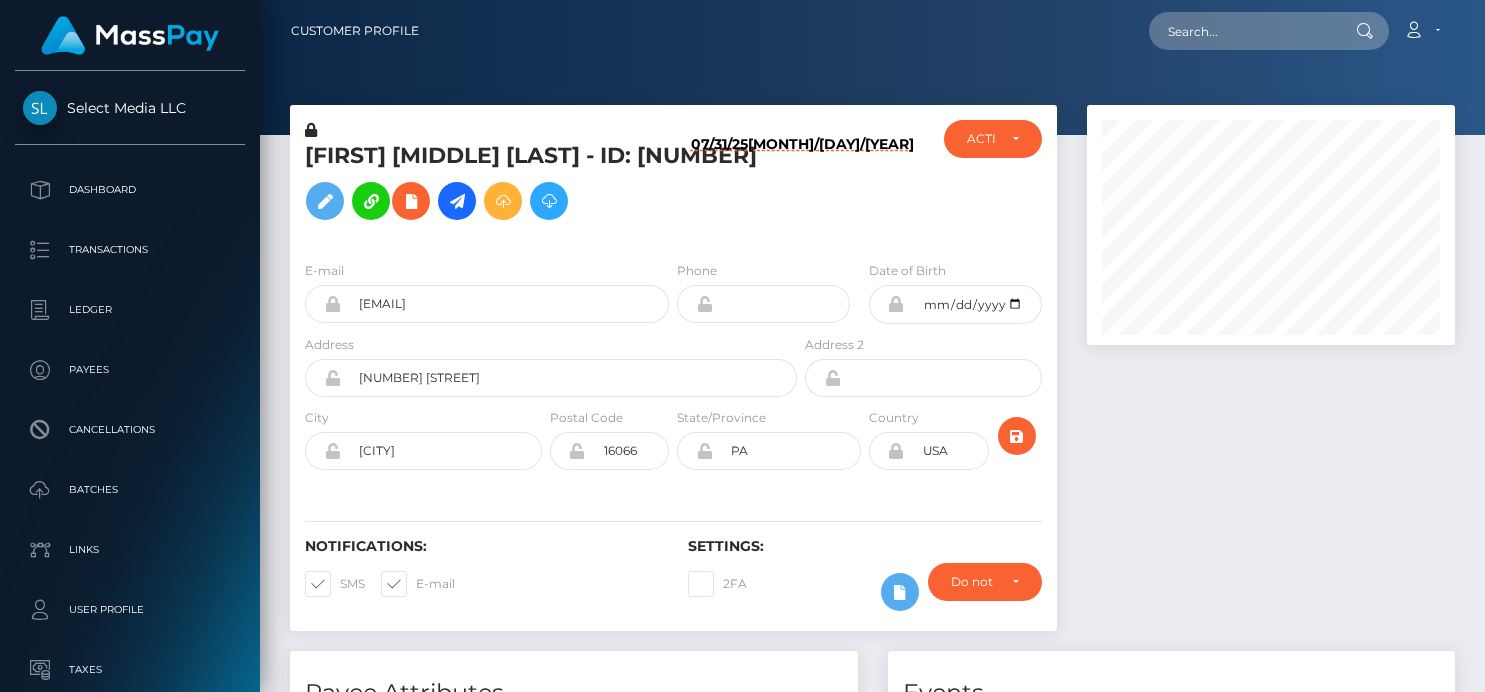 scroll, scrollTop: 0, scrollLeft: 0, axis: both 